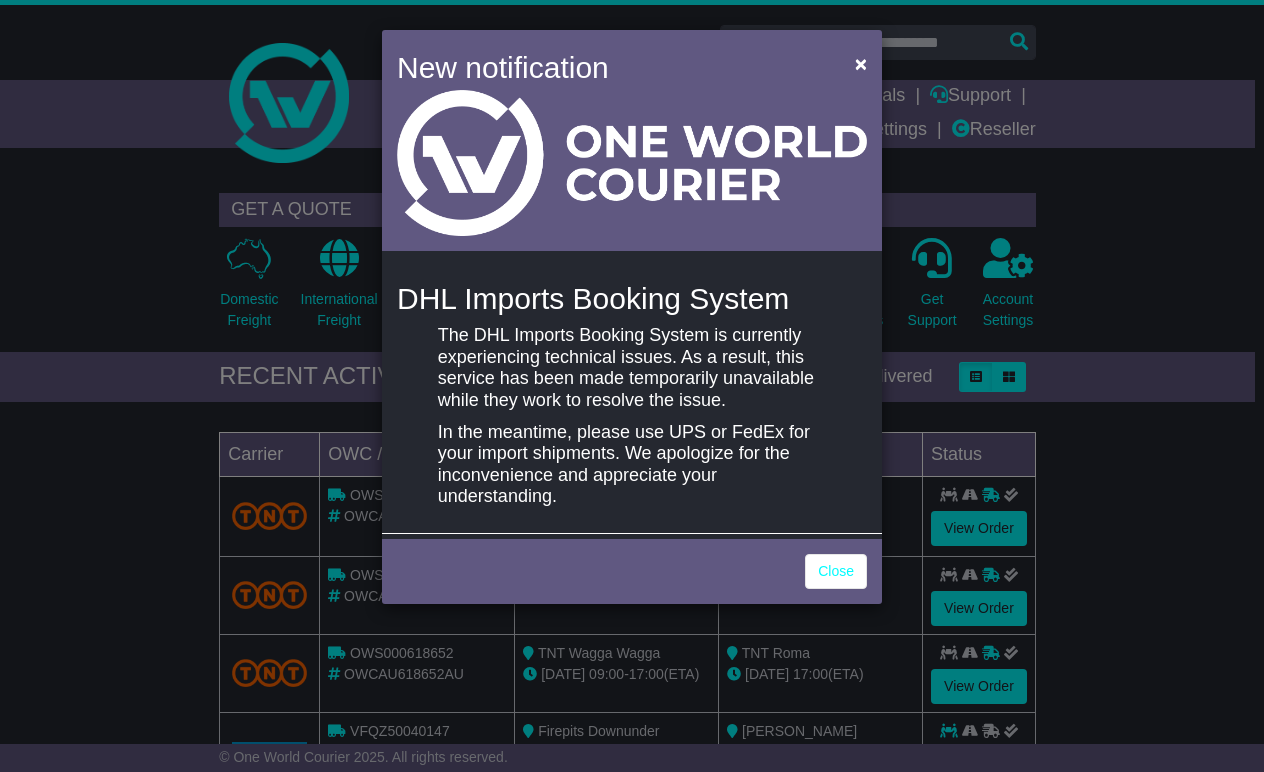 scroll, scrollTop: 0, scrollLeft: 0, axis: both 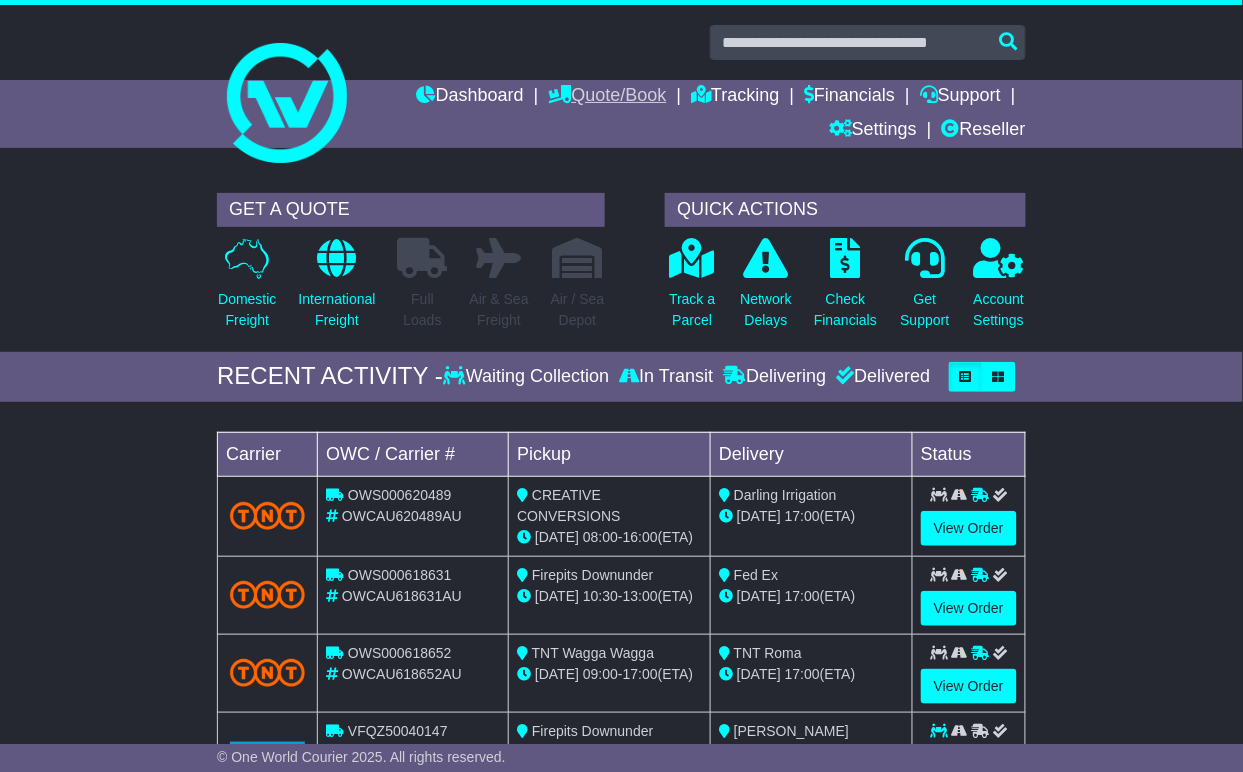 click on "Quote/Book" at bounding box center [608, 97] 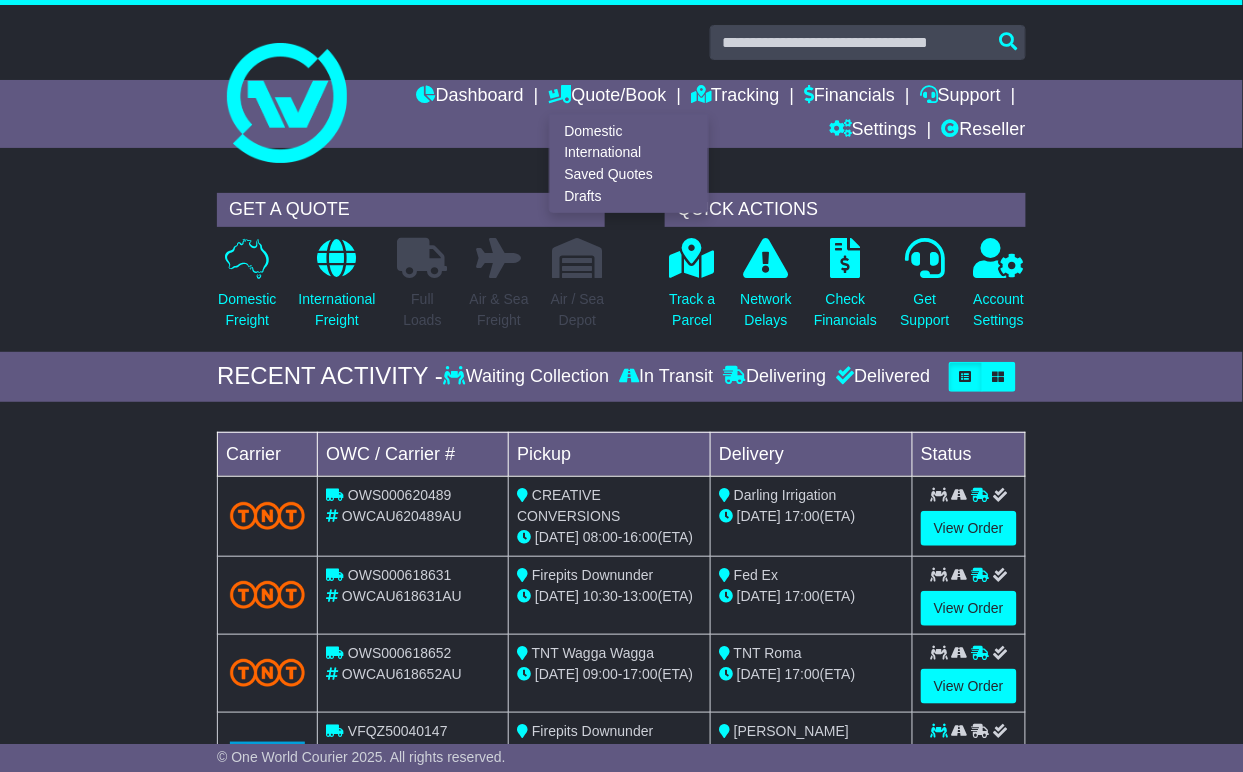 click on "Domestic
International
Saved Quotes
Drafts" at bounding box center (629, 163) 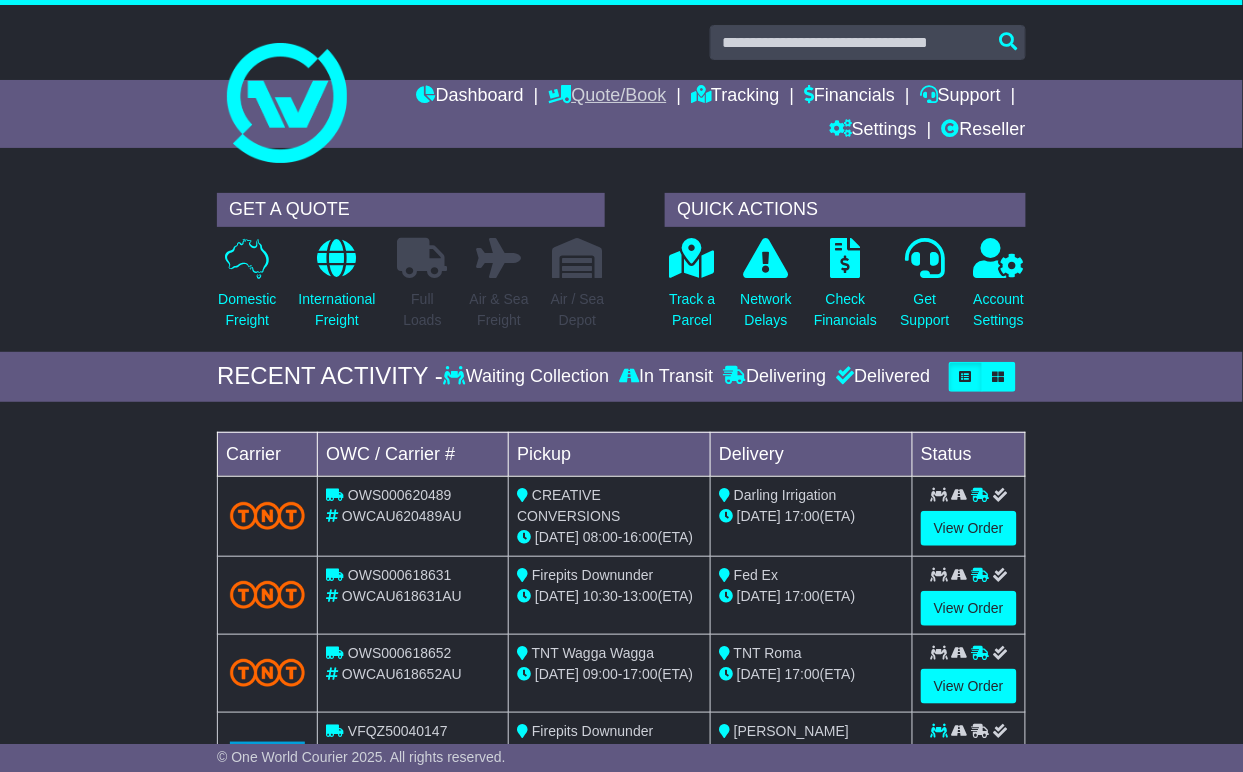 drag, startPoint x: 569, startPoint y: 124, endPoint x: 581, endPoint y: 112, distance: 16.970562 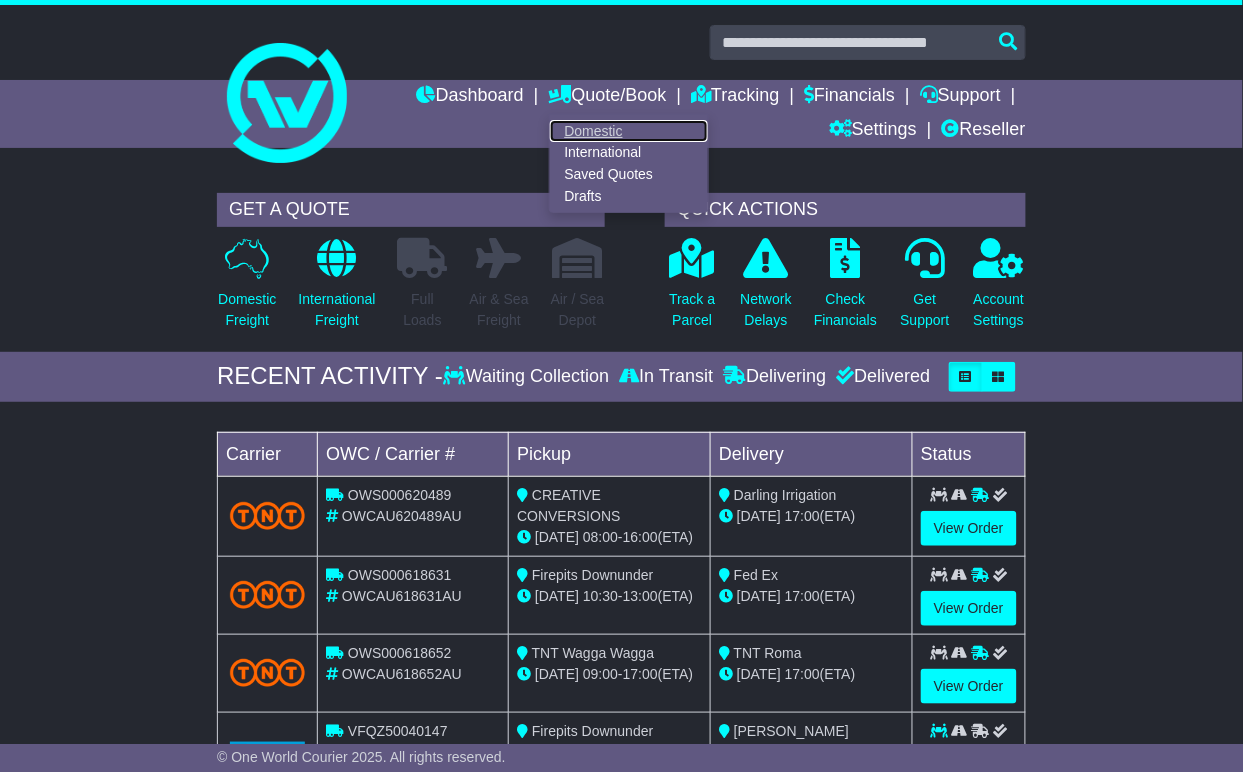 click on "Domestic" at bounding box center (629, 131) 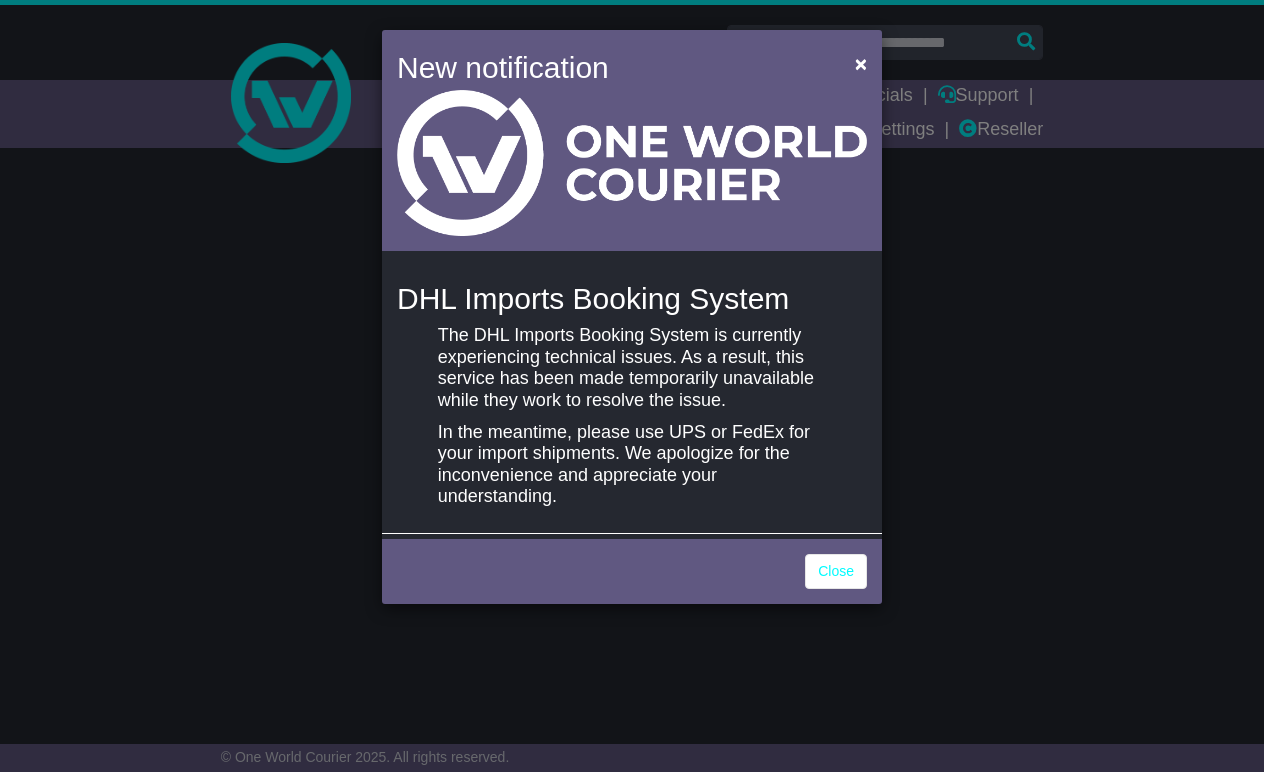 scroll, scrollTop: 0, scrollLeft: 0, axis: both 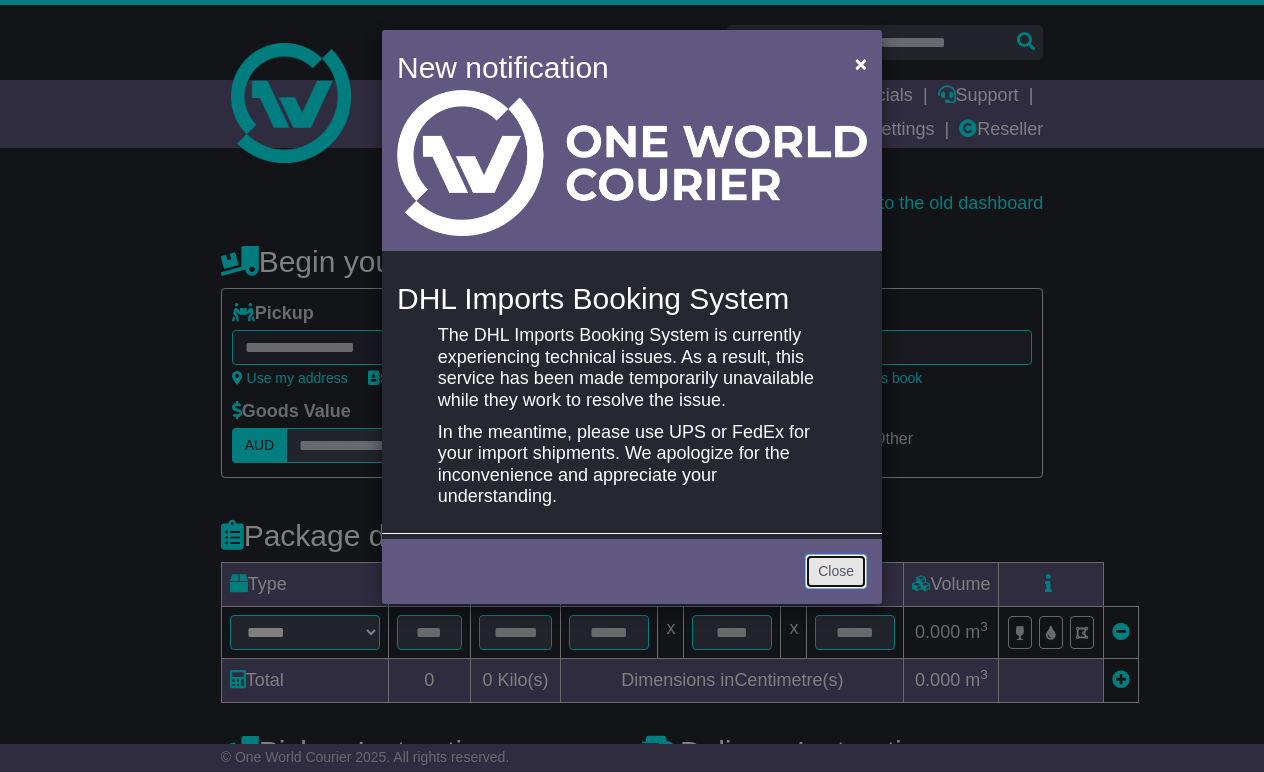drag, startPoint x: 861, startPoint y: 581, endPoint x: 833, endPoint y: 574, distance: 28.86174 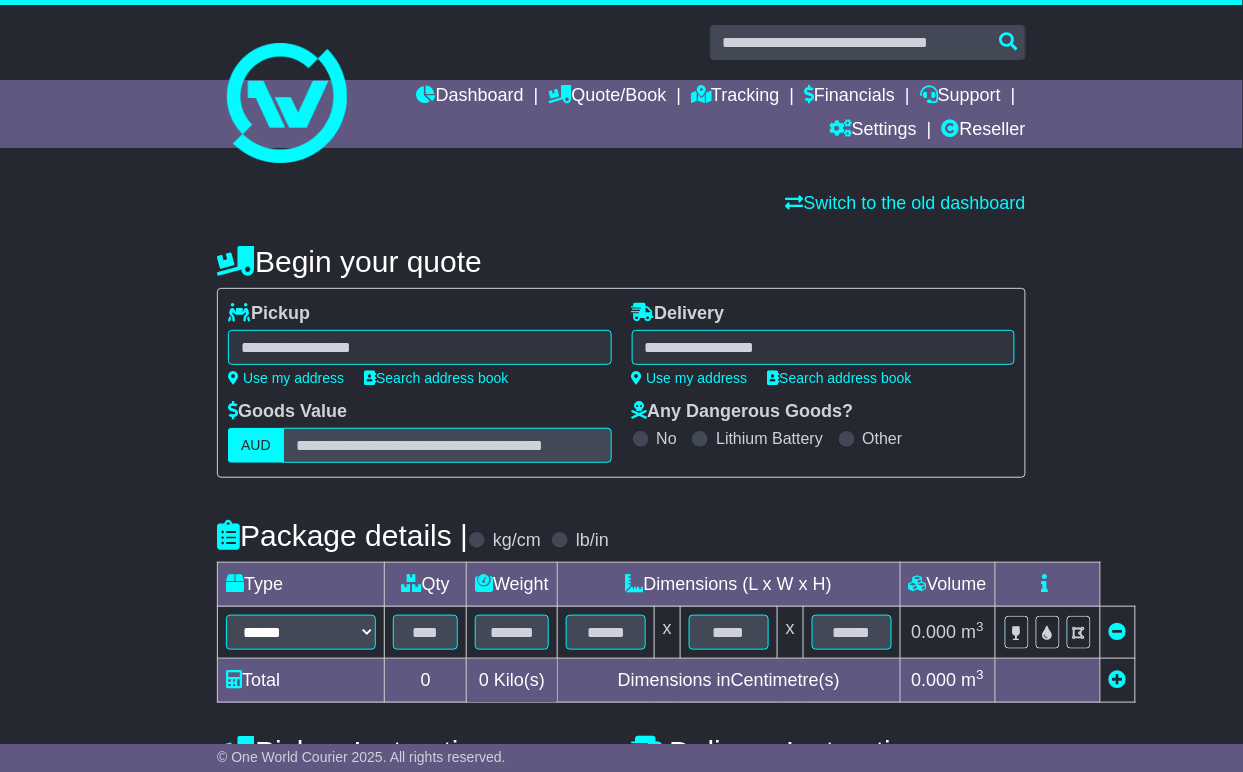 drag, startPoint x: 262, startPoint y: 299, endPoint x: 291, endPoint y: 333, distance: 44.687805 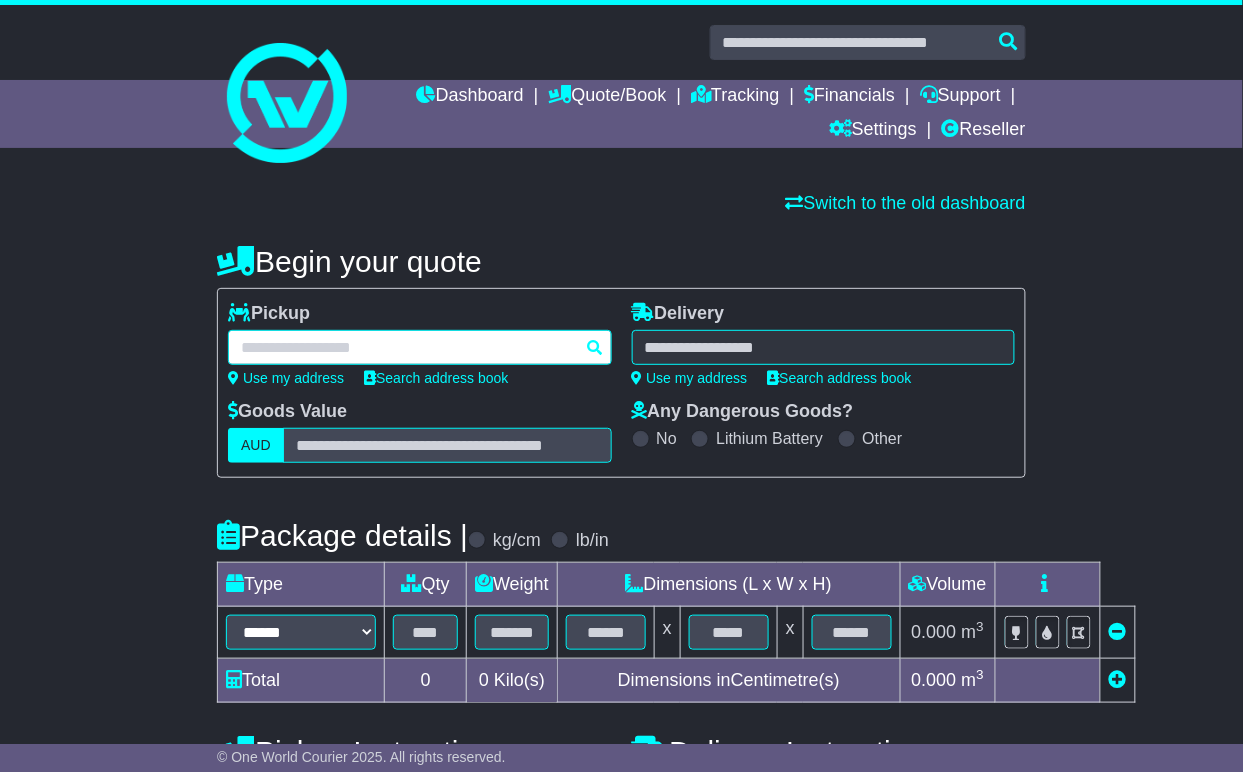 paste on "*******" 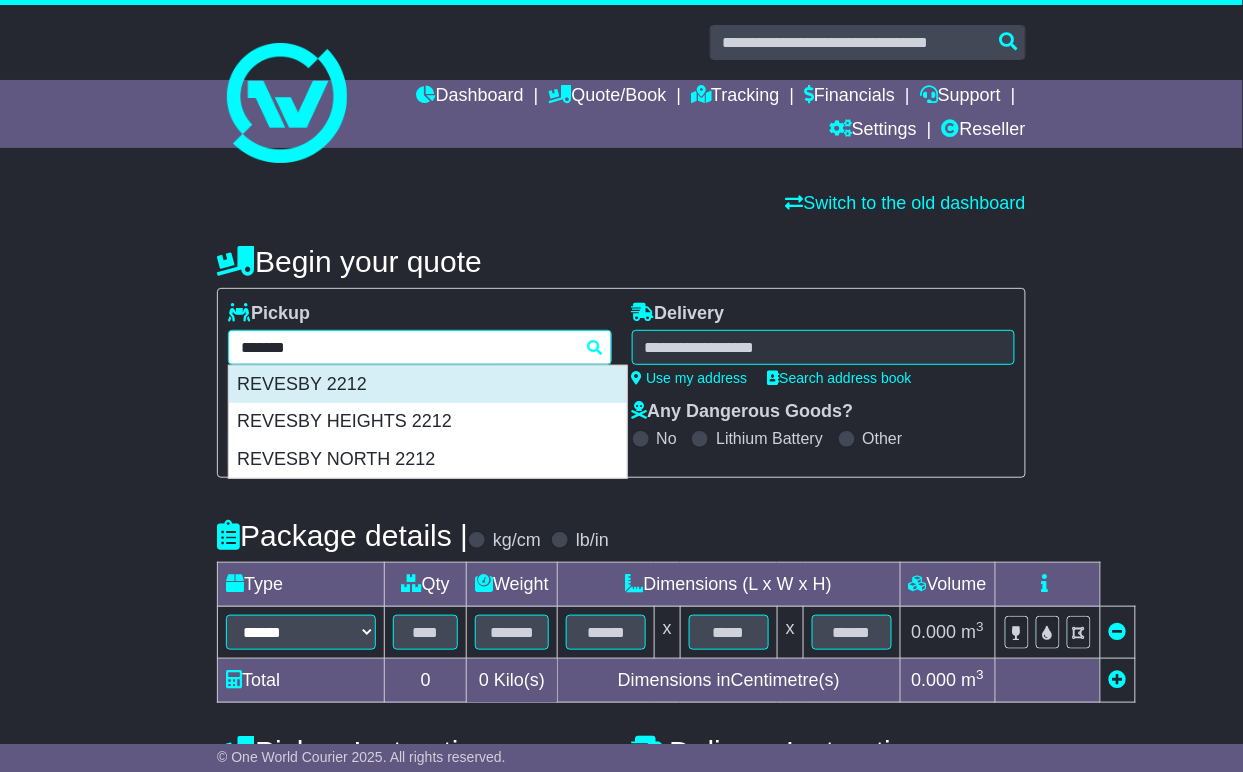 click on "REVESBY 2212" at bounding box center (428, 385) 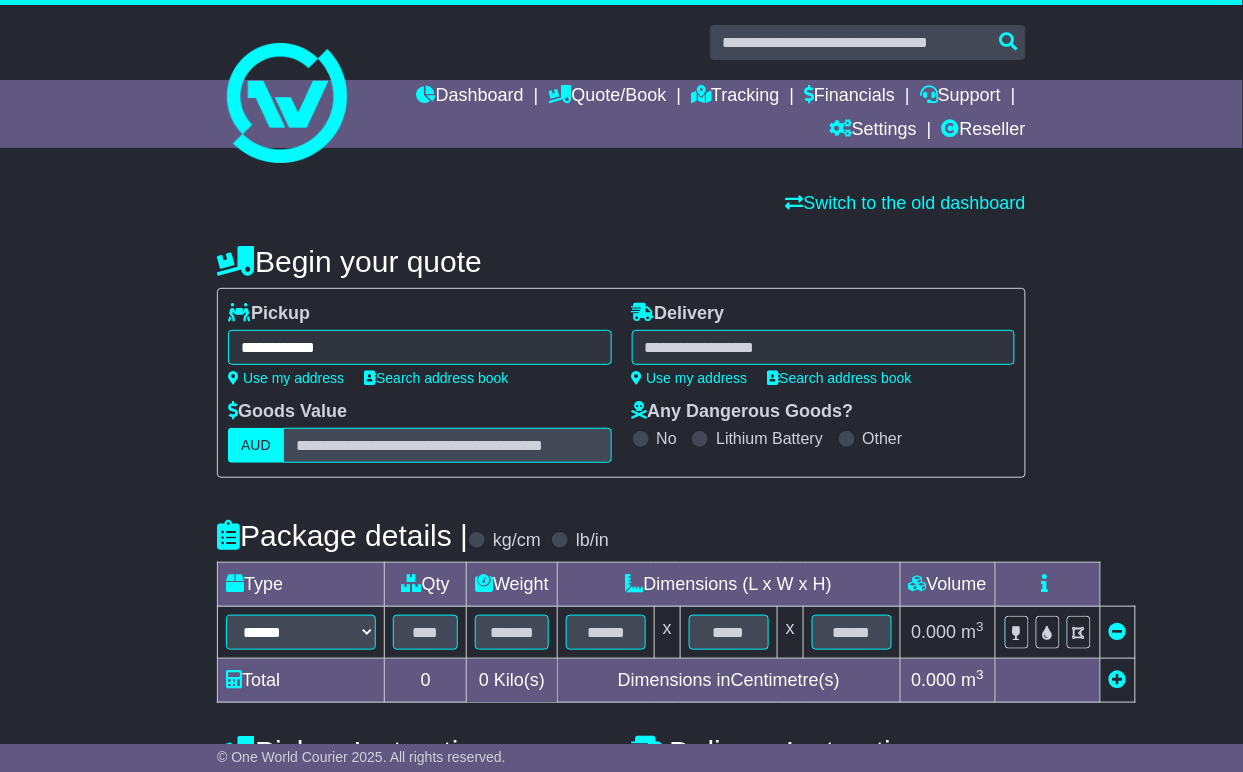 type on "**********" 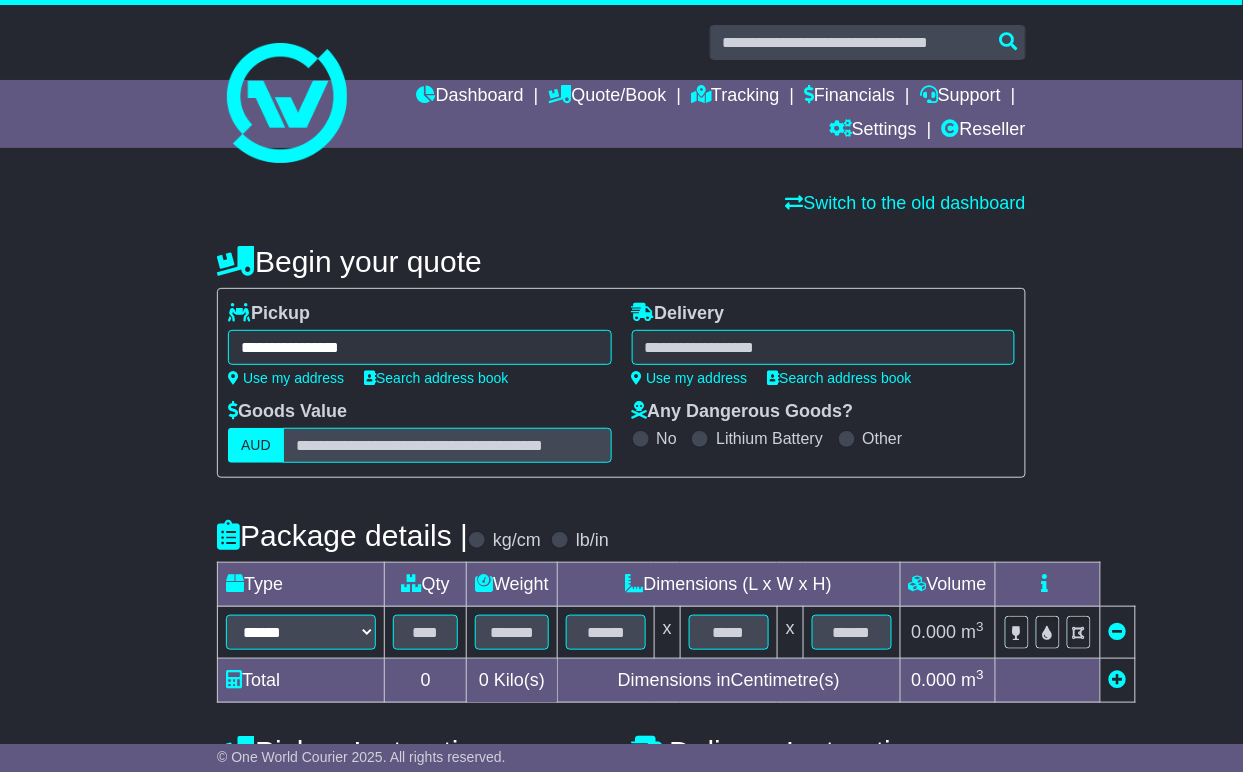 click at bounding box center [823, 347] 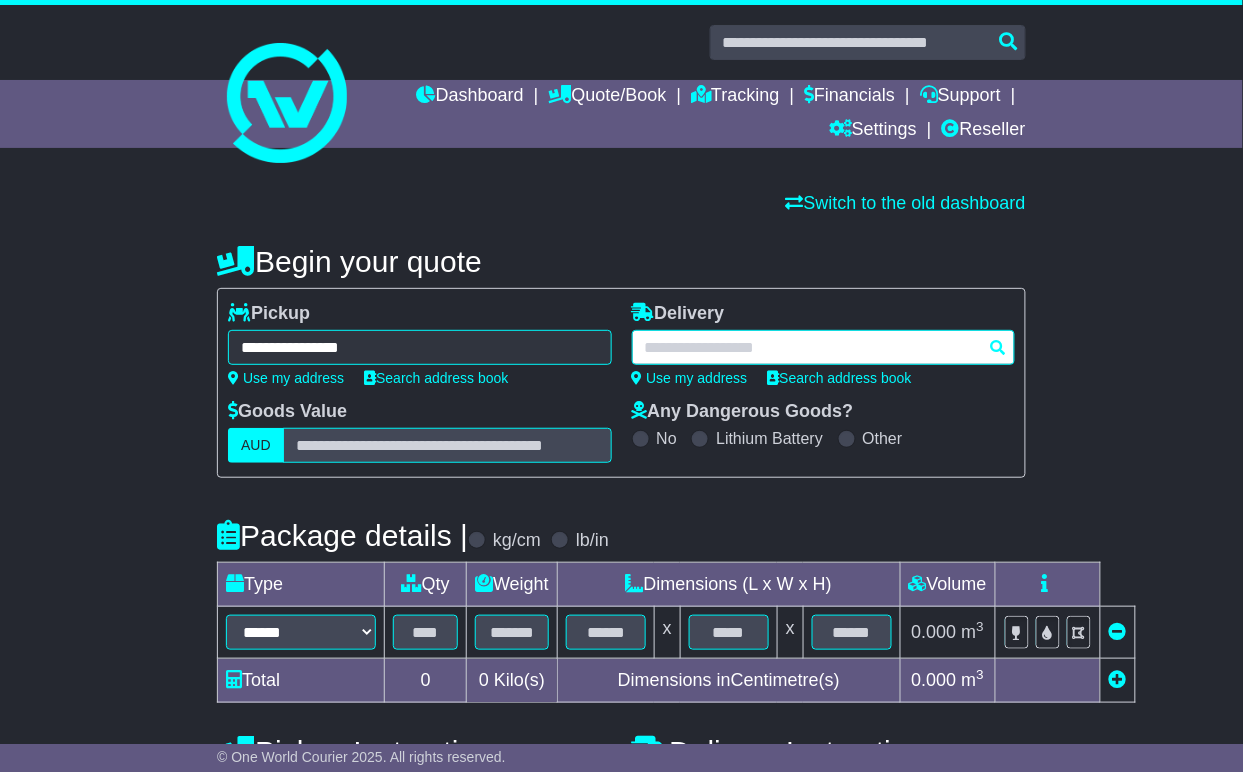 paste on "**********" 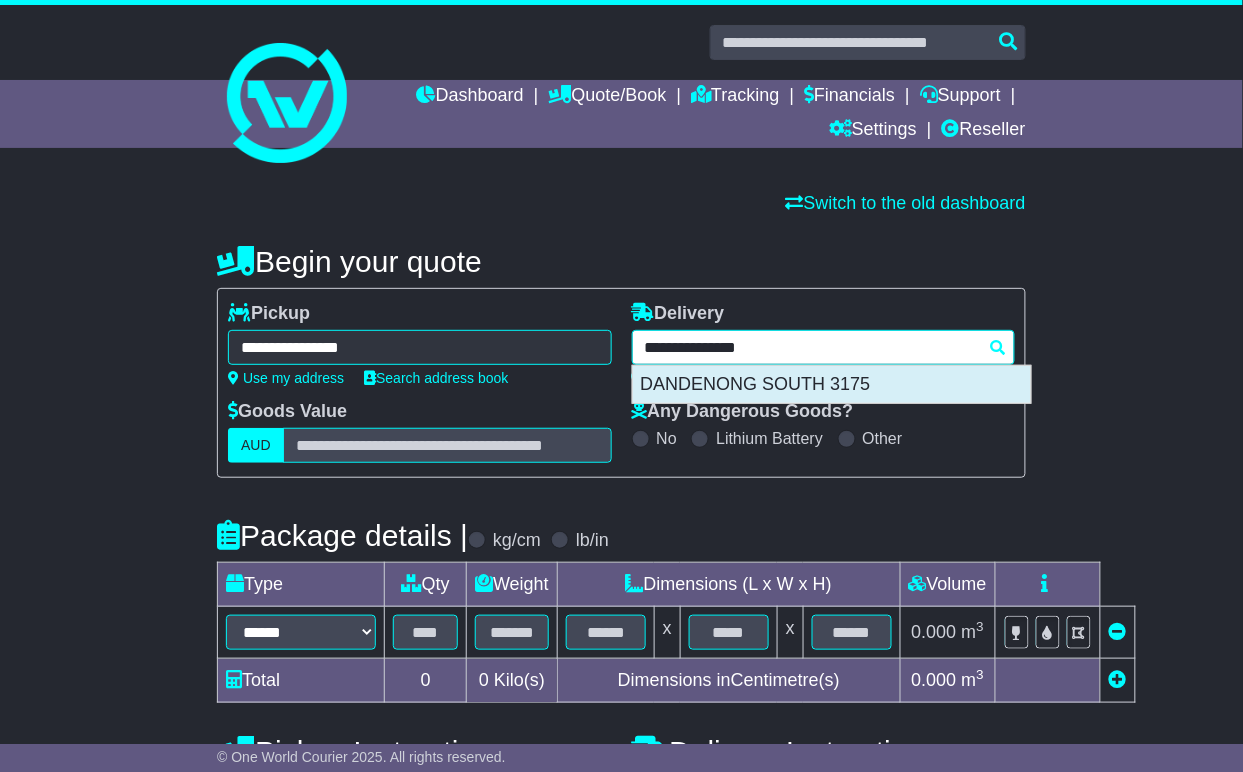 click on "DANDENONG SOUTH 3175" at bounding box center (832, 385) 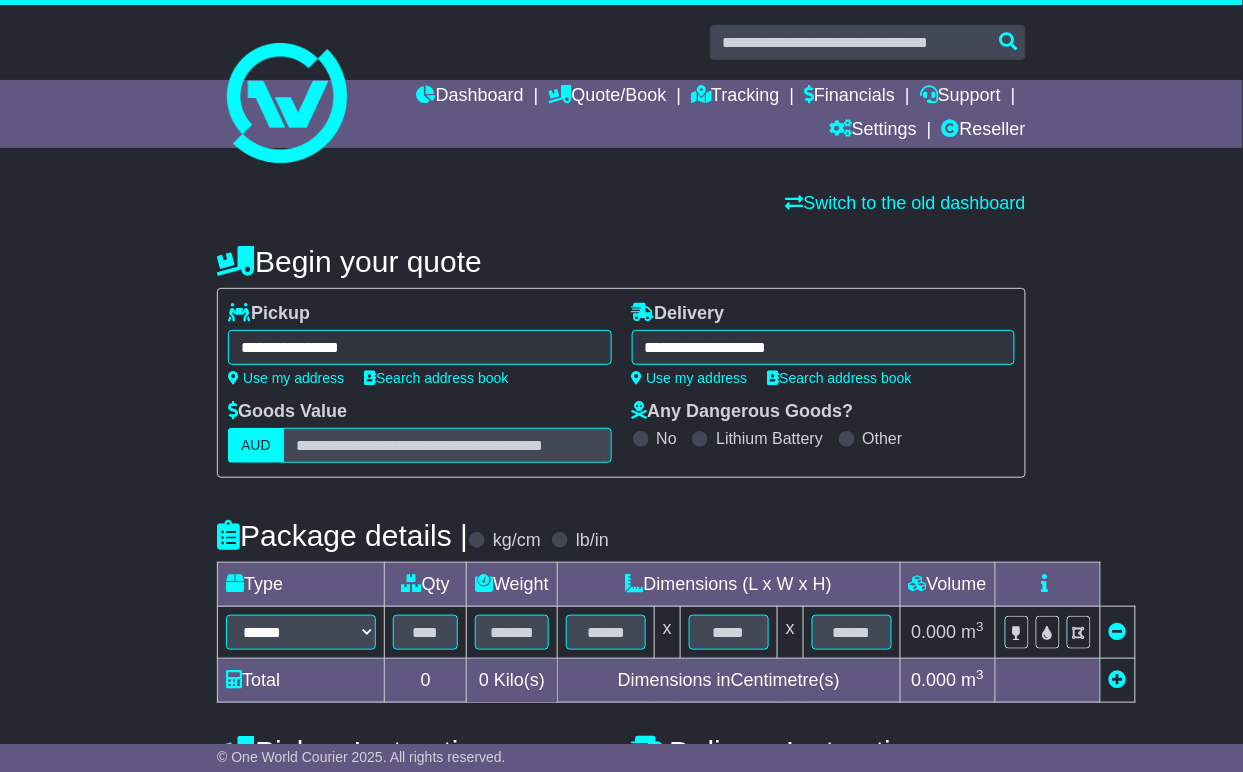 type on "**********" 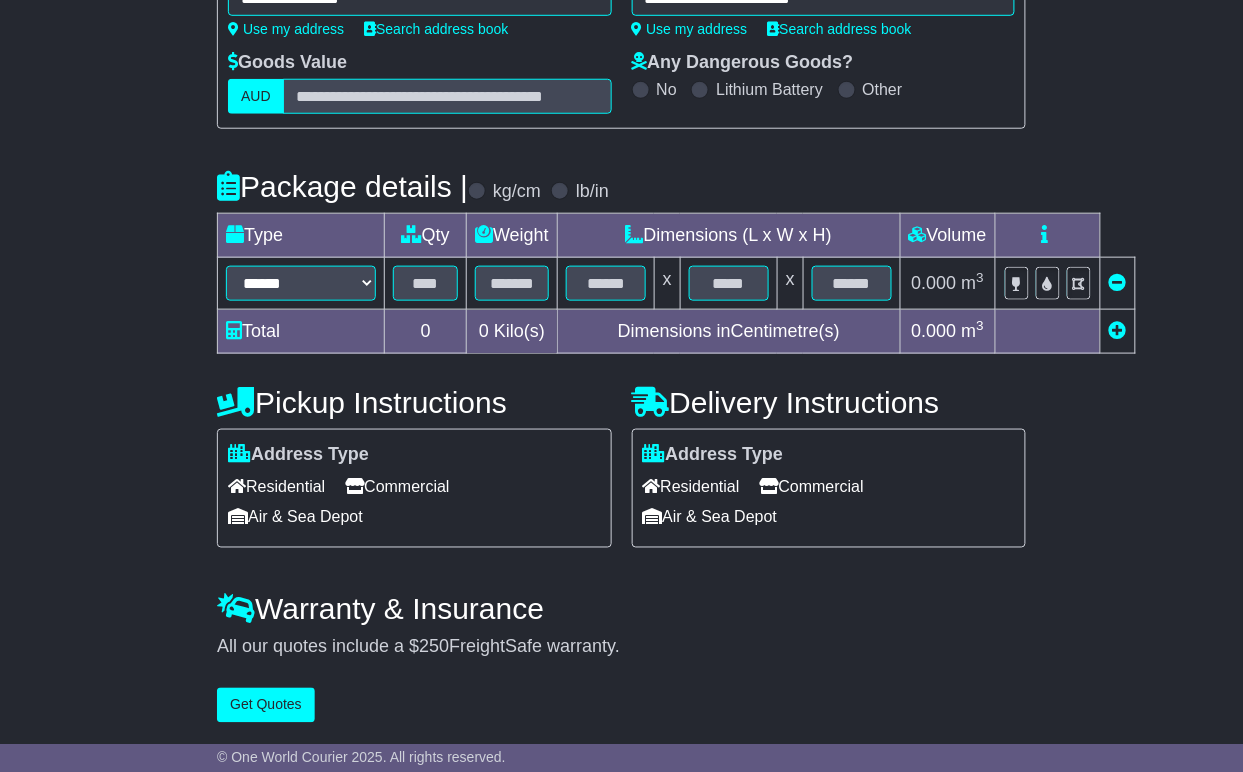 scroll, scrollTop: 216, scrollLeft: 0, axis: vertical 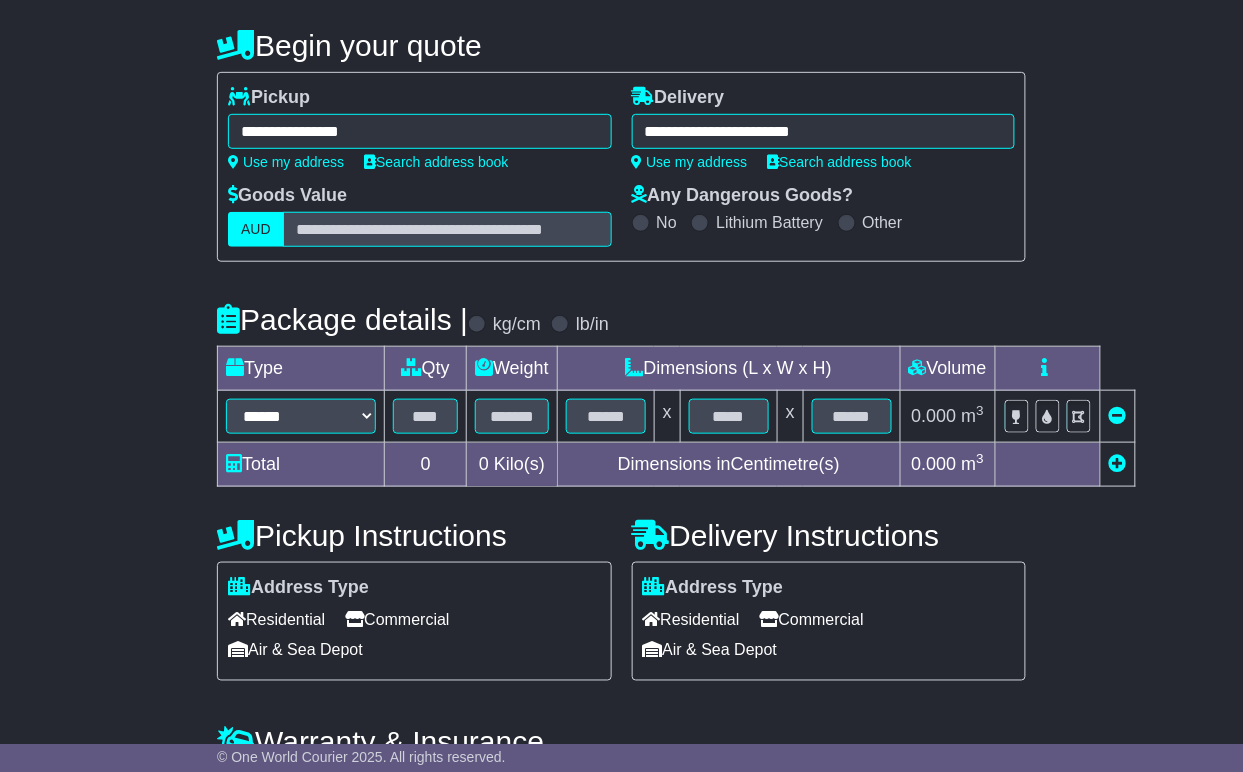 drag, startPoint x: 414, startPoint y: 472, endPoint x: 425, endPoint y: 529, distance: 58.0517 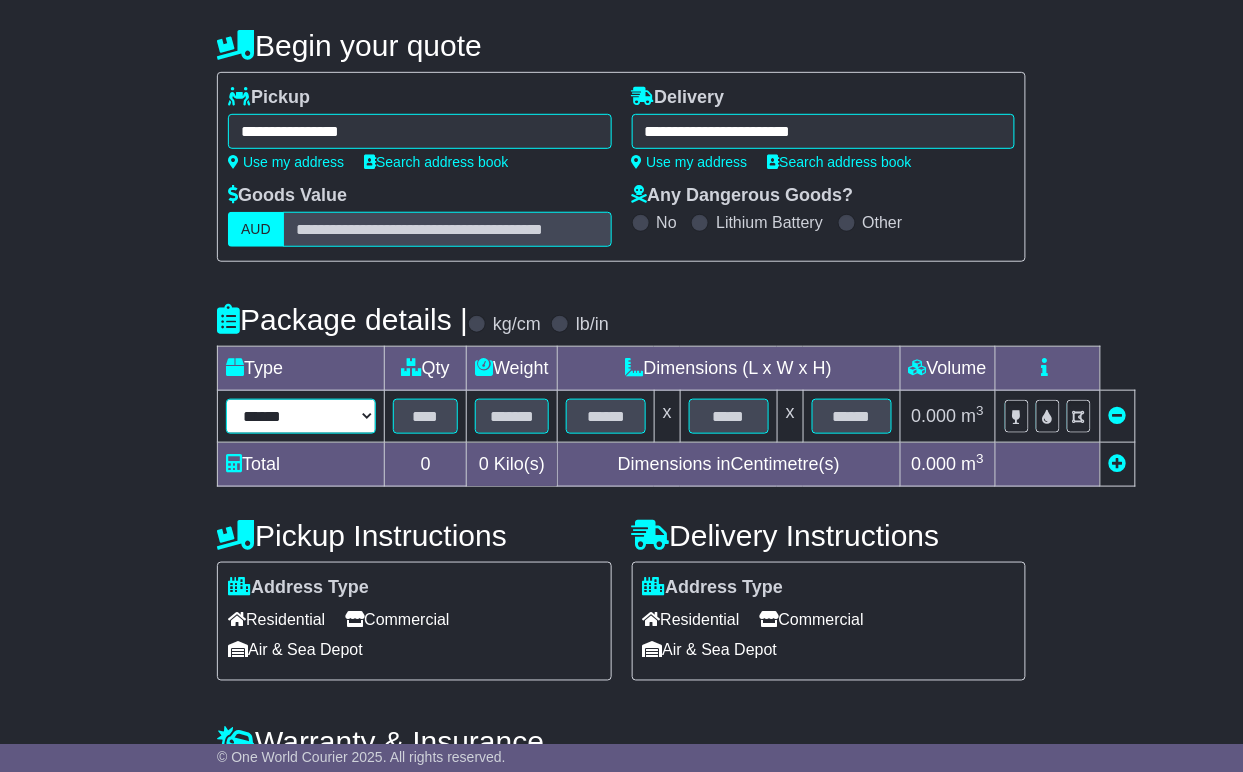 click on "****** ****** ***** **** **** ****** ***" at bounding box center (301, 416) 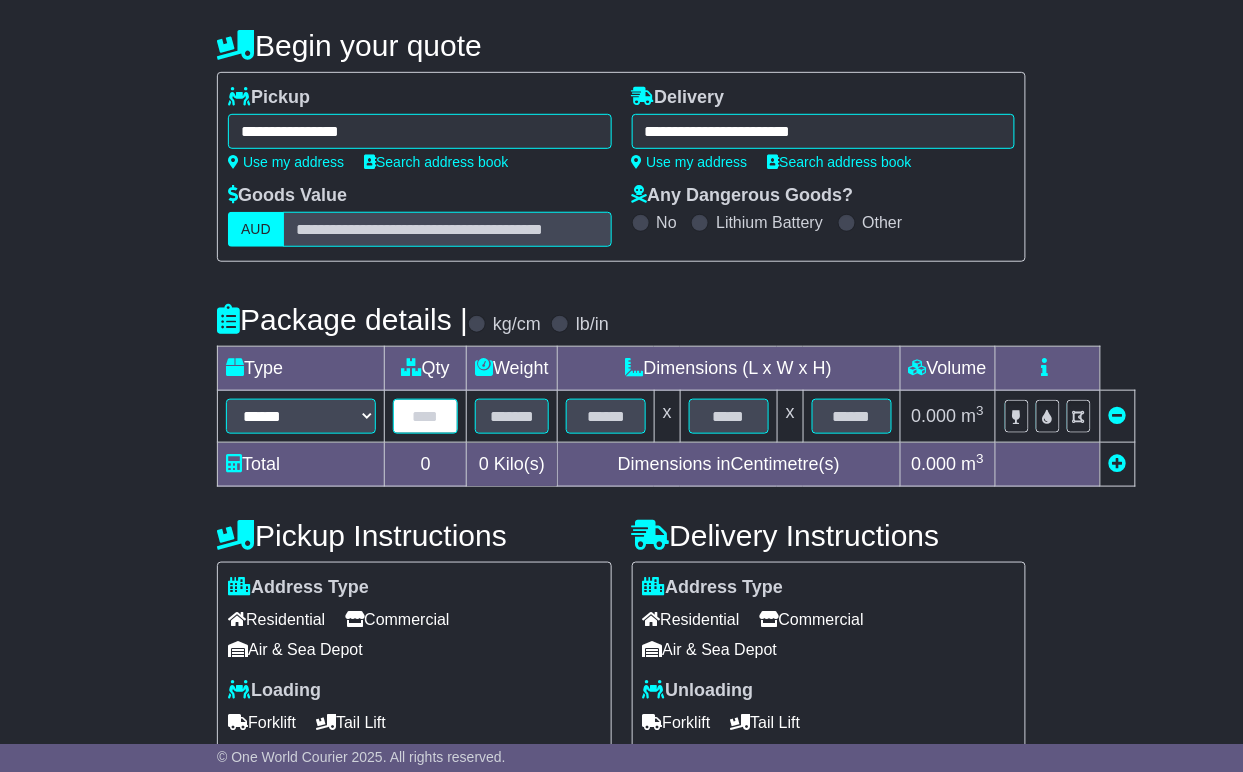 click at bounding box center [425, 416] 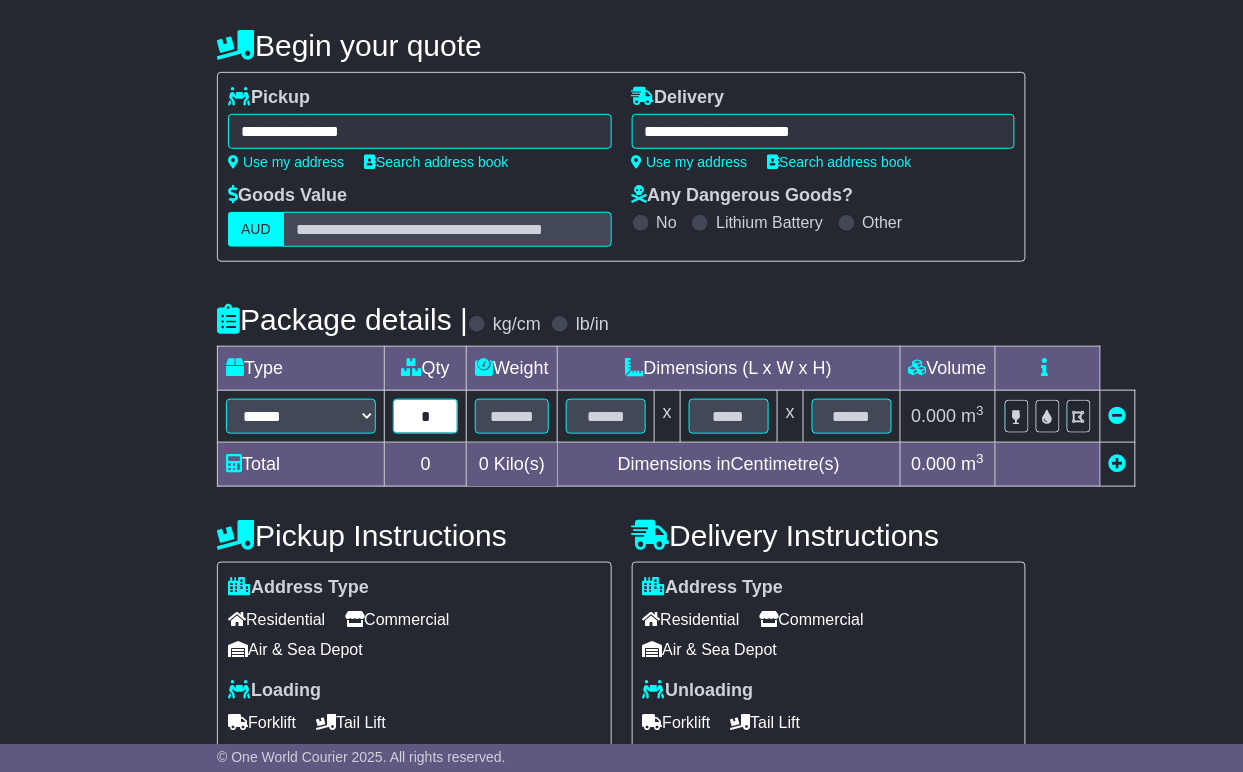 type on "*" 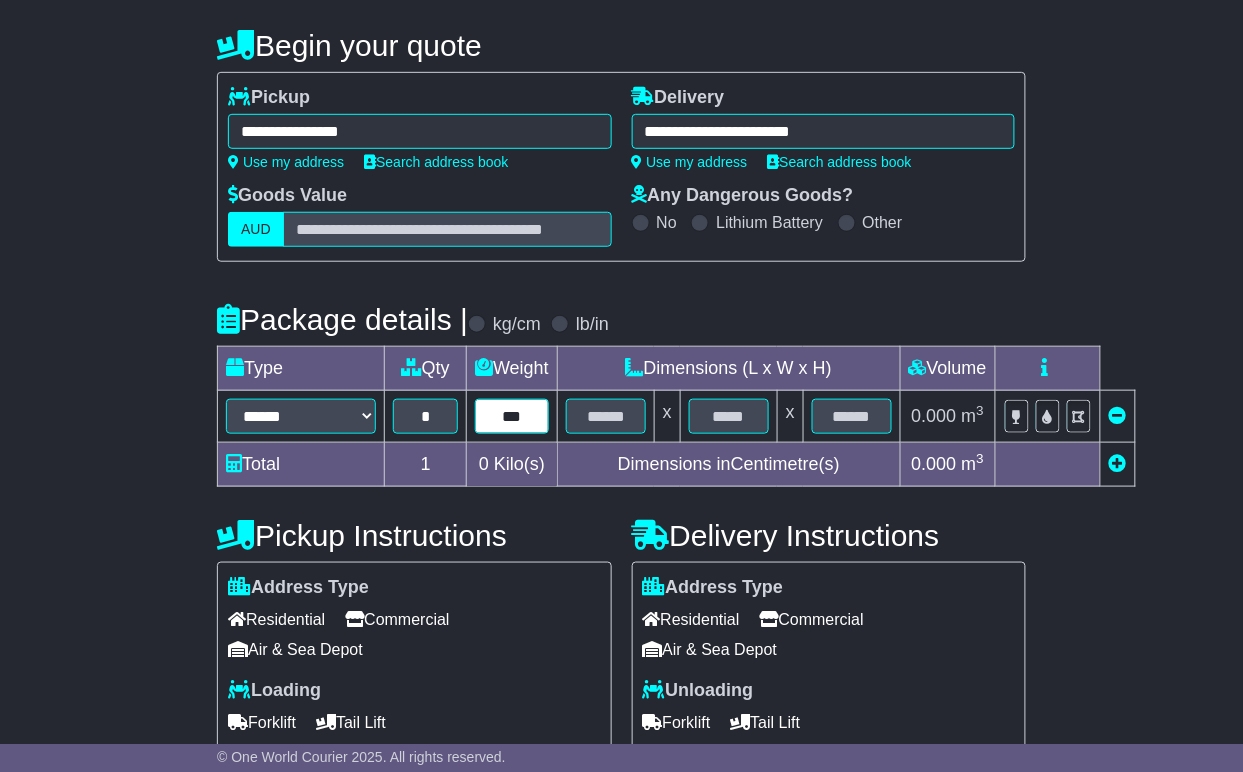 type on "***" 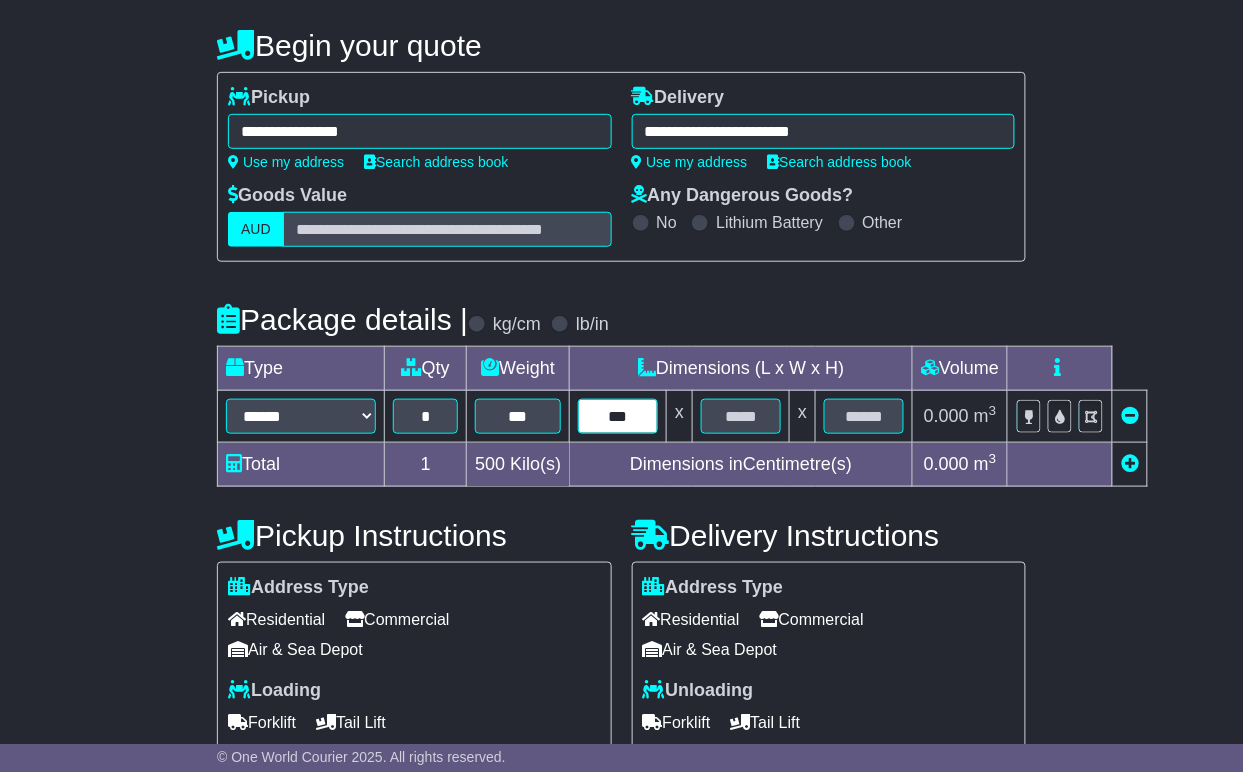 type on "***" 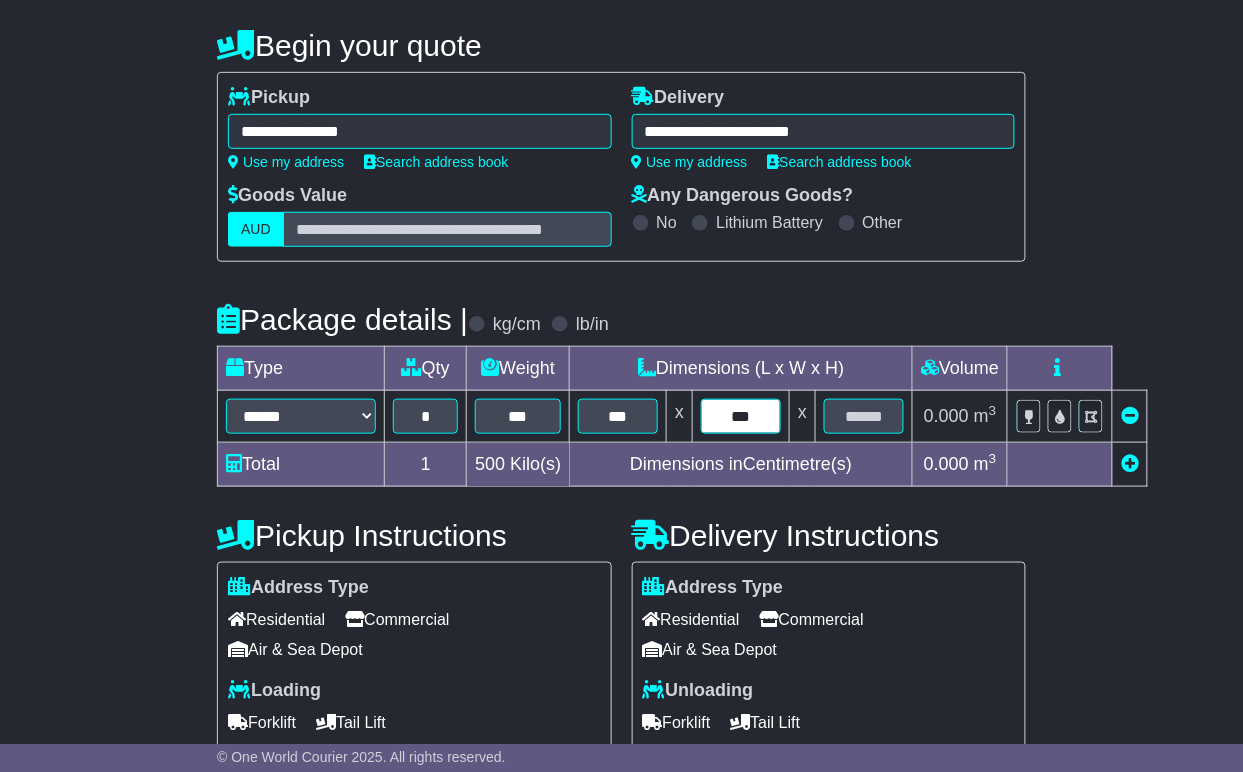 type on "***" 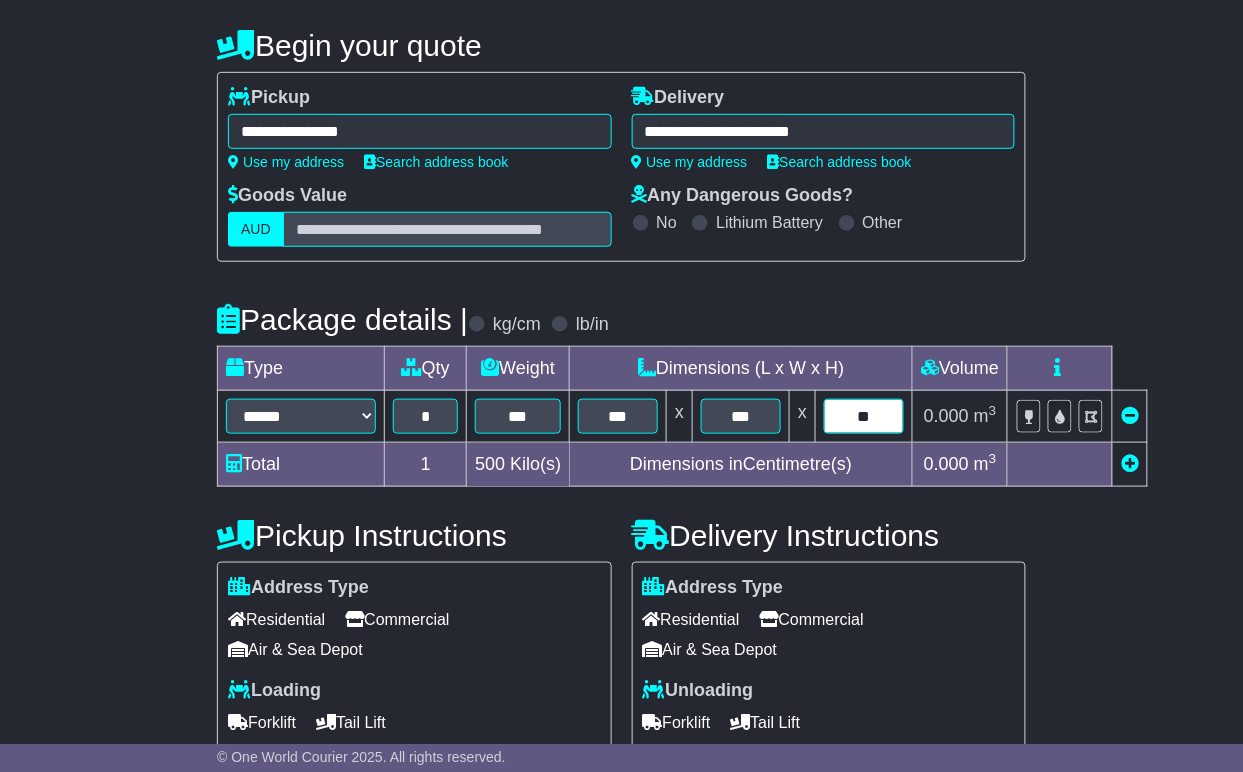 type on "**" 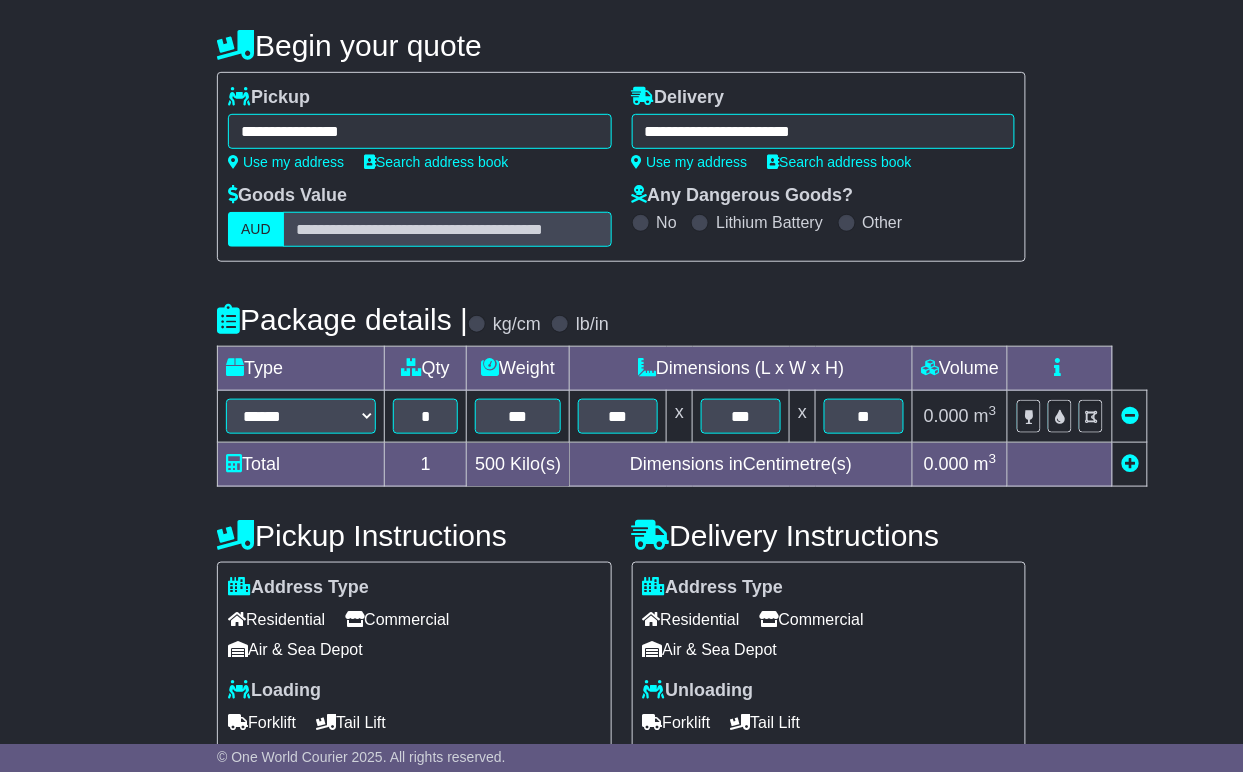 click on "Tail Lift" at bounding box center (351, 723) 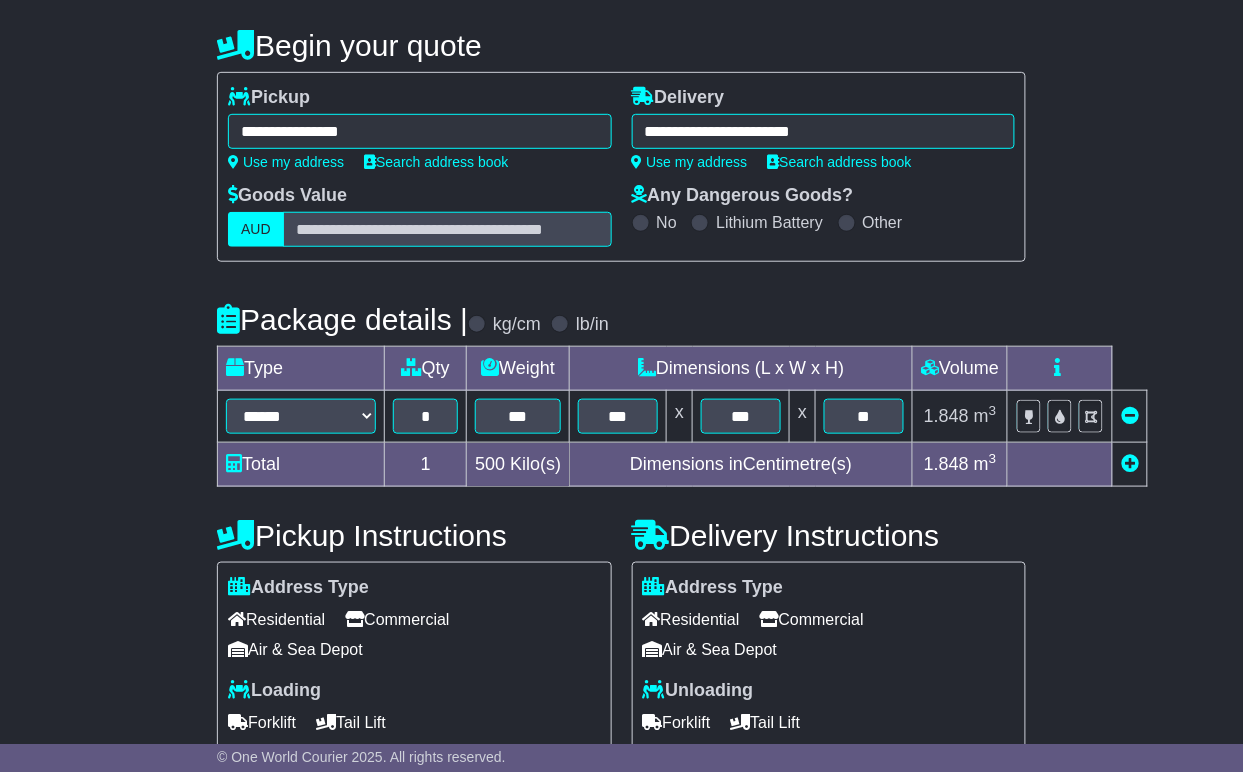 click on "Forklift" at bounding box center [262, 723] 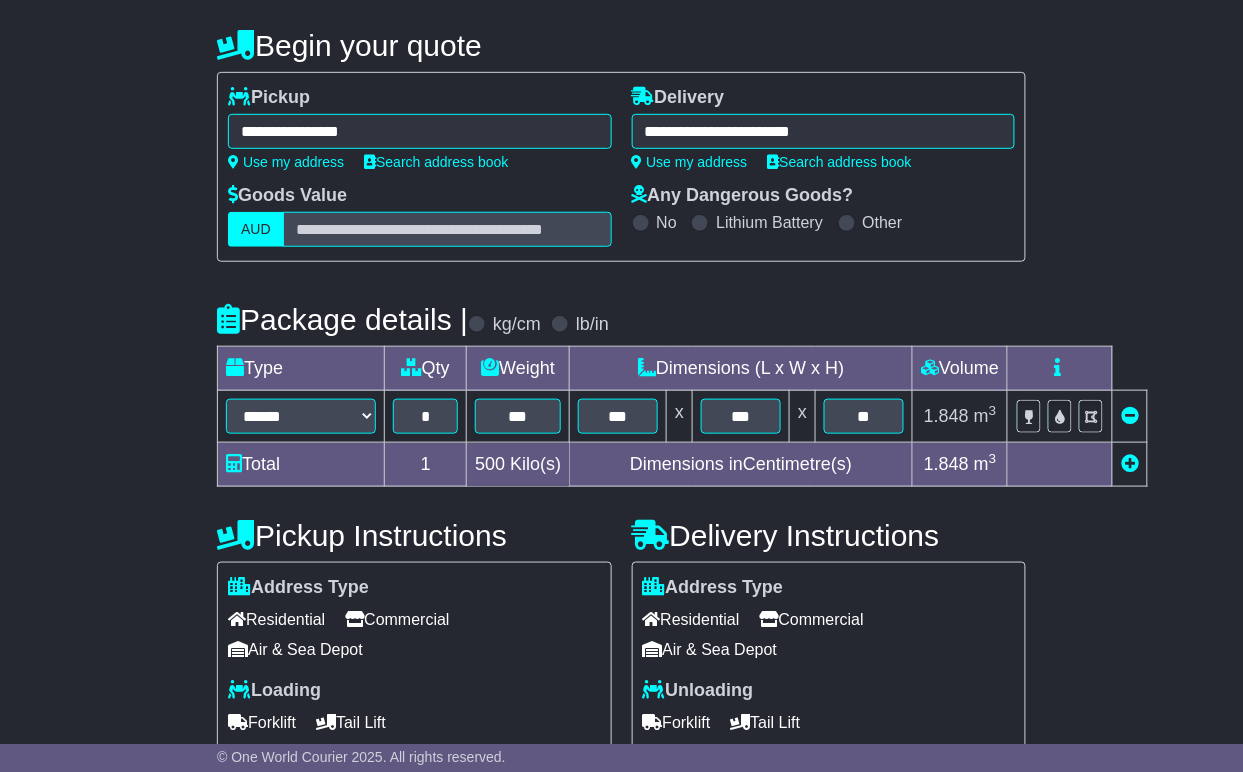 scroll, scrollTop: 530, scrollLeft: 0, axis: vertical 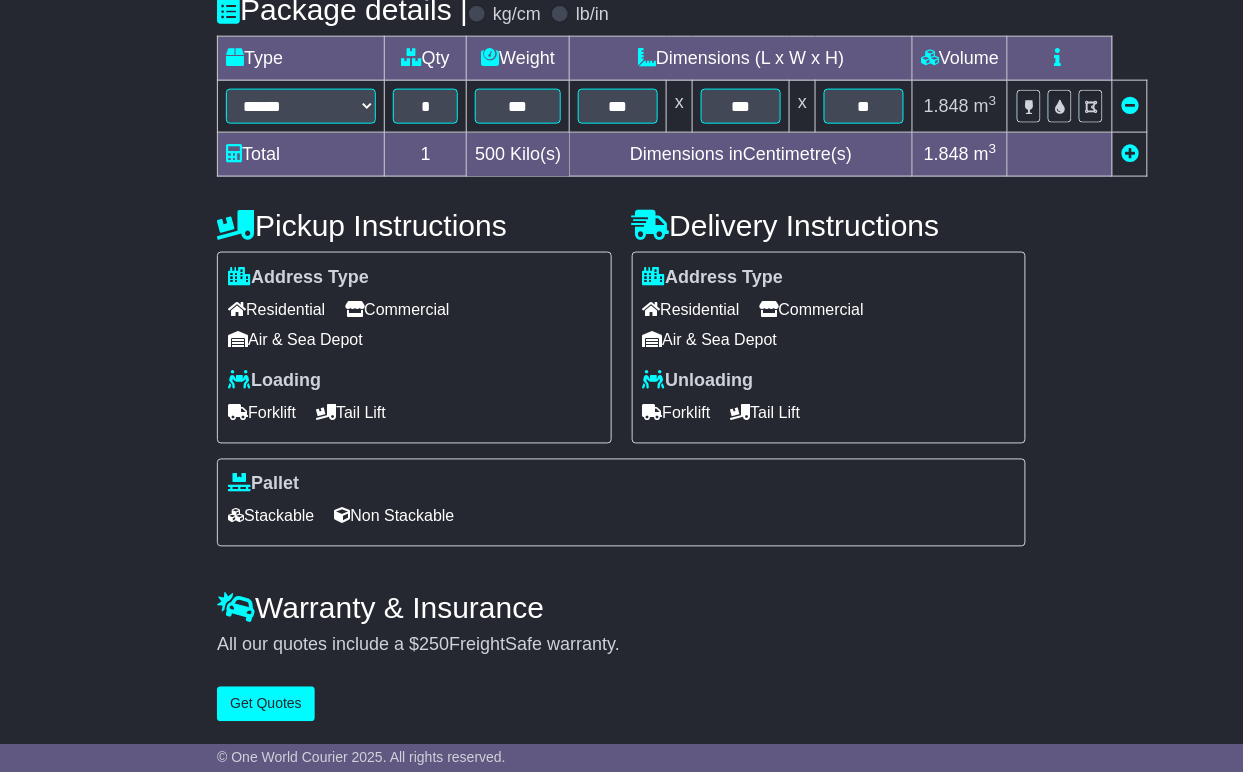 click on "Non Stackable" at bounding box center (394, 516) 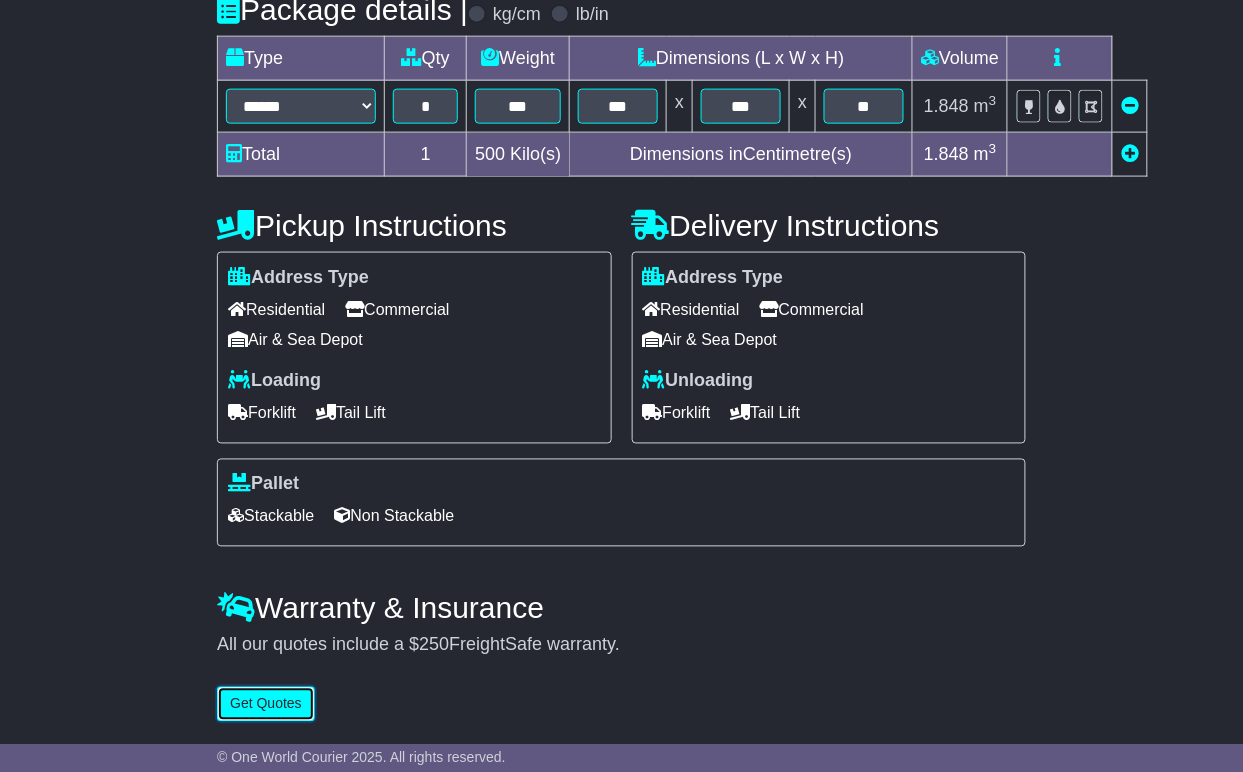 click on "Get Quotes" at bounding box center [266, 704] 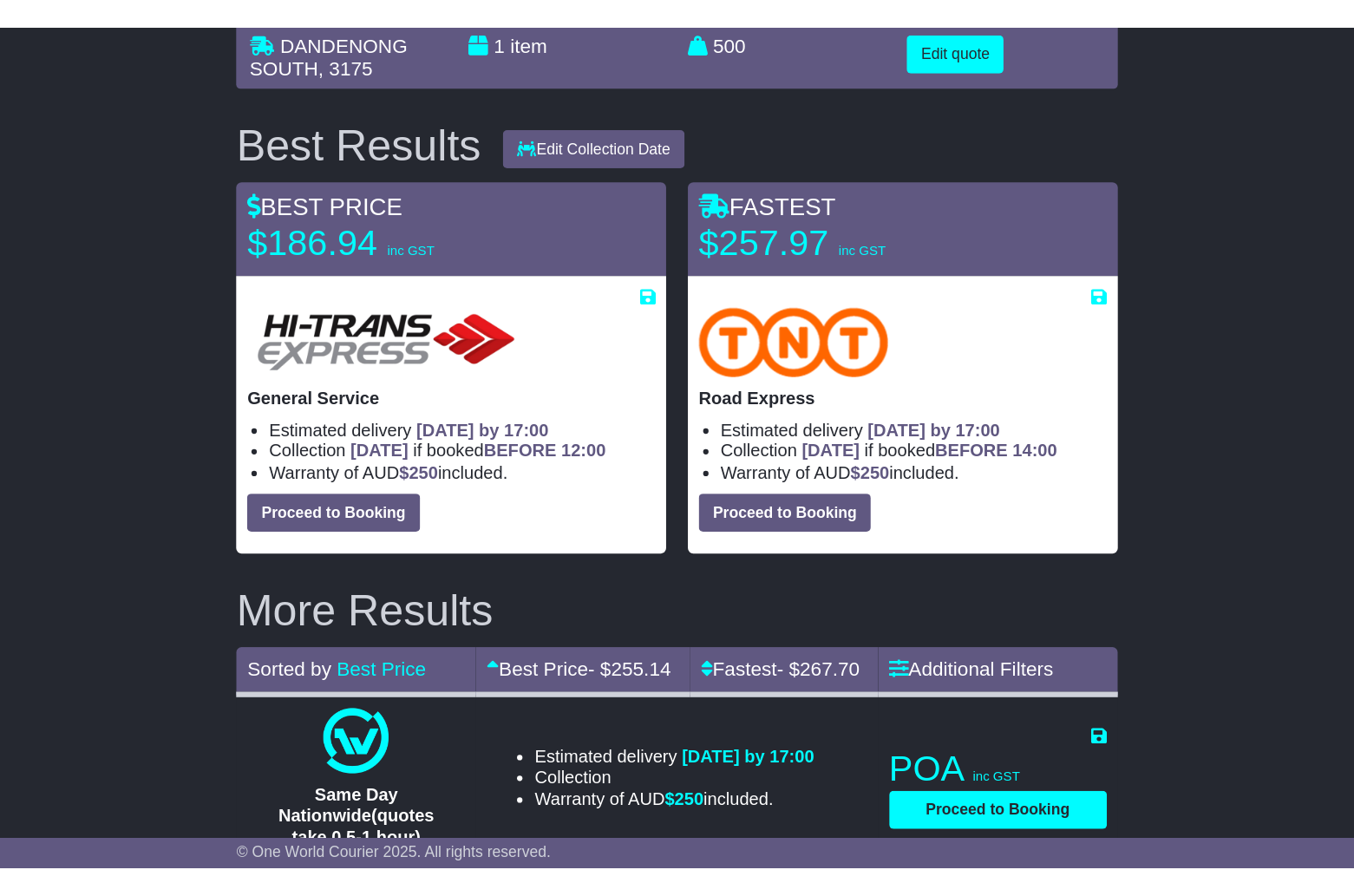scroll, scrollTop: 164, scrollLeft: 0, axis: vertical 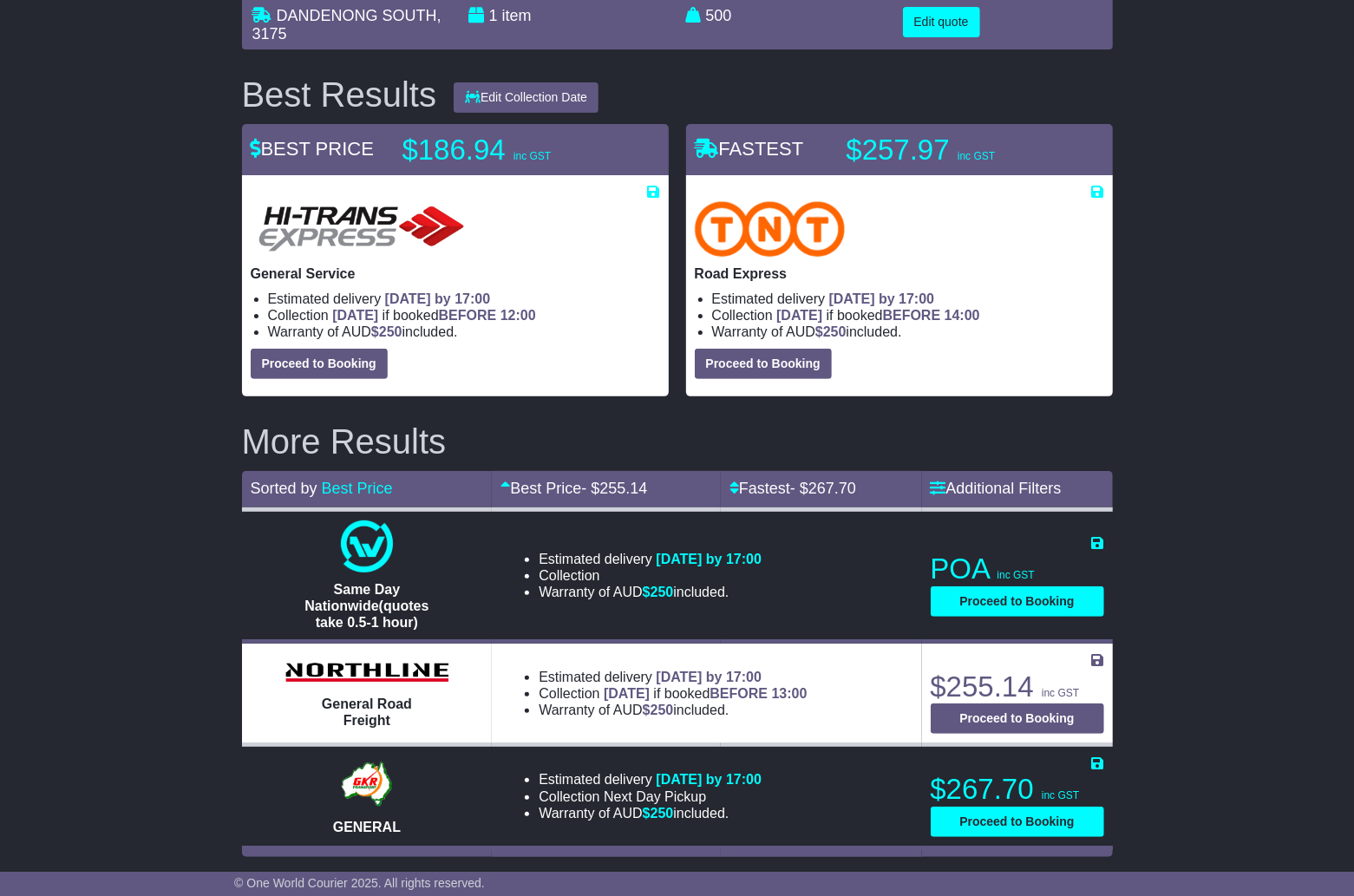 click on "REVESBY , 2212
DANDENONG SOUTH , 3175
1   item
1.848
m 3
in 3
500  kg(s)  lb(s) Edit quote" at bounding box center (677, 415) 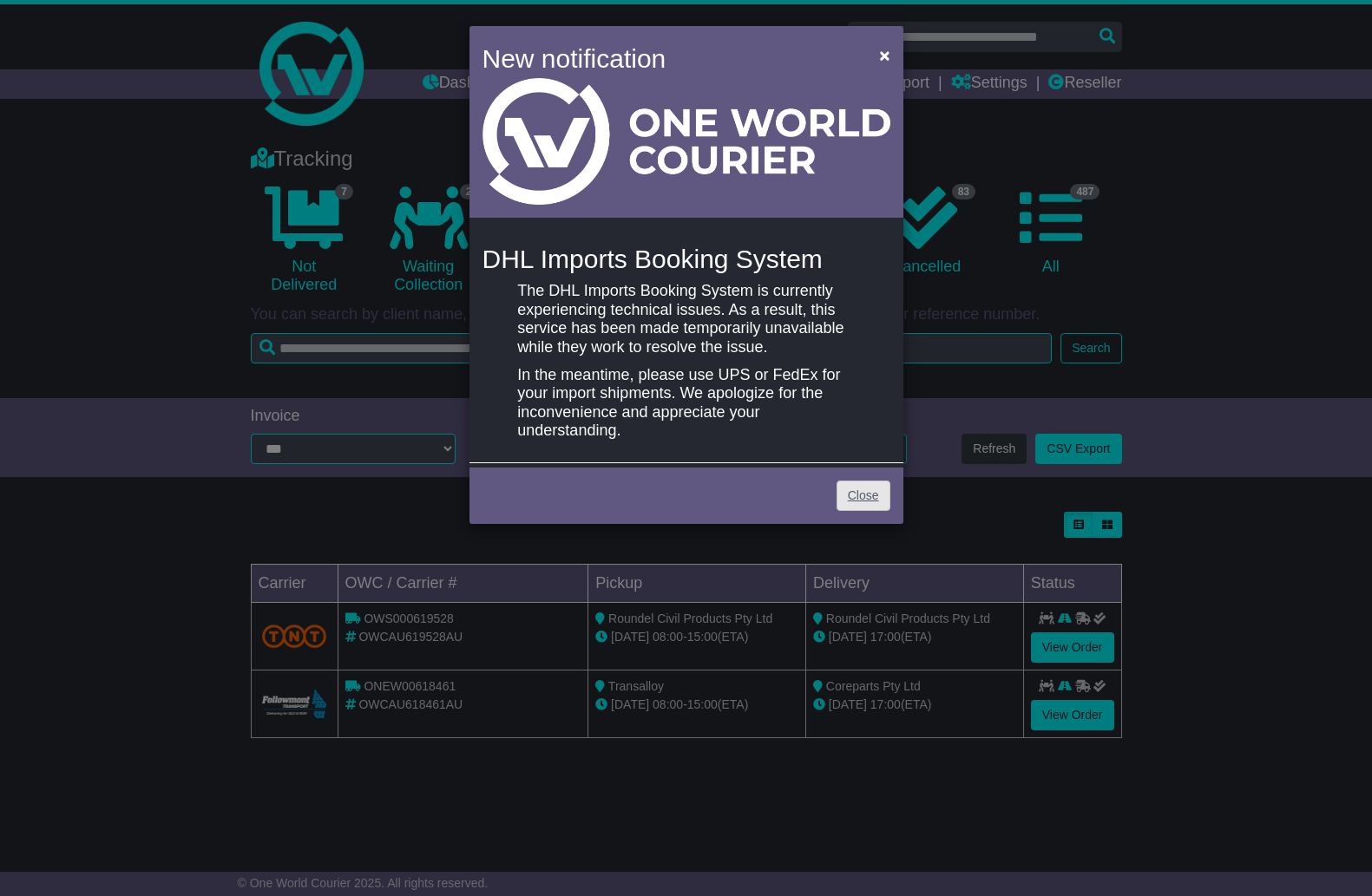 scroll, scrollTop: 0, scrollLeft: 0, axis: both 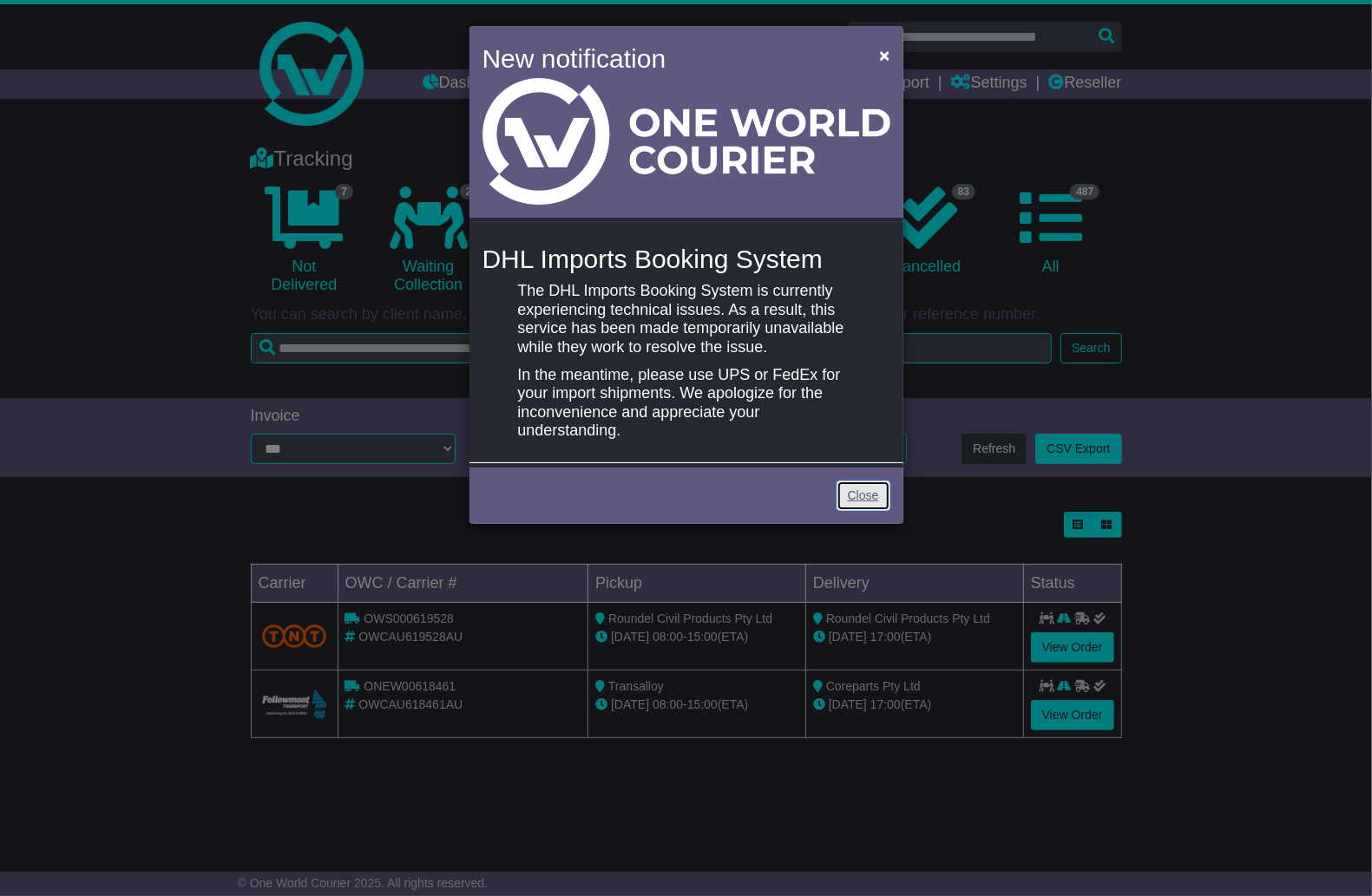 click on "Close" at bounding box center (863, 495) 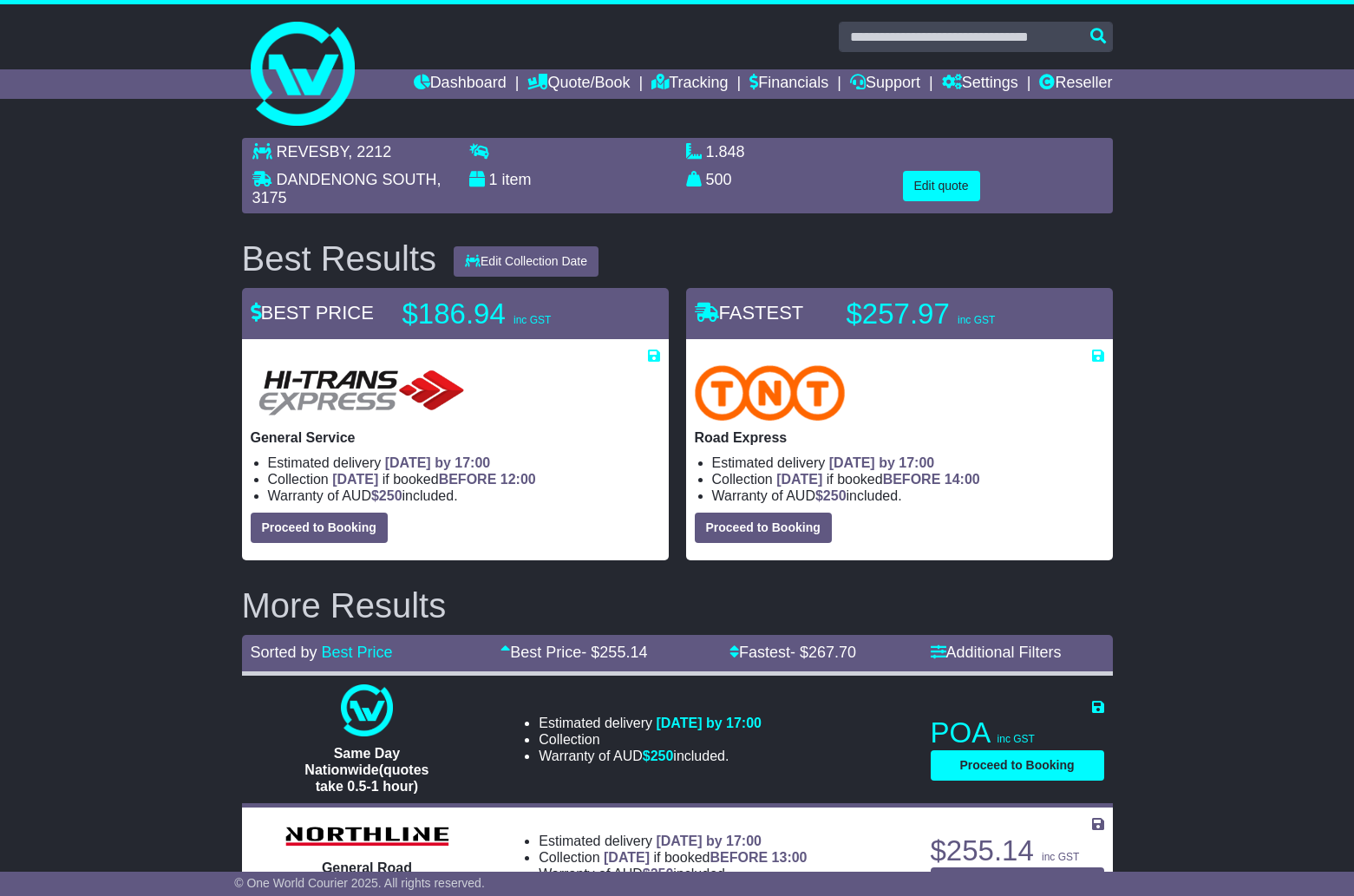 select on "*****" 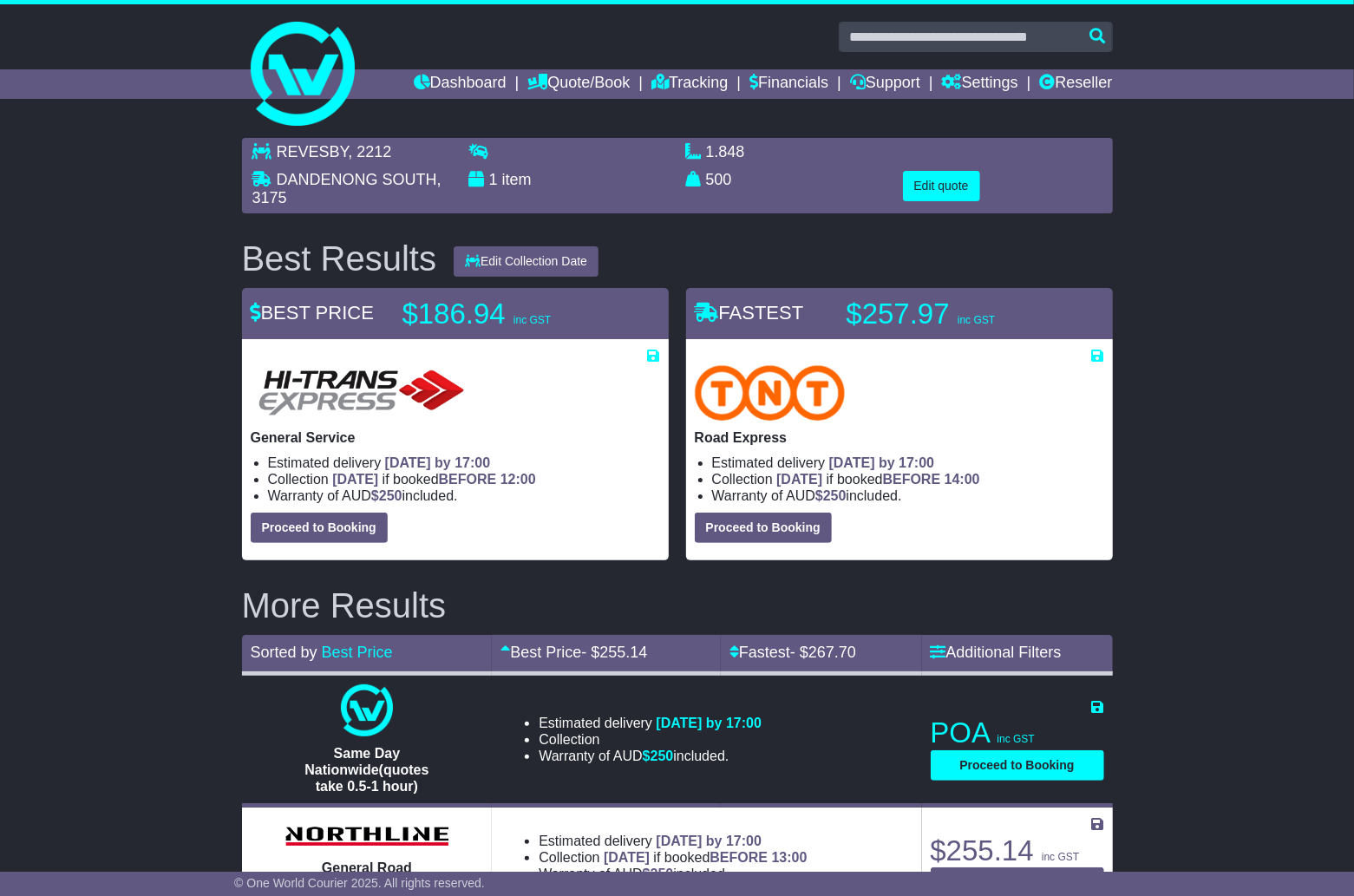 scroll, scrollTop: 0, scrollLeft: 0, axis: both 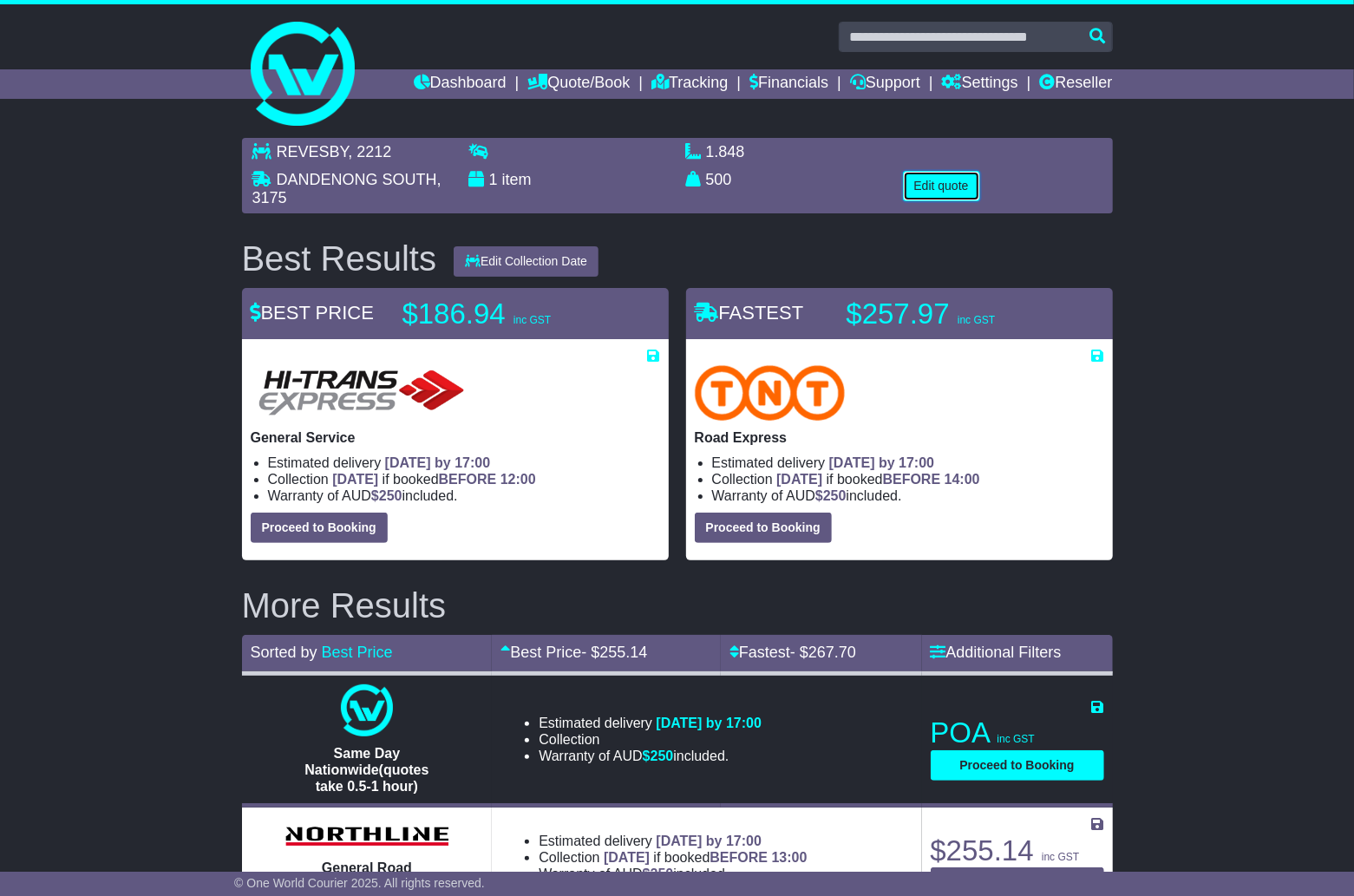 click on "Edit quote" at bounding box center (941, 186) 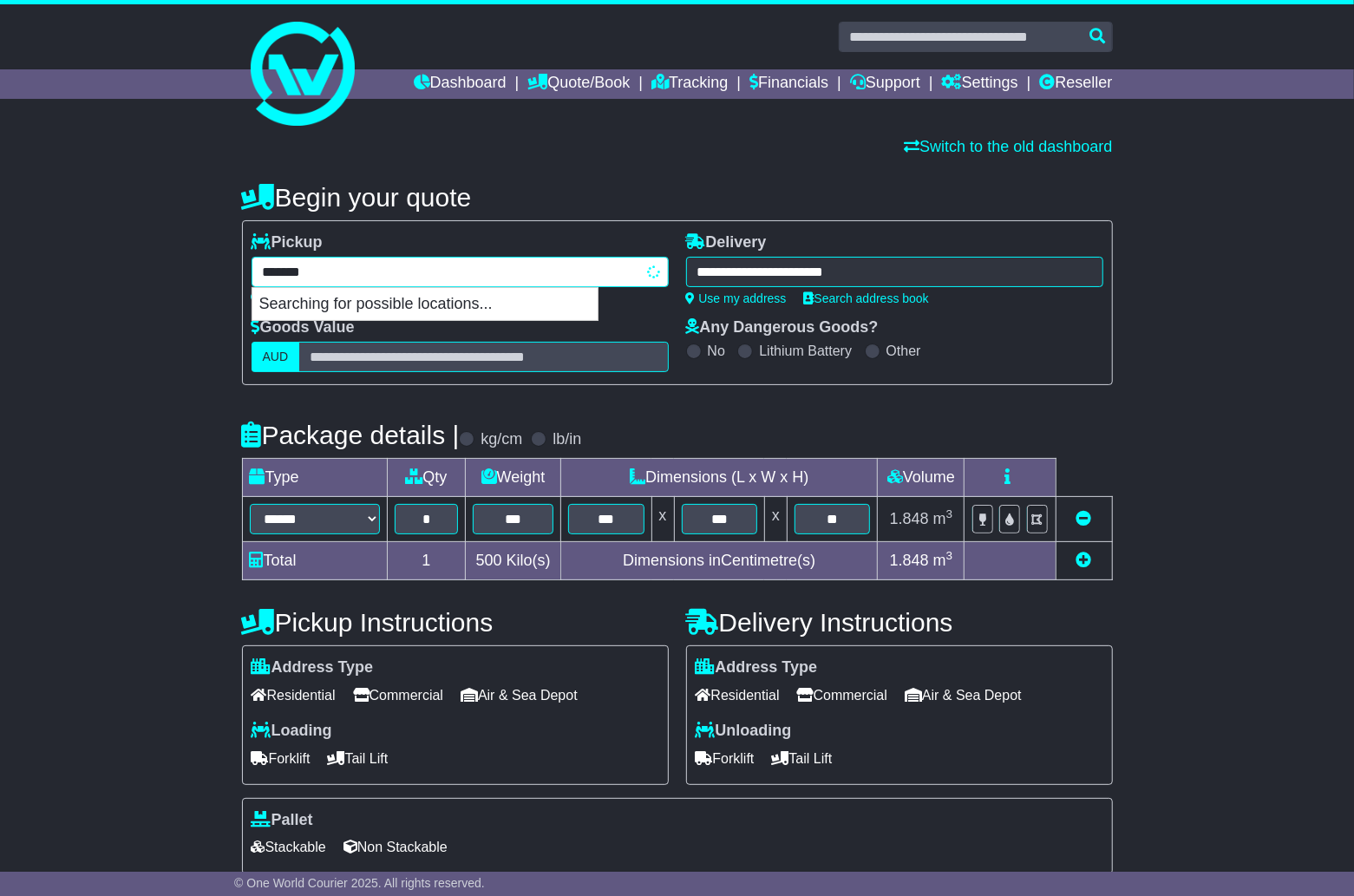 click on "**********" at bounding box center (460, 271) 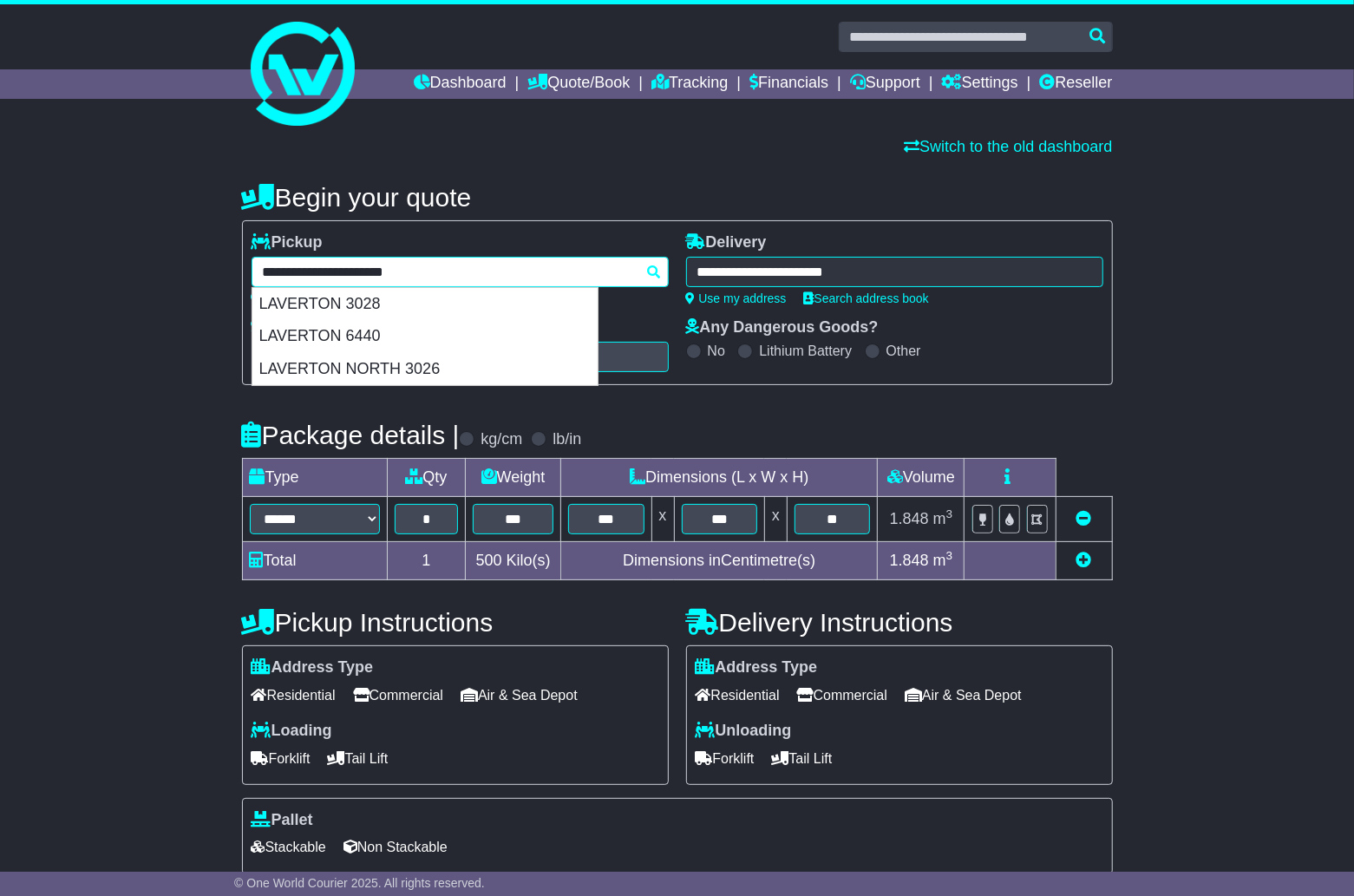 drag, startPoint x: 364, startPoint y: 265, endPoint x: 517, endPoint y: 261, distance: 153.05228 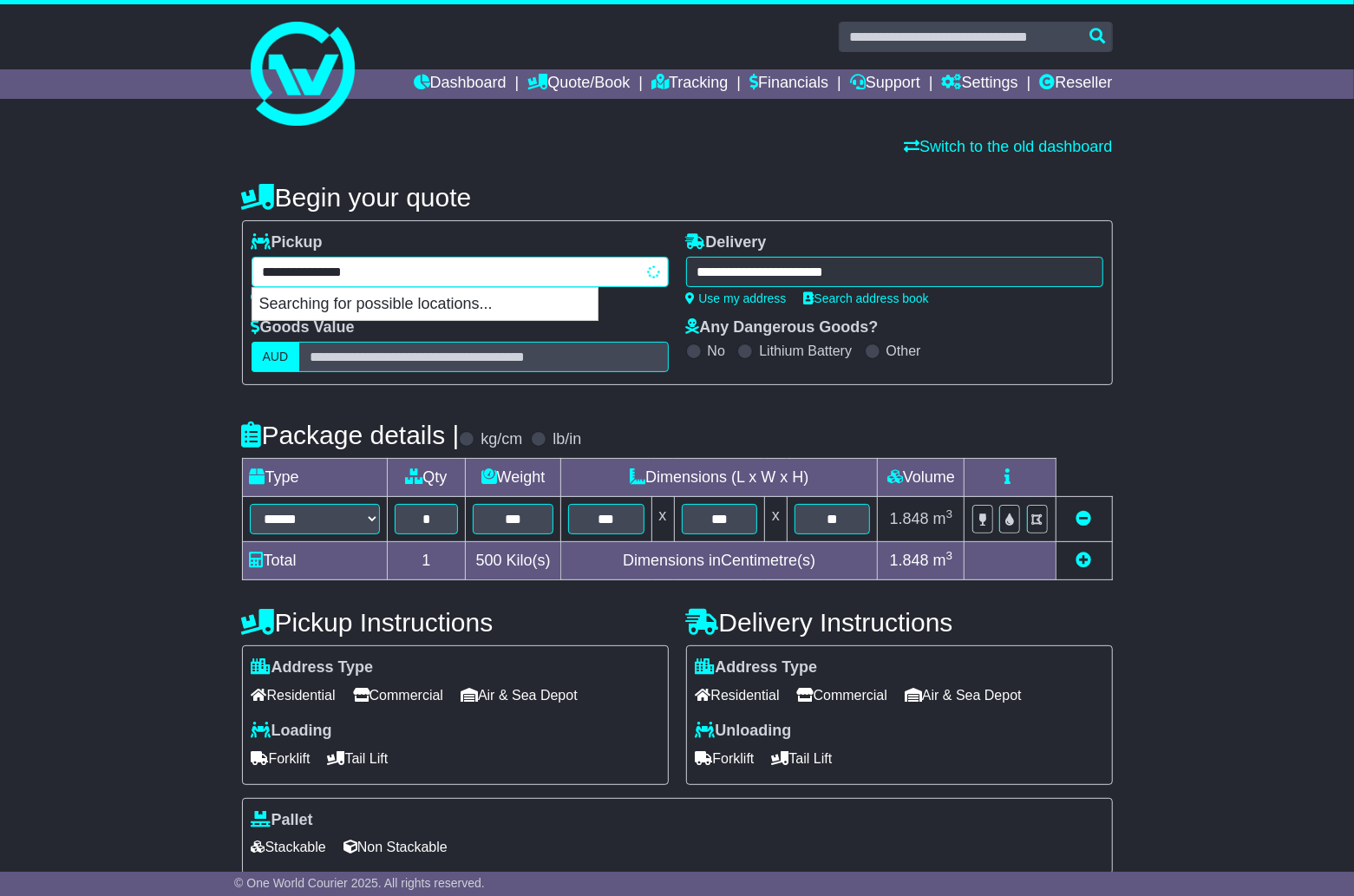 type on "**********" 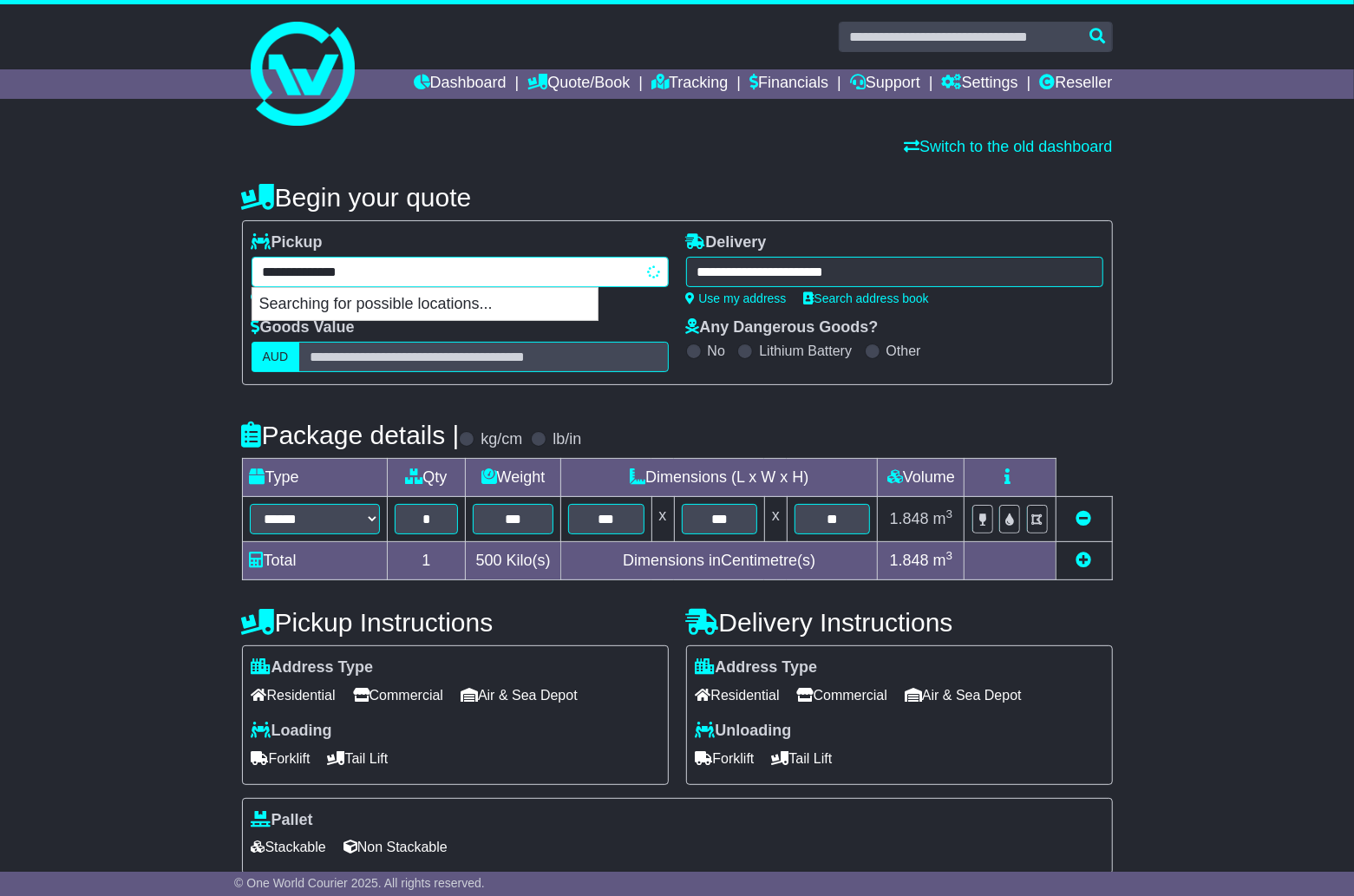 type 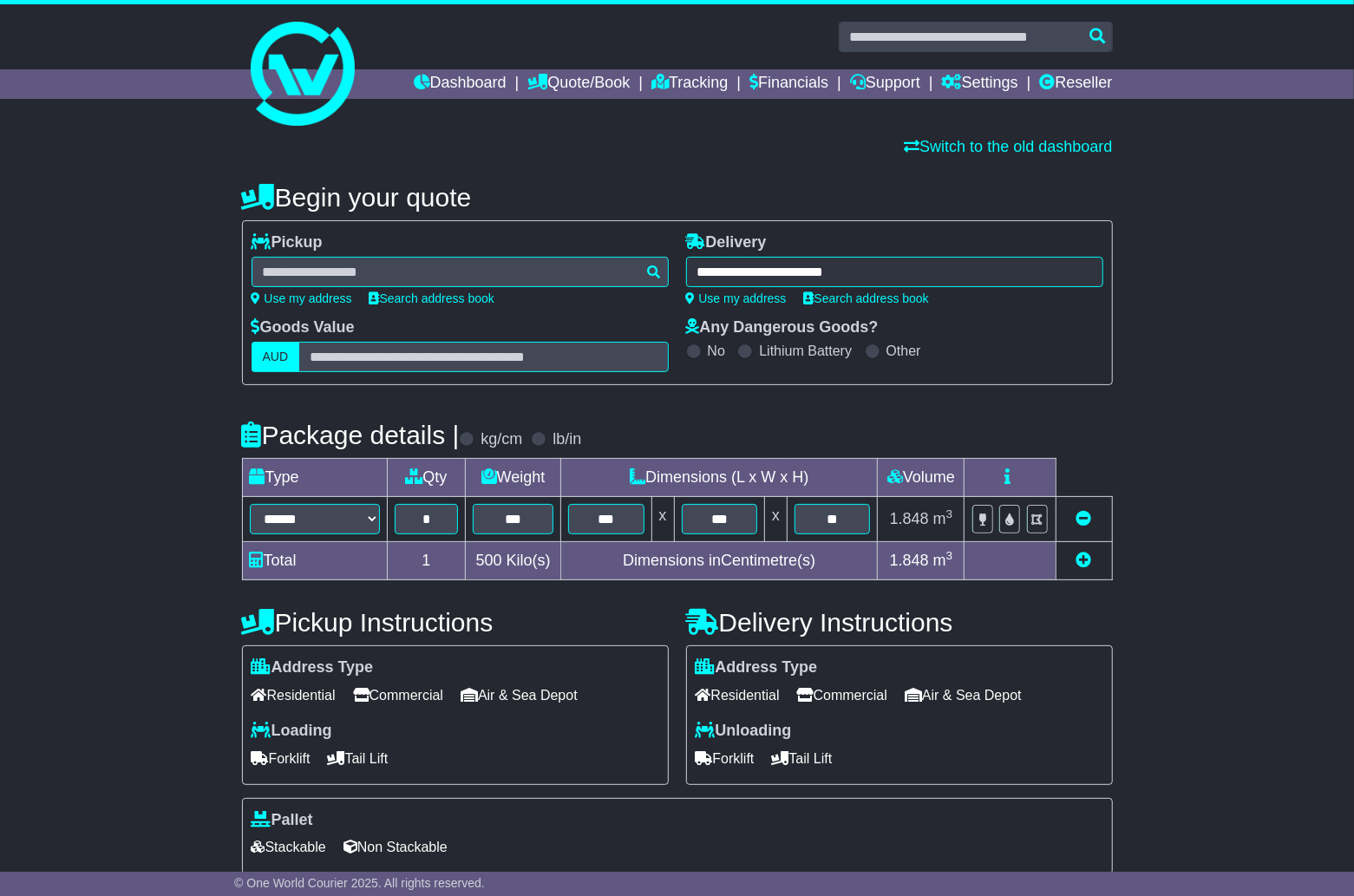 click on "**********" at bounding box center (894, 271) 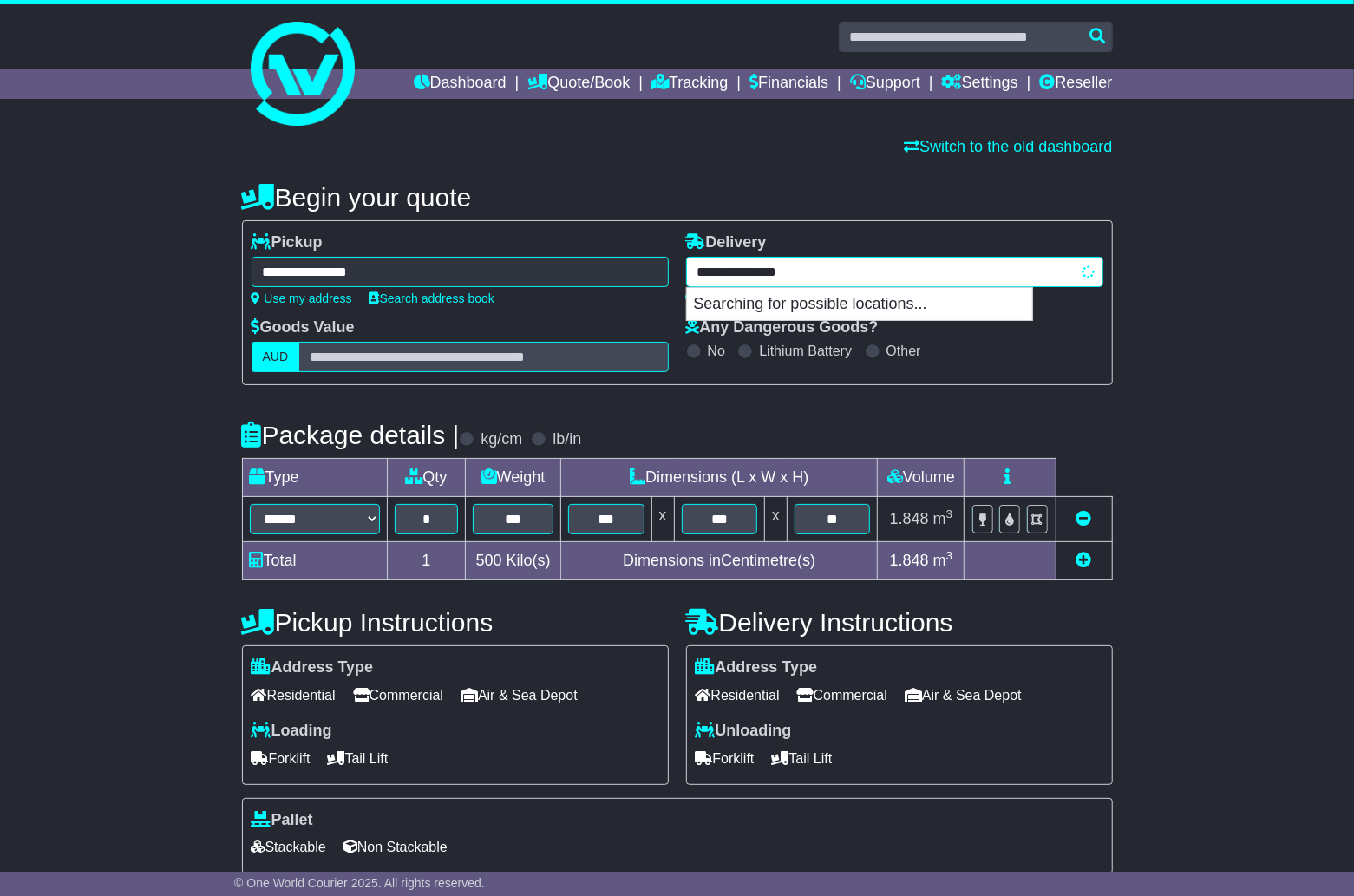 paste 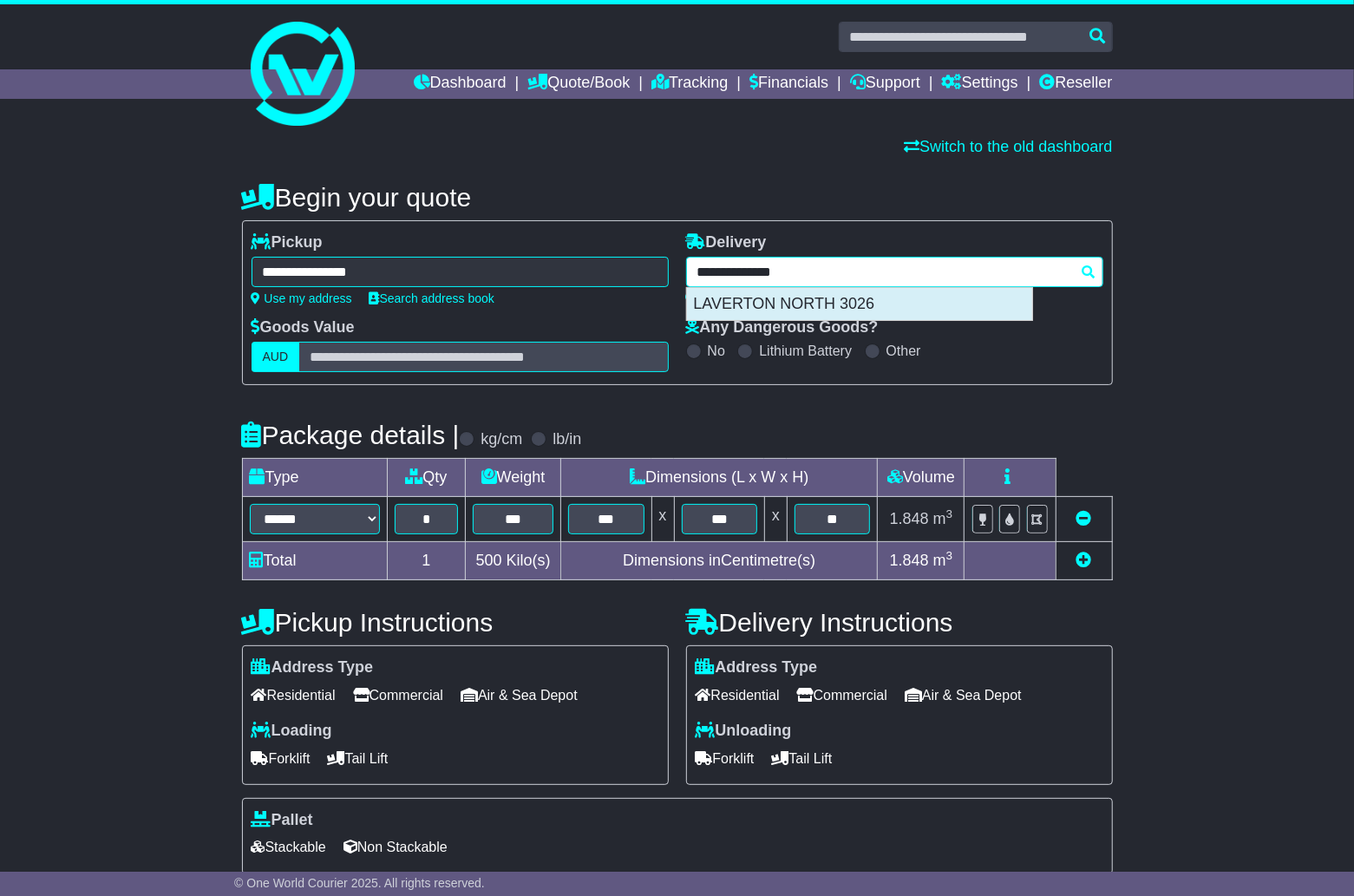 click on "LAVERTON NORTH 3026" at bounding box center [860, 304] 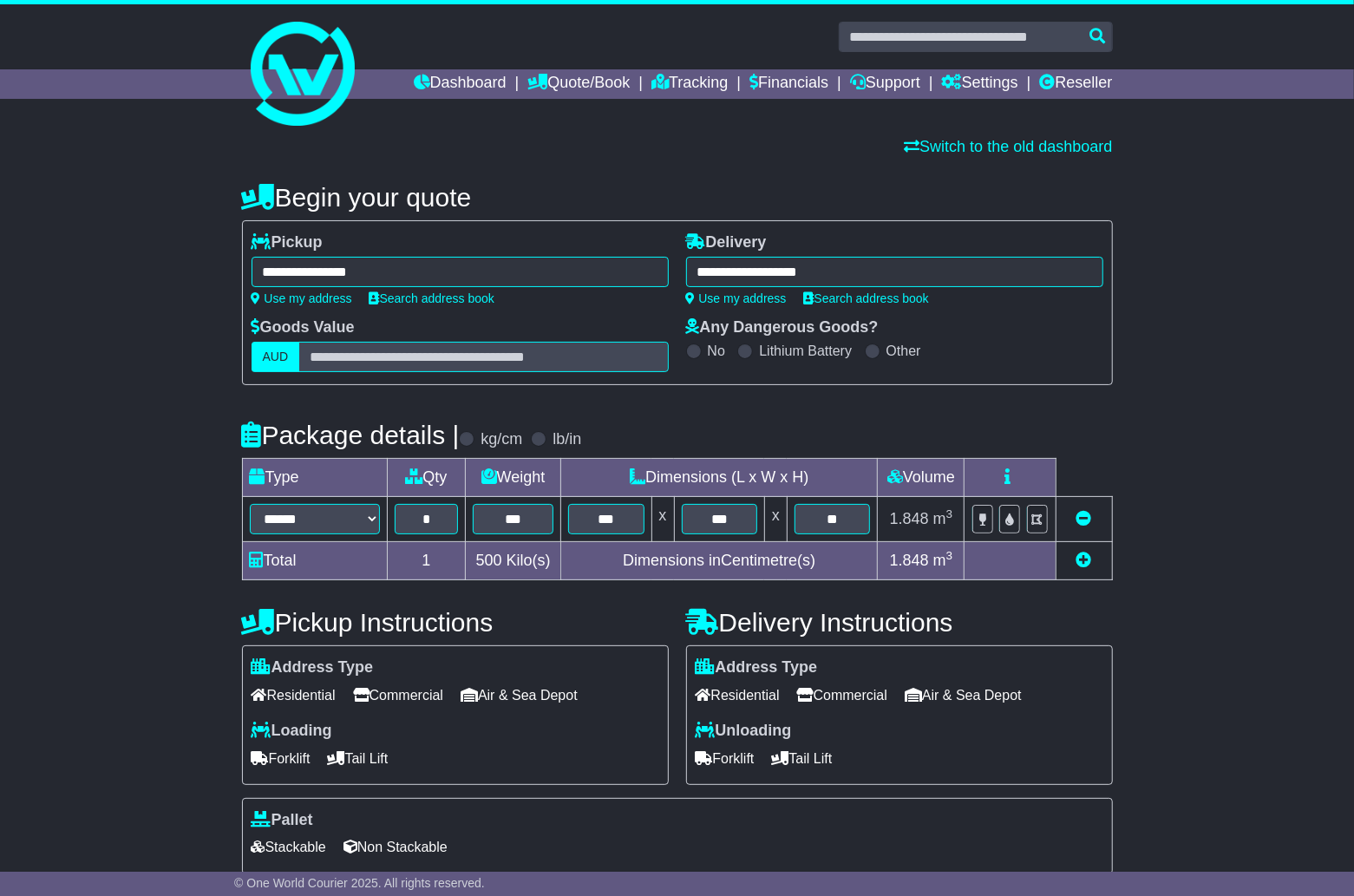 type on "**********" 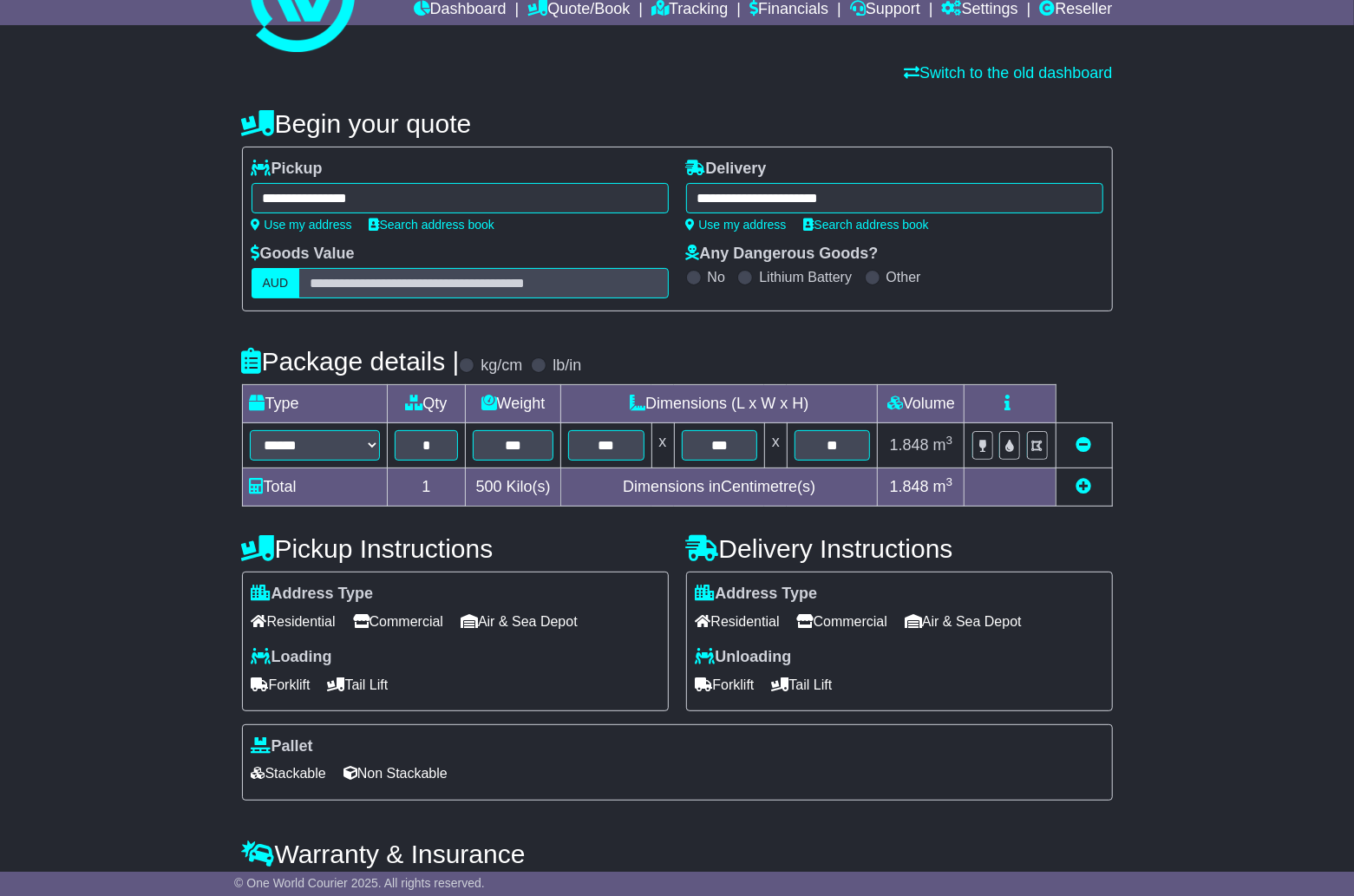 scroll, scrollTop: 115, scrollLeft: 0, axis: vertical 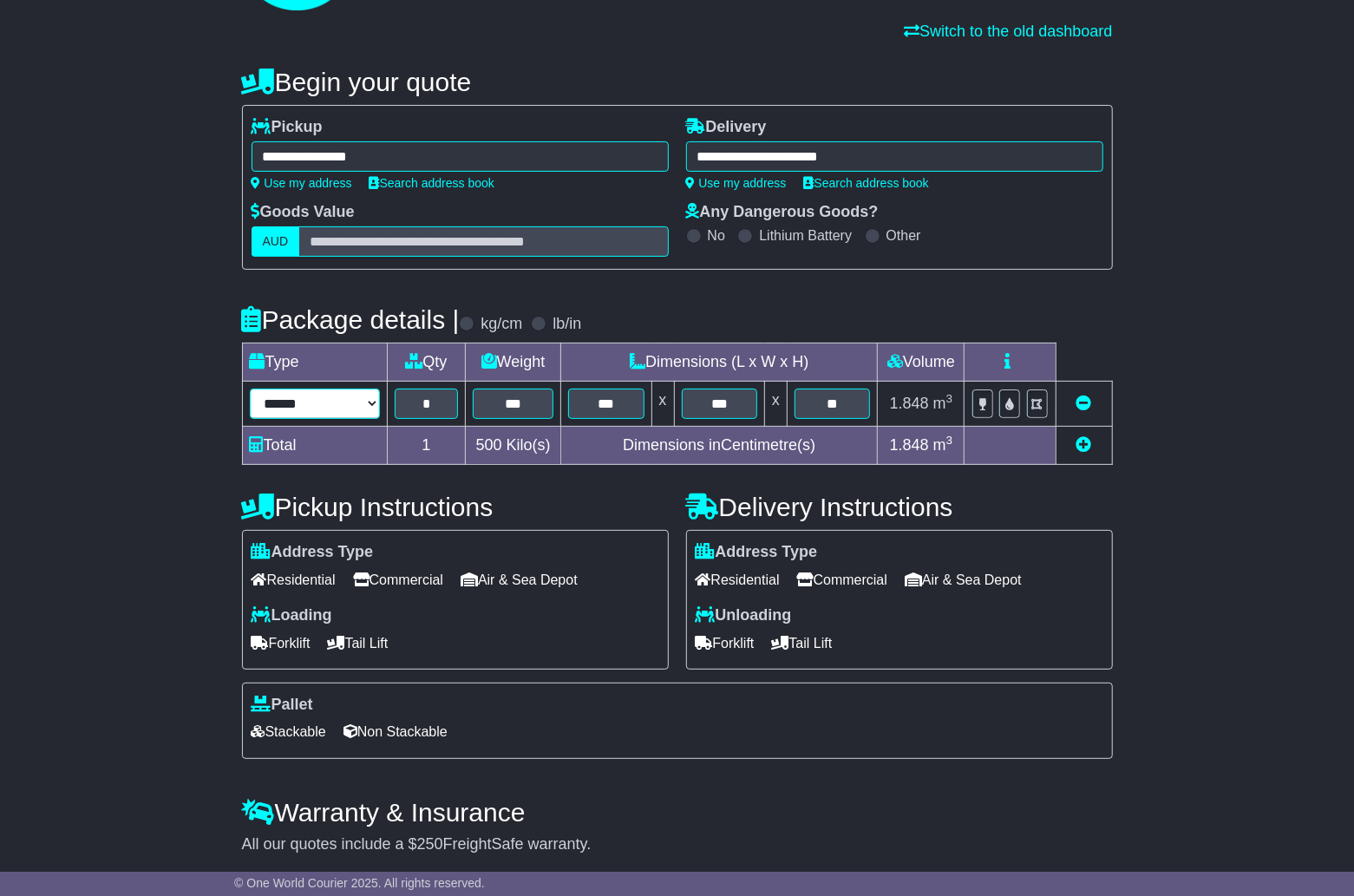 drag, startPoint x: 358, startPoint y: 394, endPoint x: 354, endPoint y: 404, distance: 11 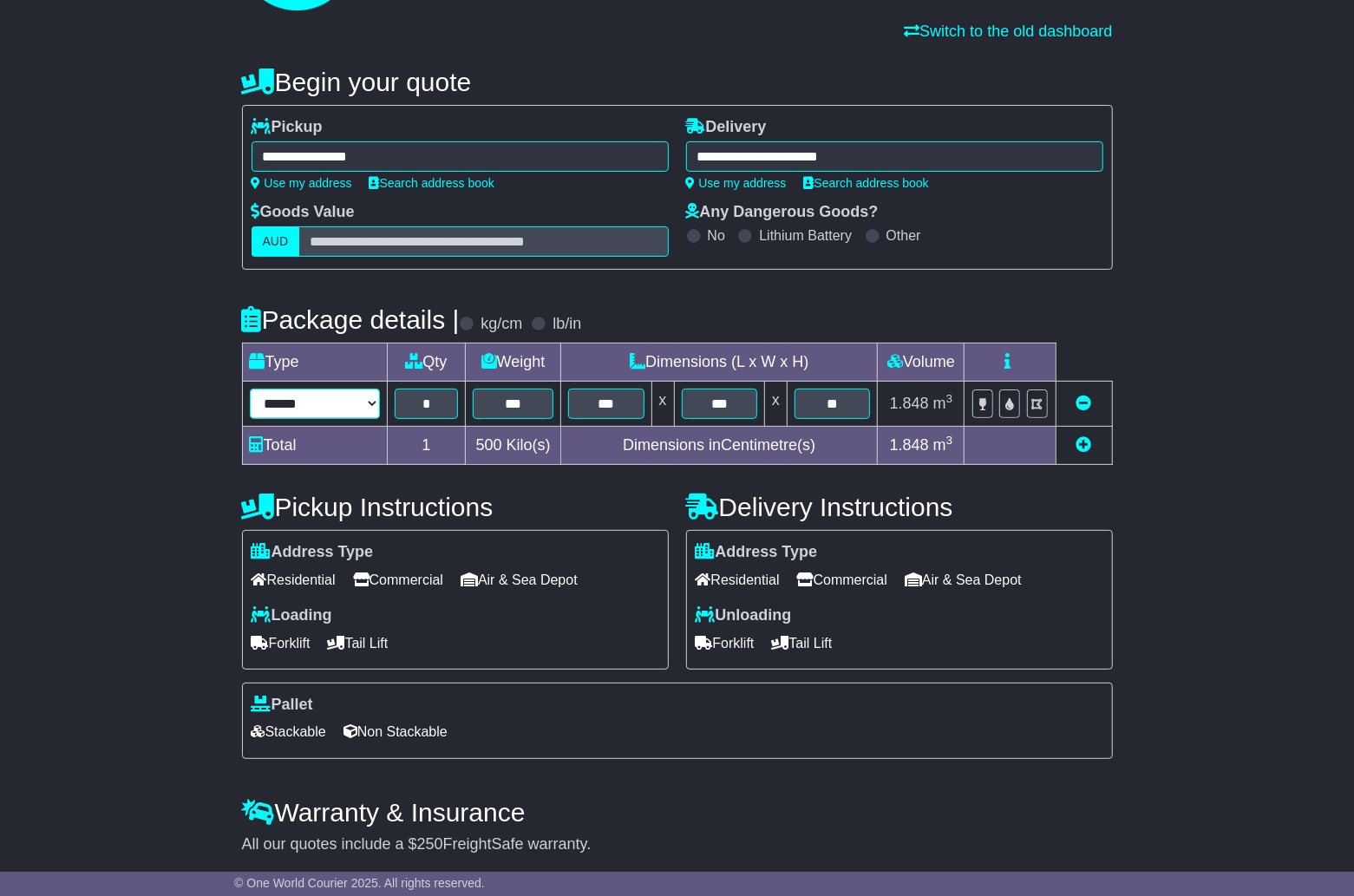select on "*****" 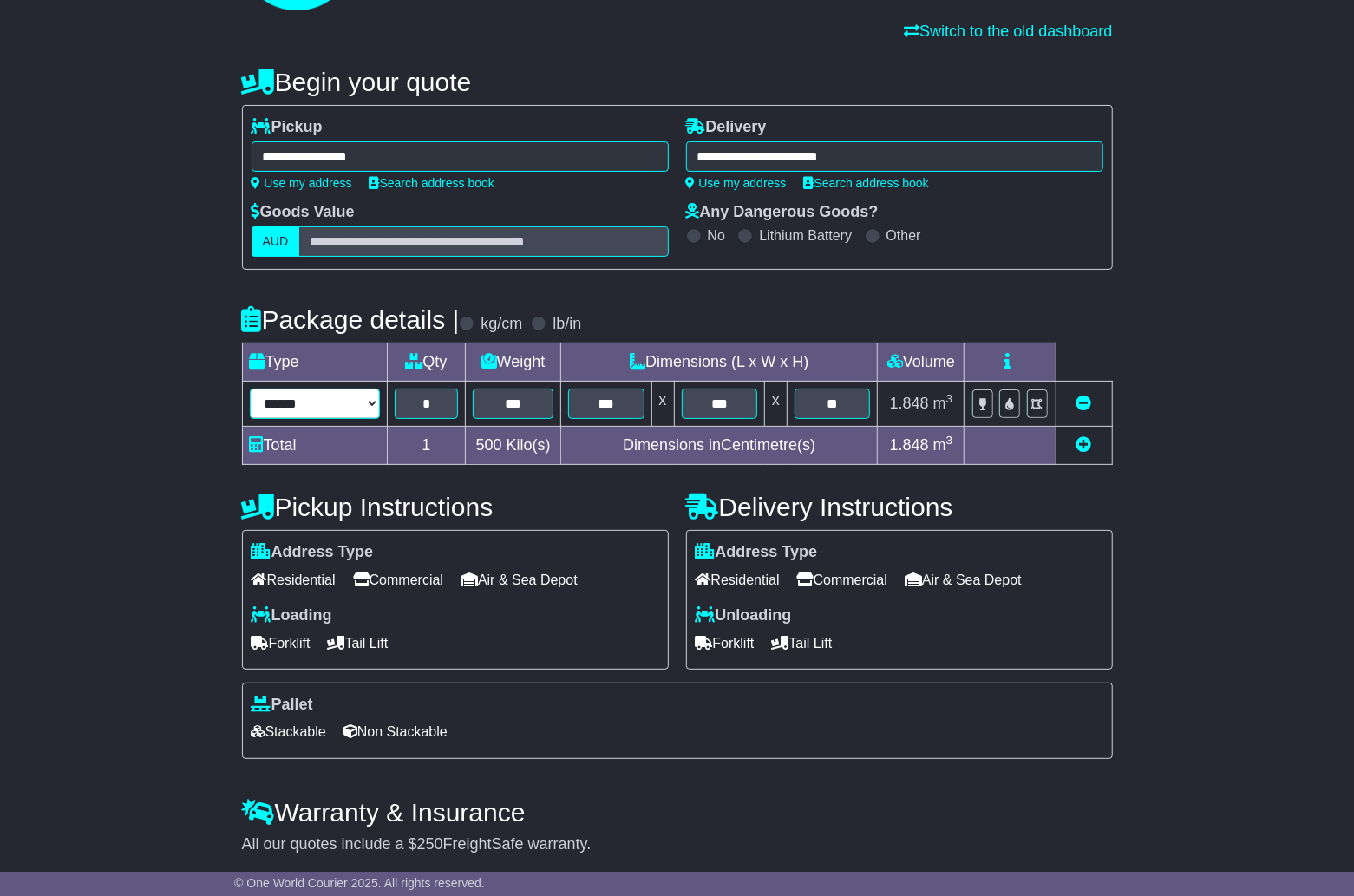 click on "****** ****** ***** **** **** ****** ***" at bounding box center [315, 403] 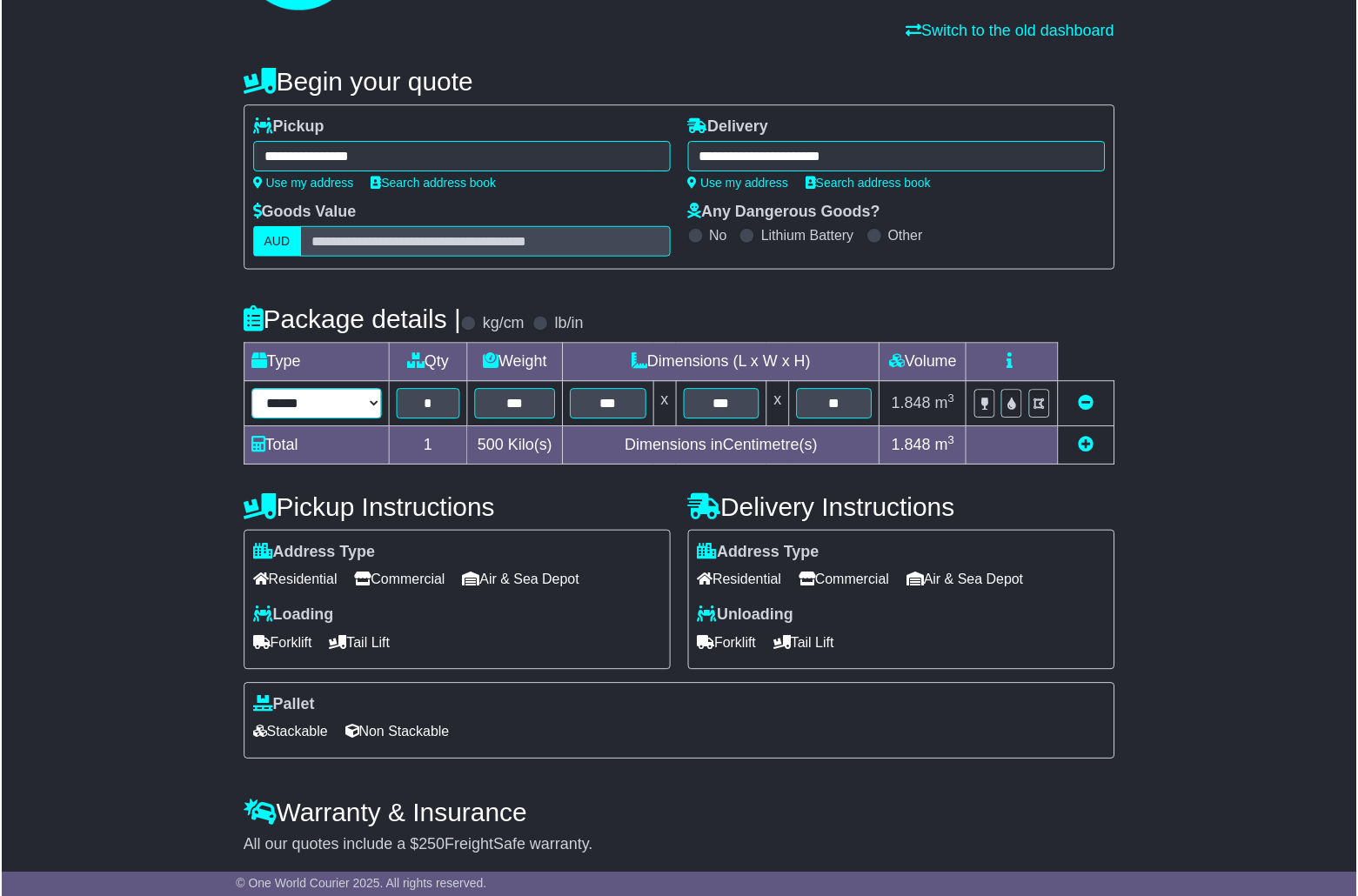 scroll, scrollTop: 91, scrollLeft: 0, axis: vertical 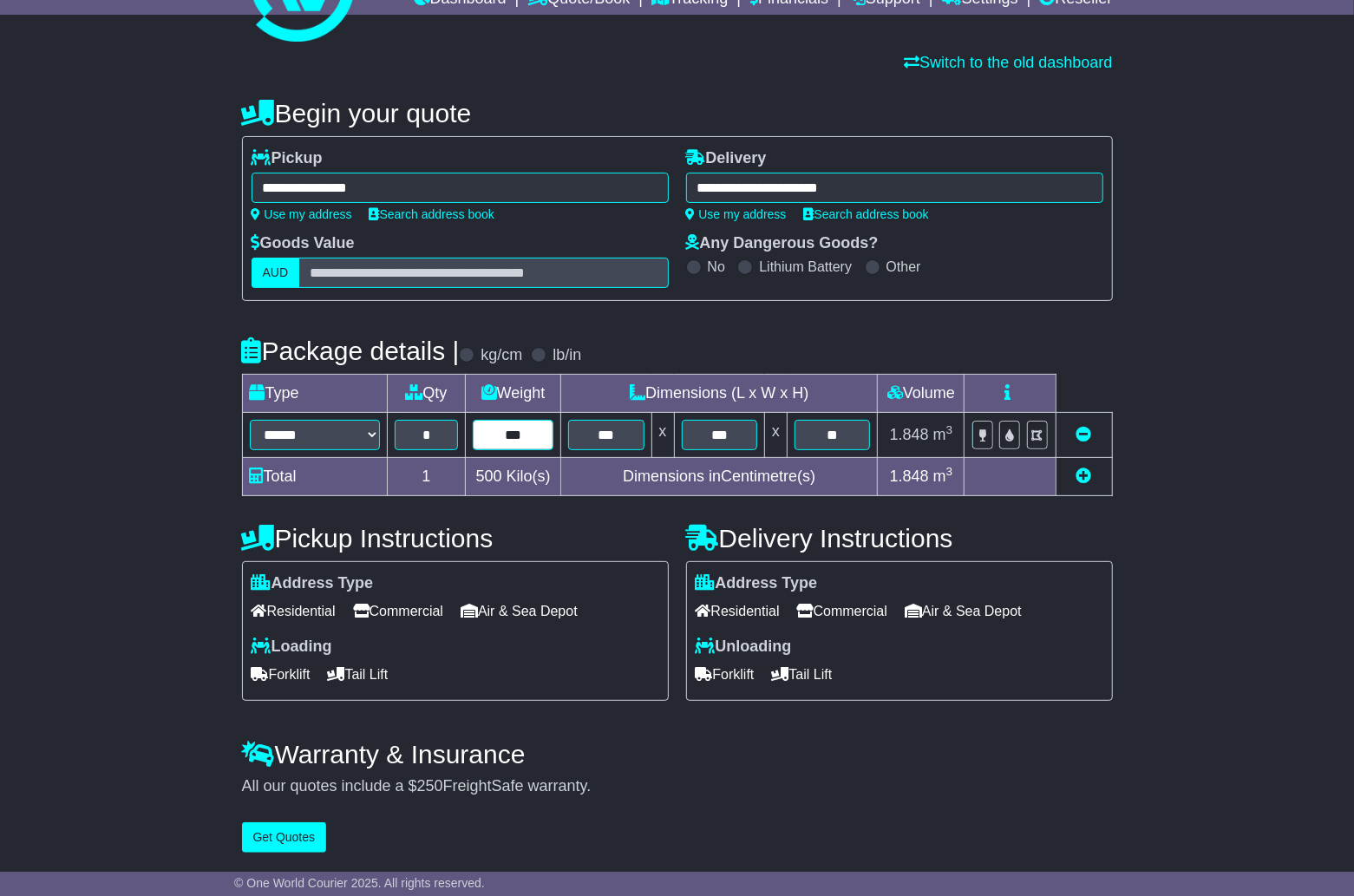 drag, startPoint x: 455, startPoint y: 428, endPoint x: 435, endPoint y: 428, distance: 20 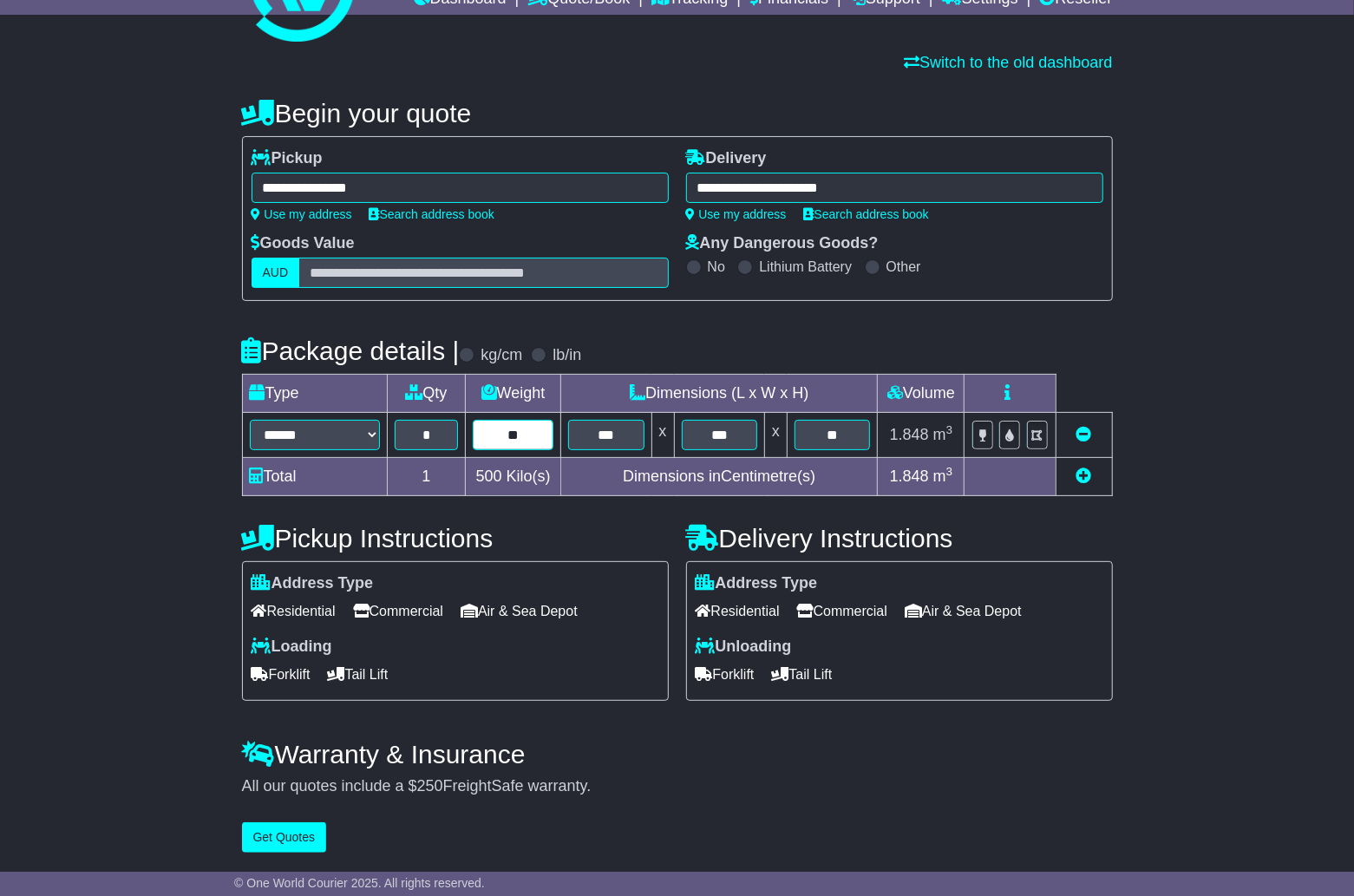 type on "**" 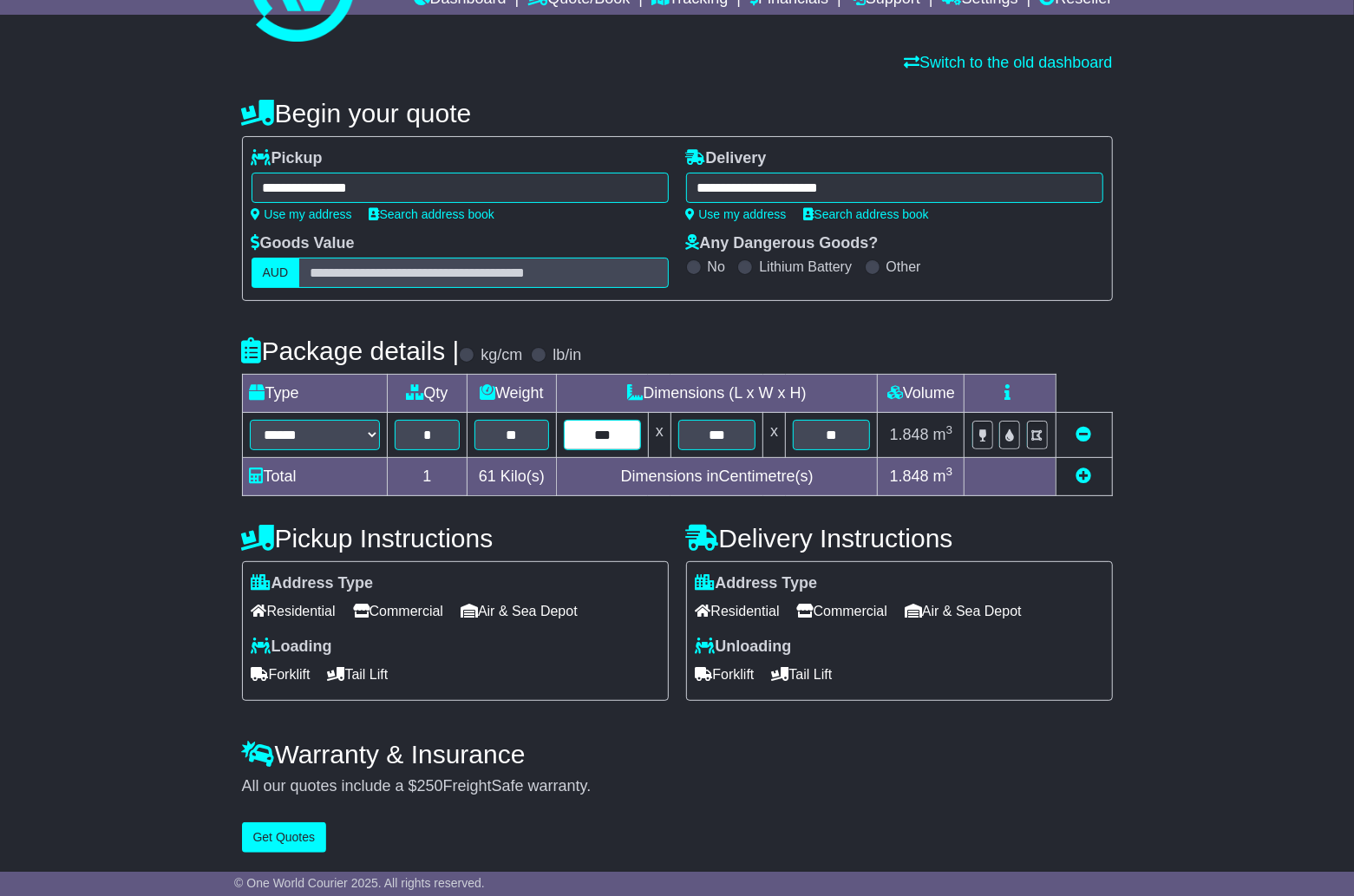 type on "*" 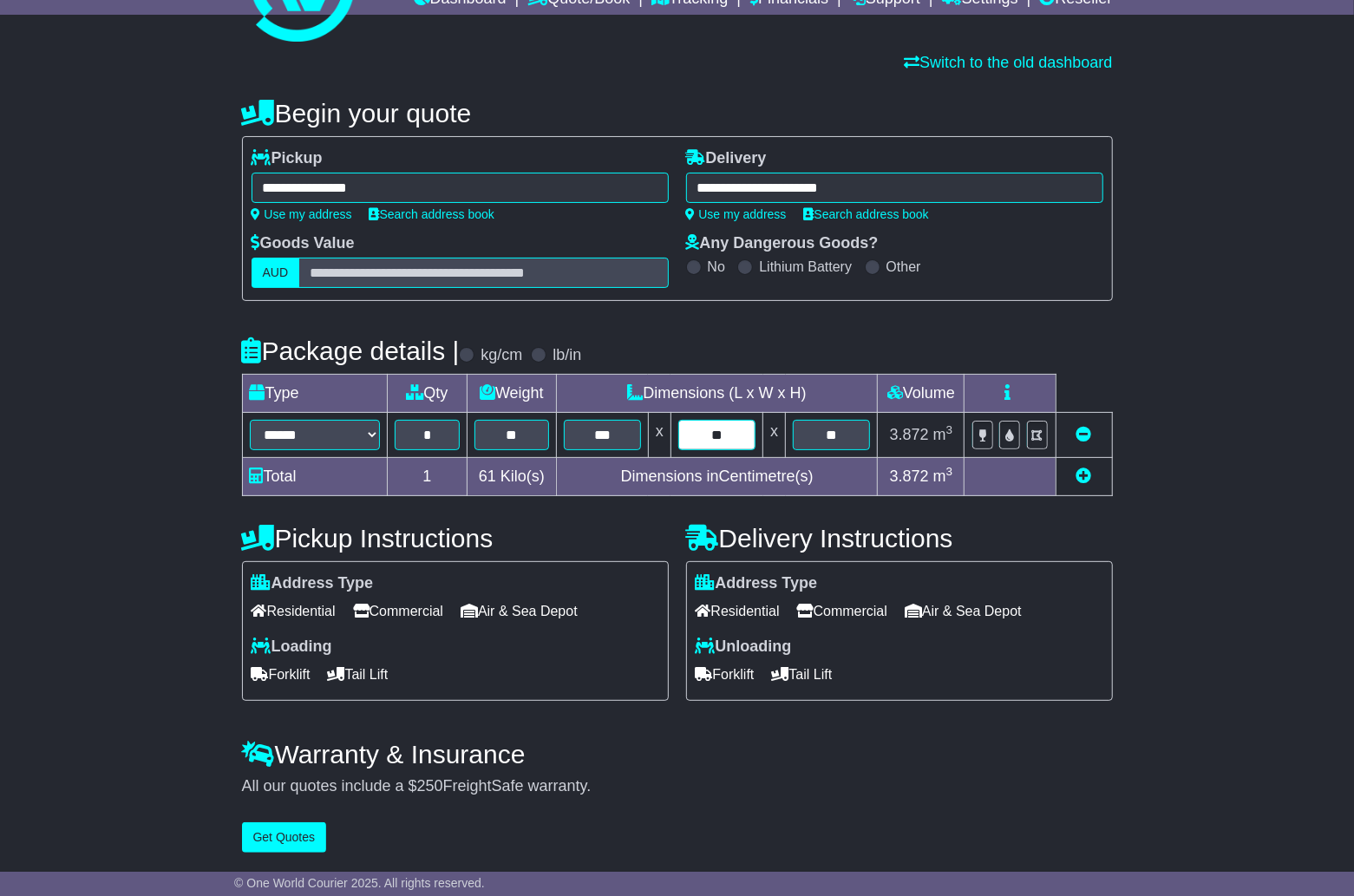 type on "**" 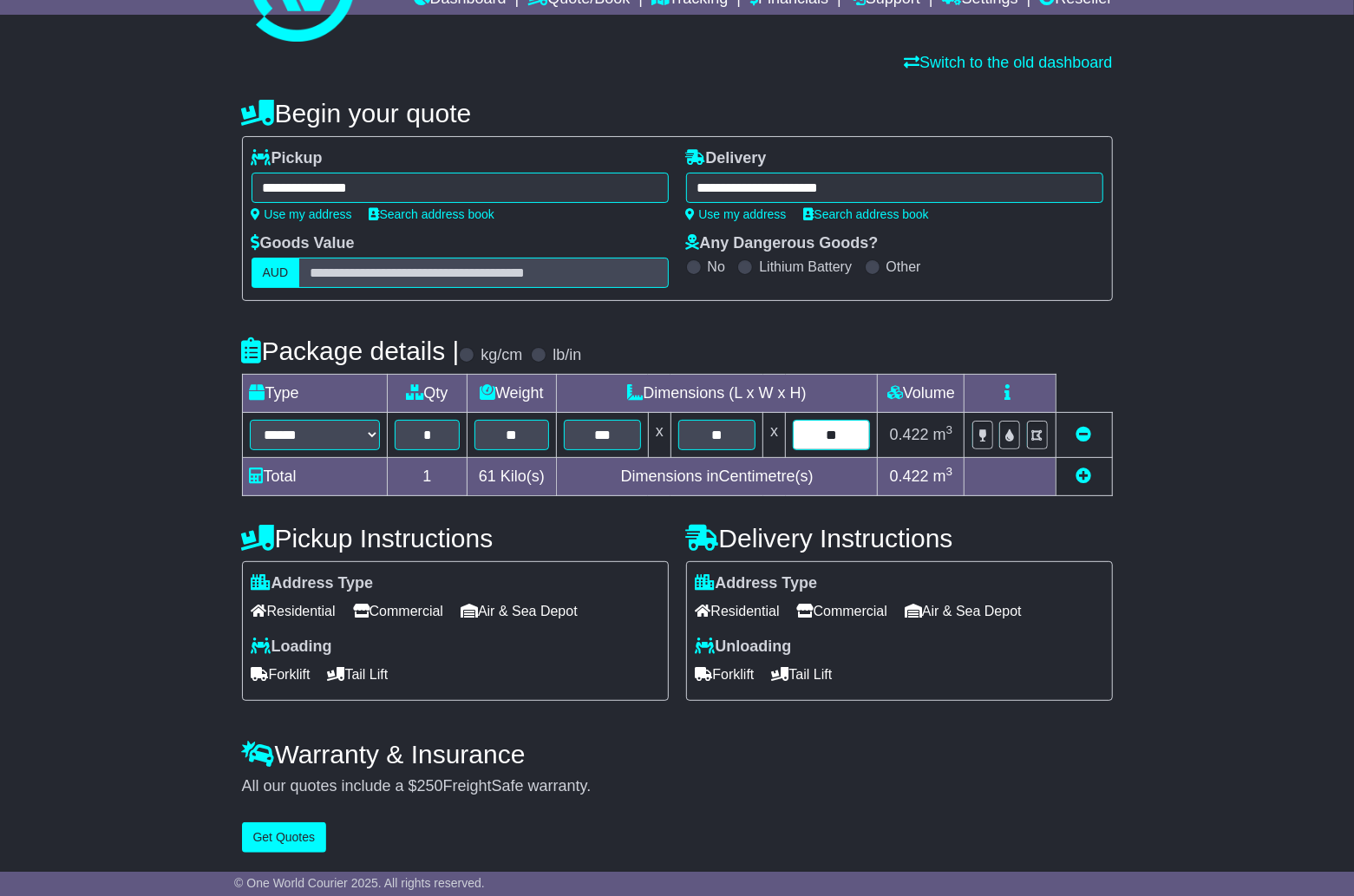 type on "**" 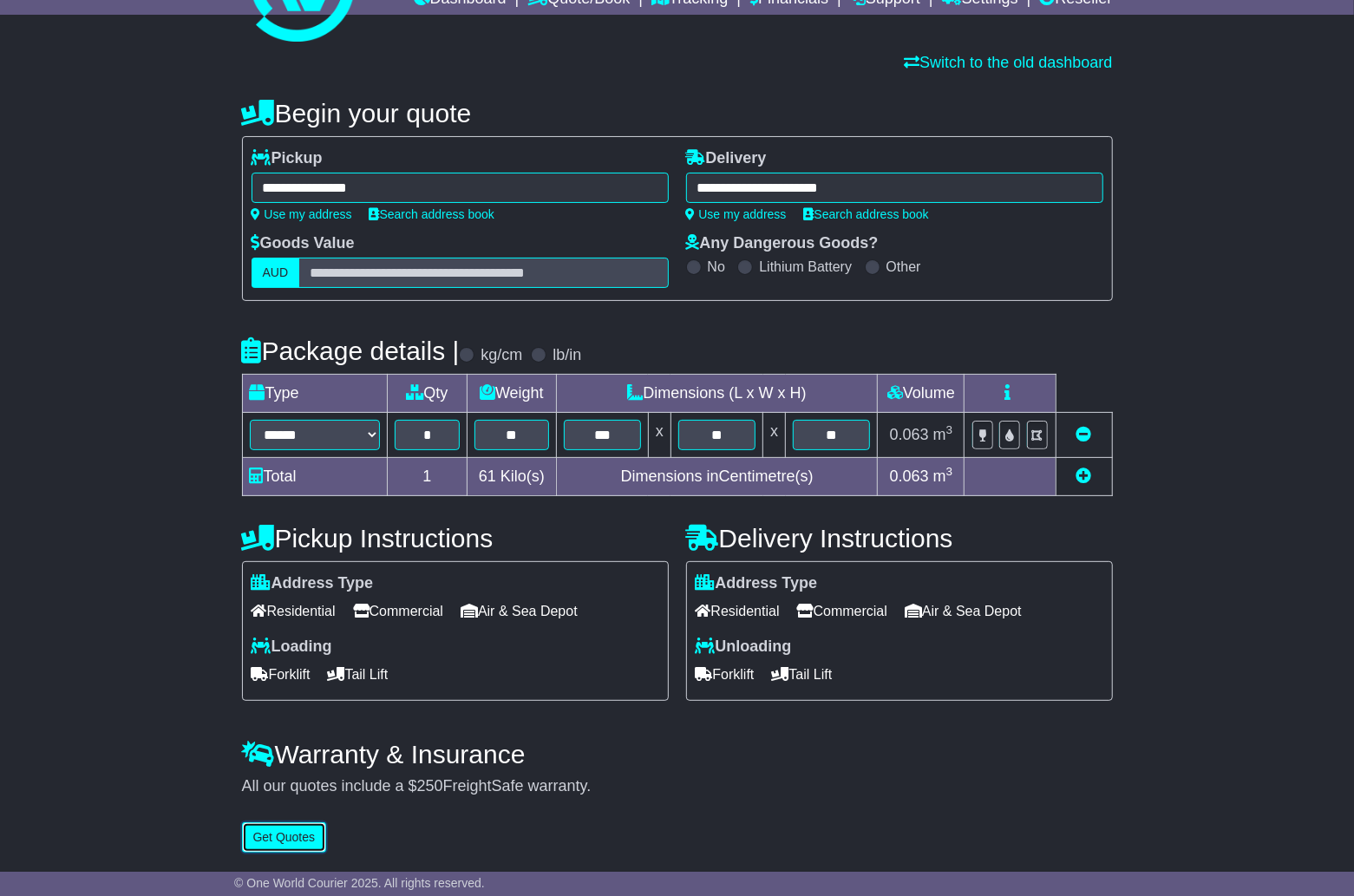 type 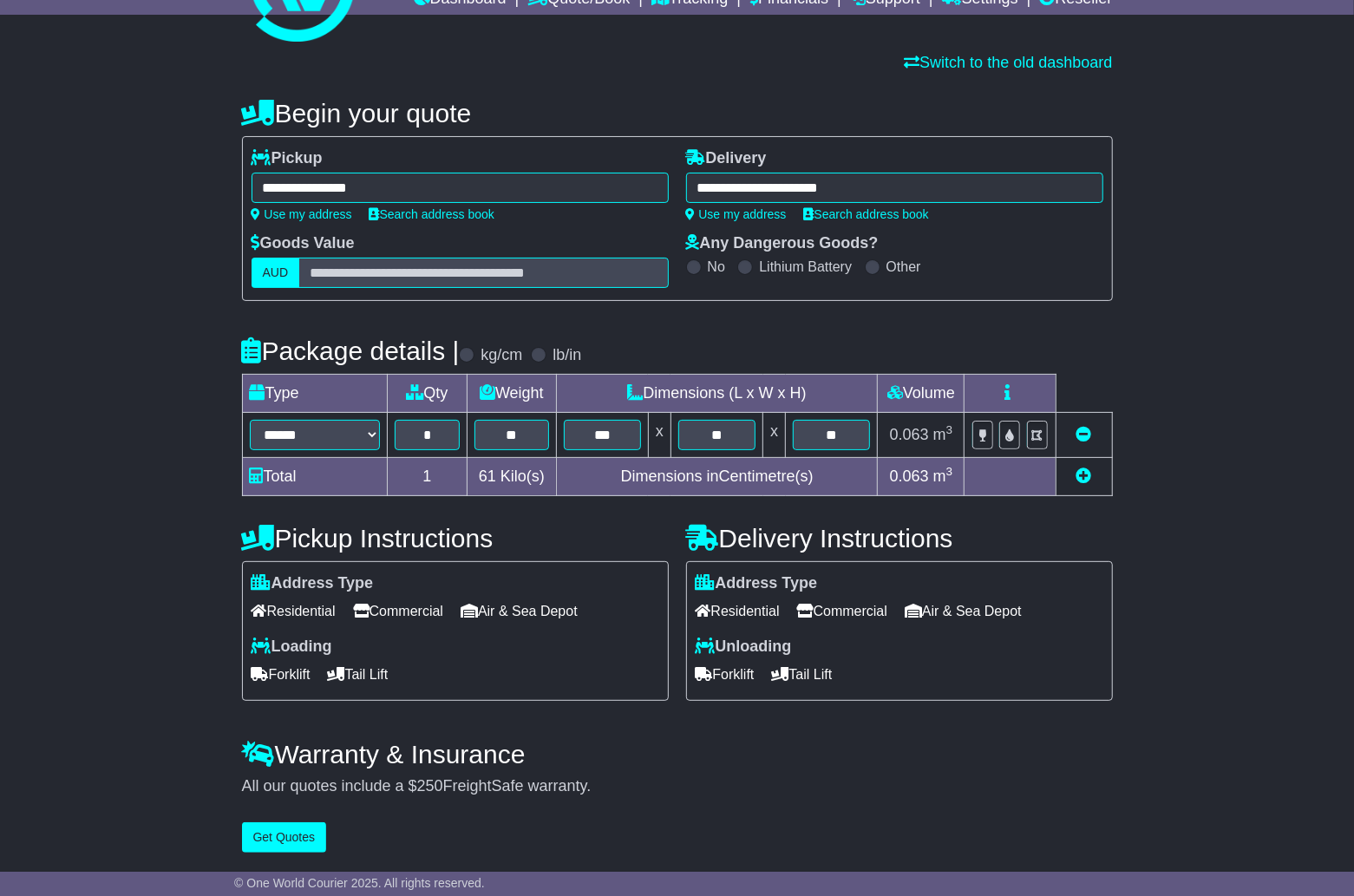 click at bounding box center [1084, 475] 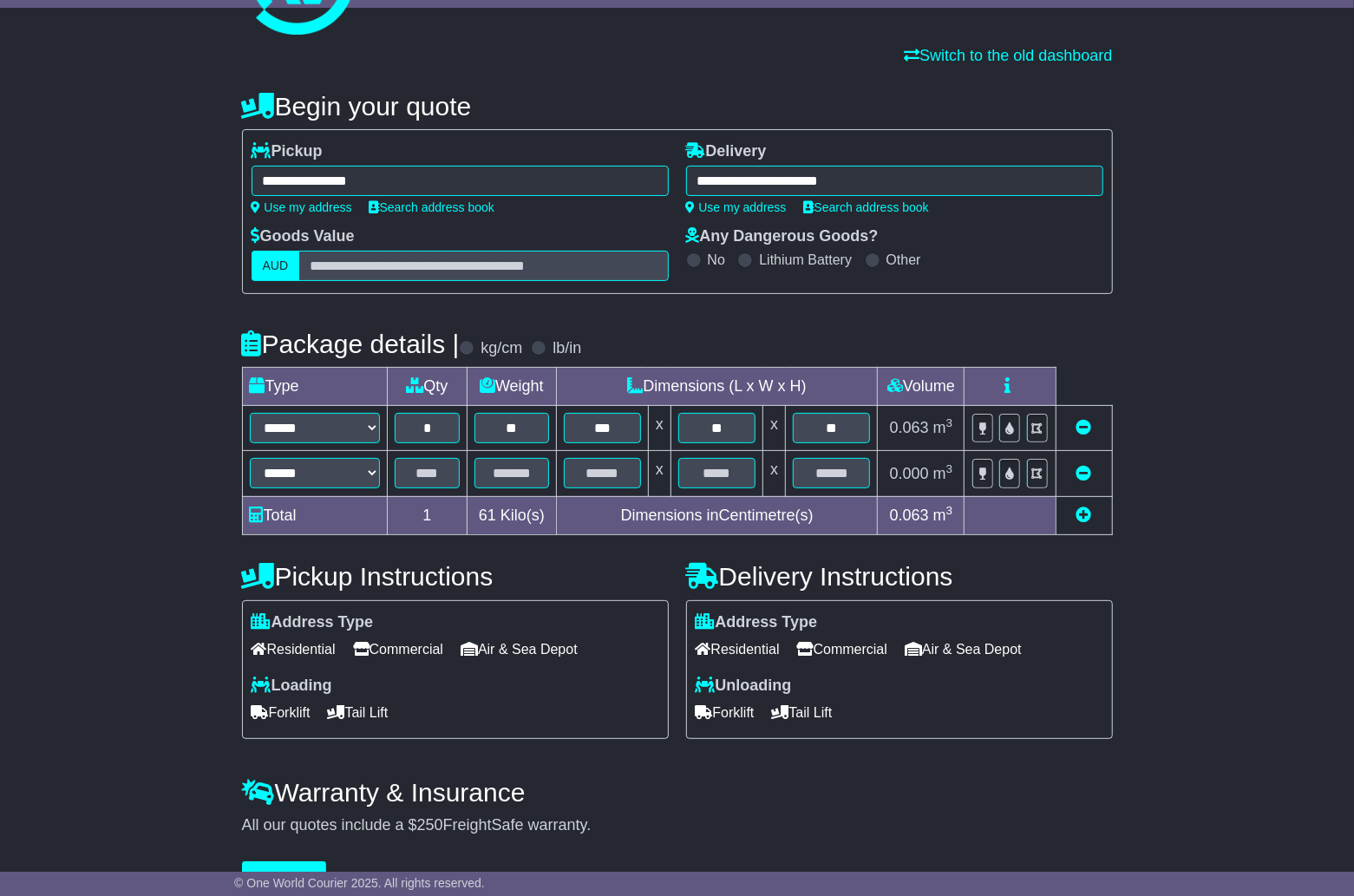 click at bounding box center (1083, 515) 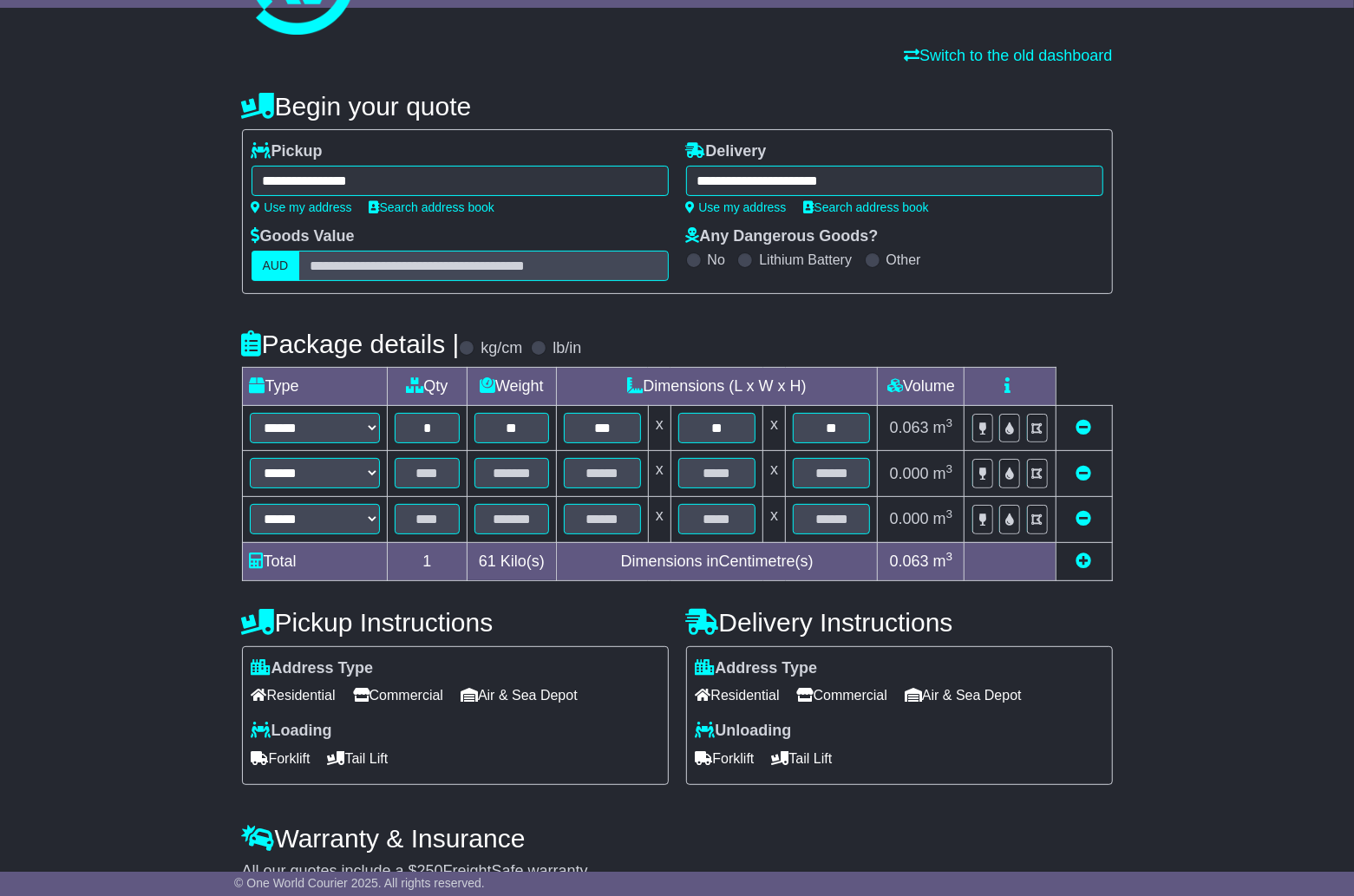click at bounding box center [1084, 560] 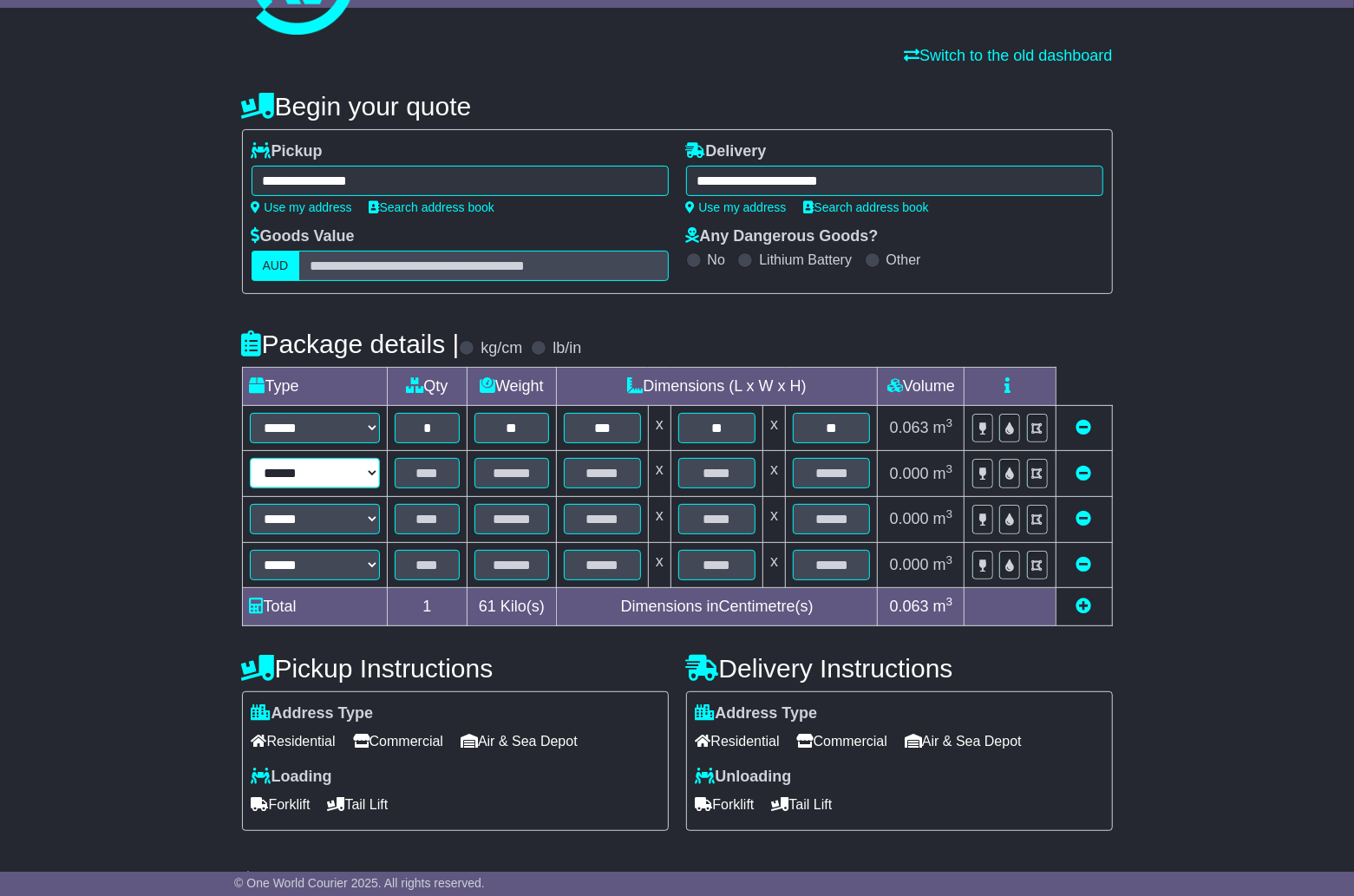 click on "****** ****** ***** **** **** ****** ***" at bounding box center [315, 473] 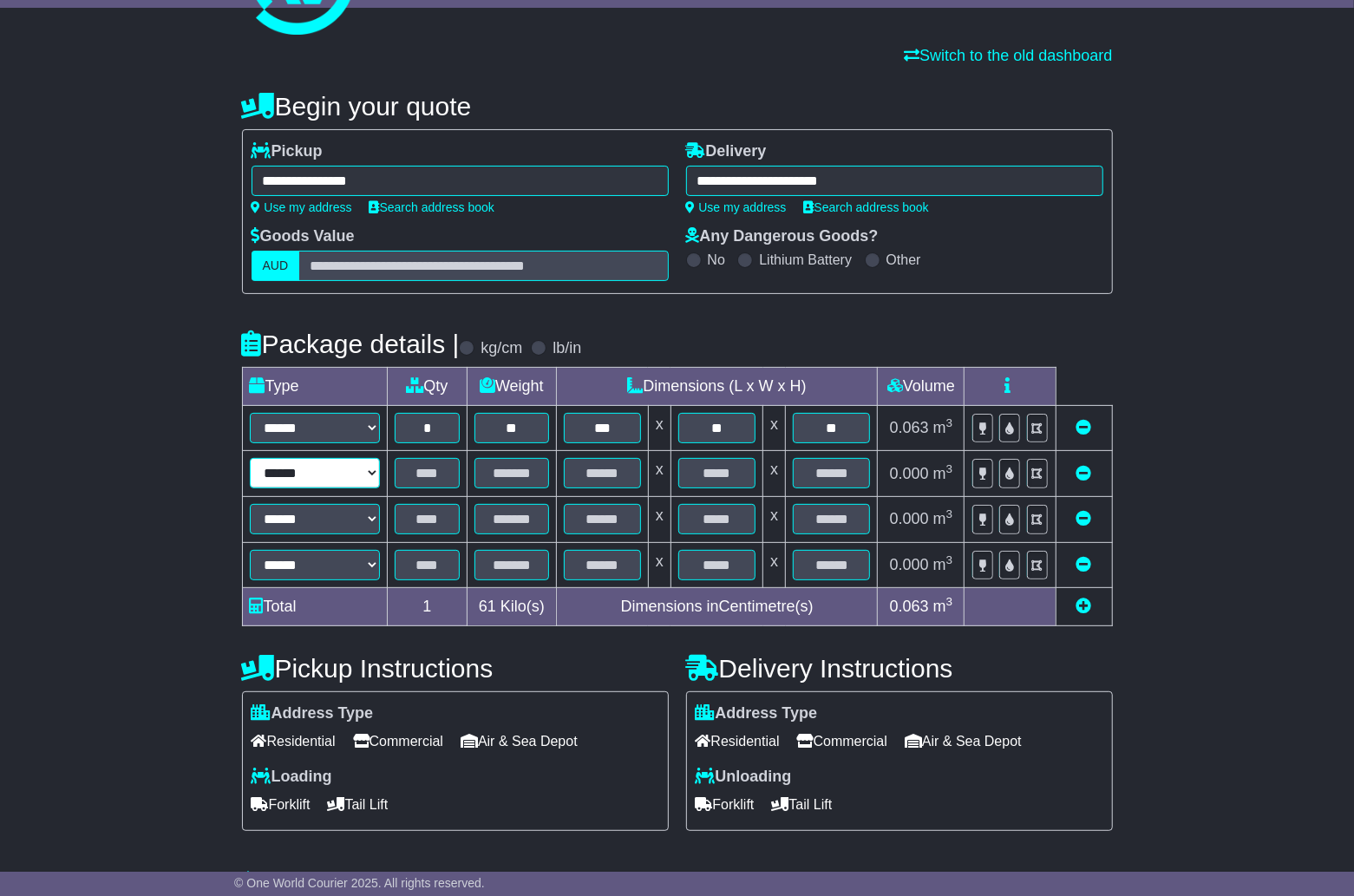 select on "*****" 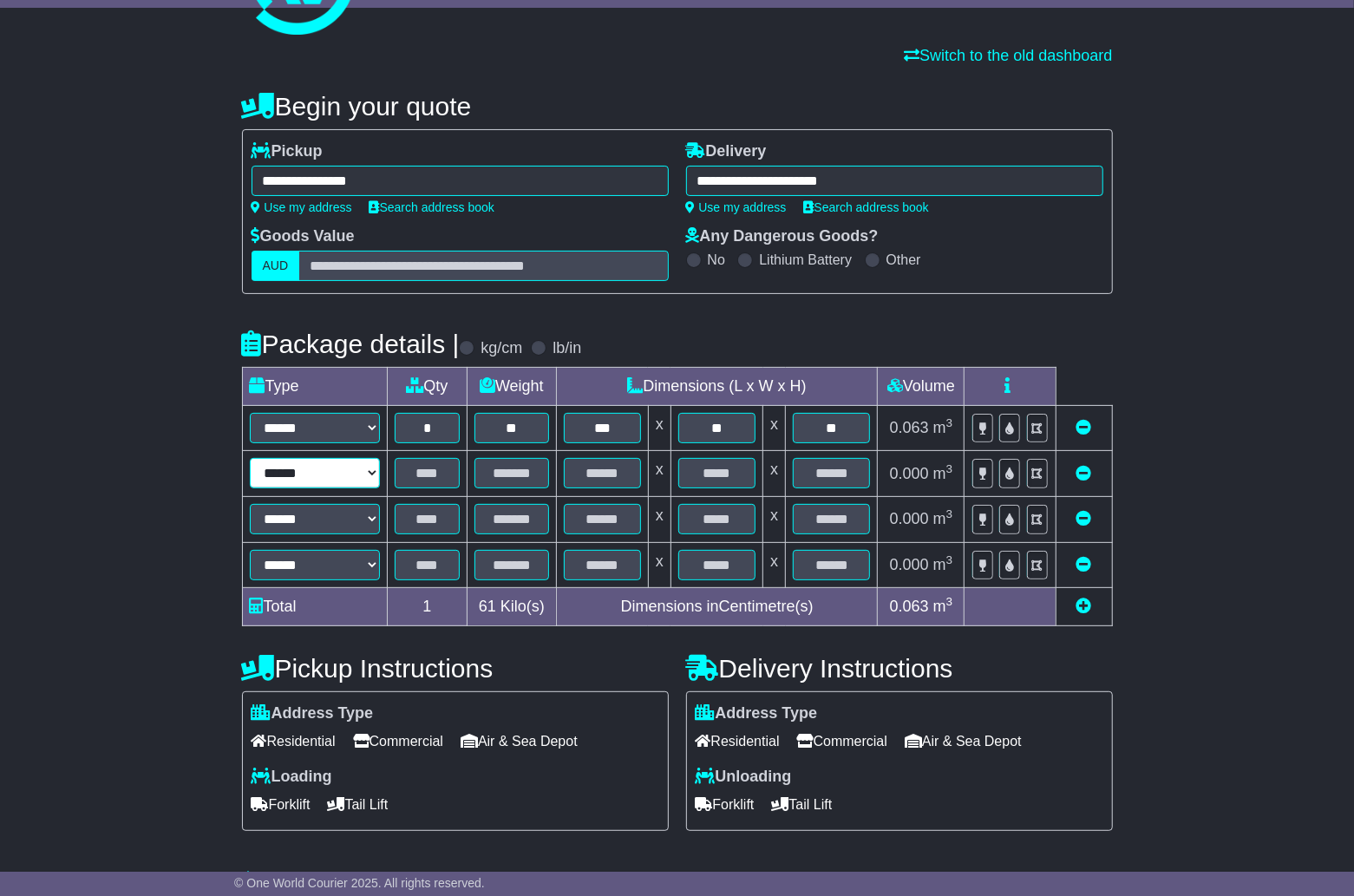 click on "****** ****** ***** **** **** ****** ***" at bounding box center [315, 473] 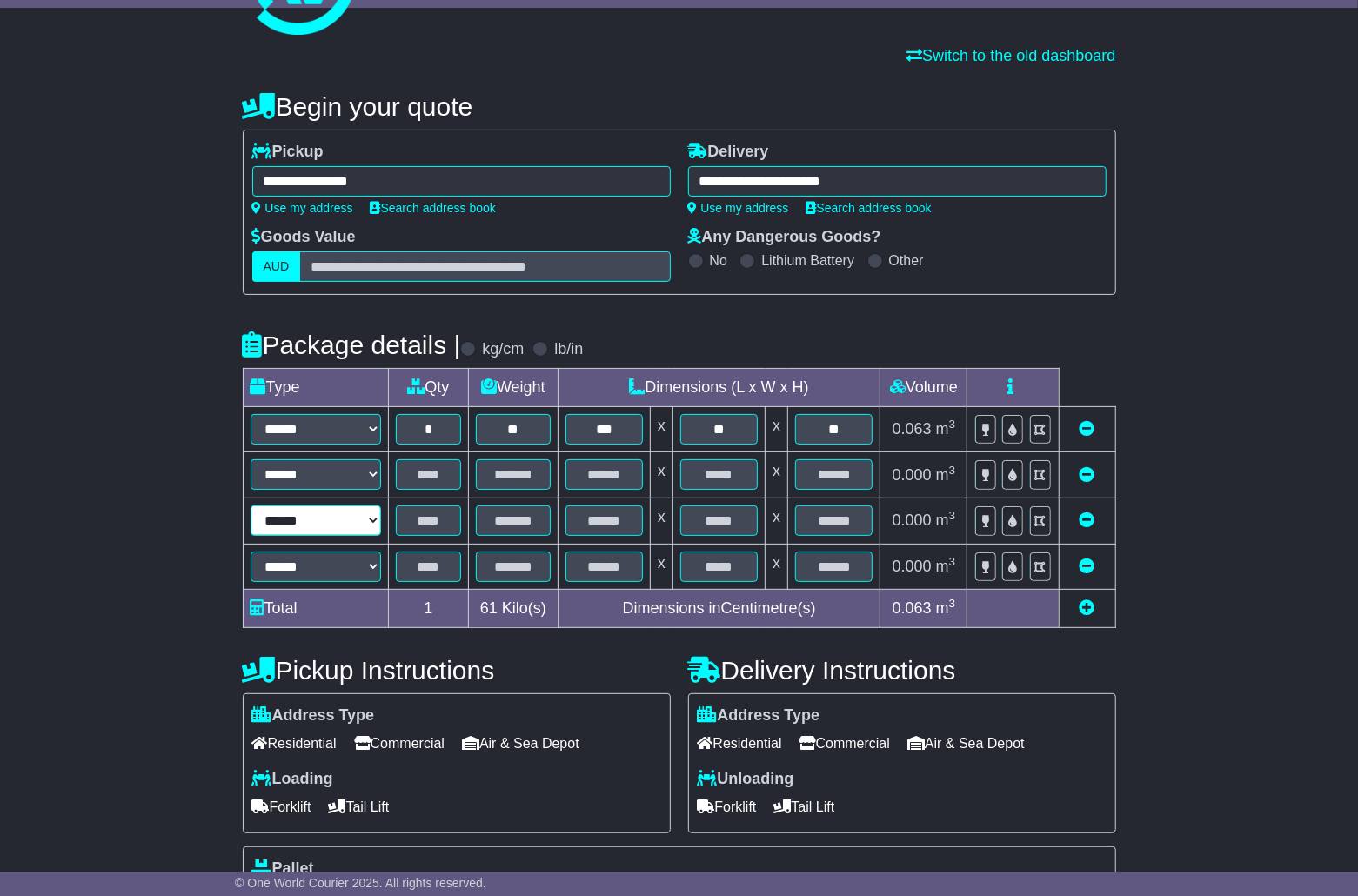 click on "****** ****** ***** **** **** ****** ***" at bounding box center (316, 520) 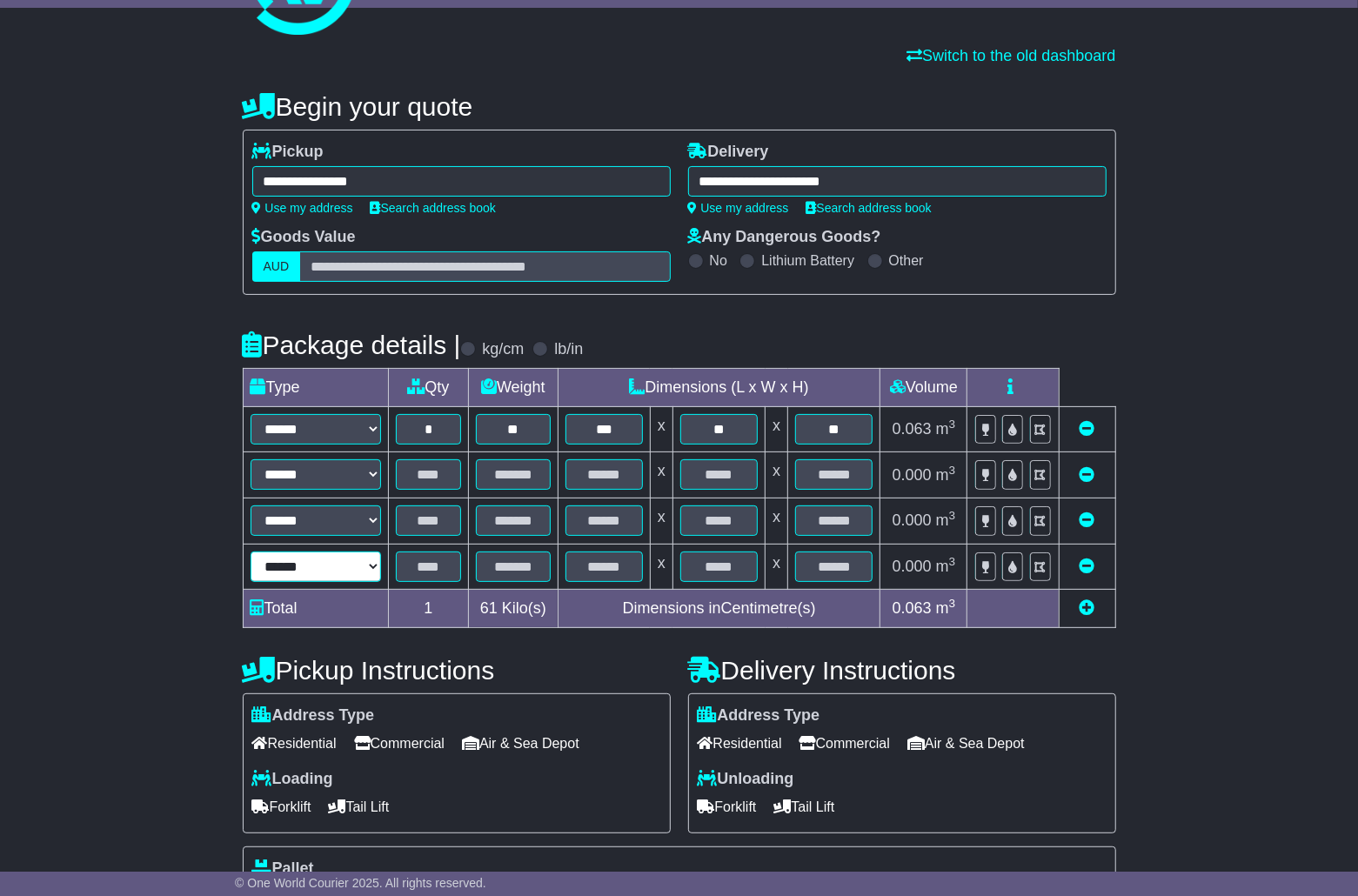 click on "****** ****** ***** **** **** ****** ***" at bounding box center [316, 566] 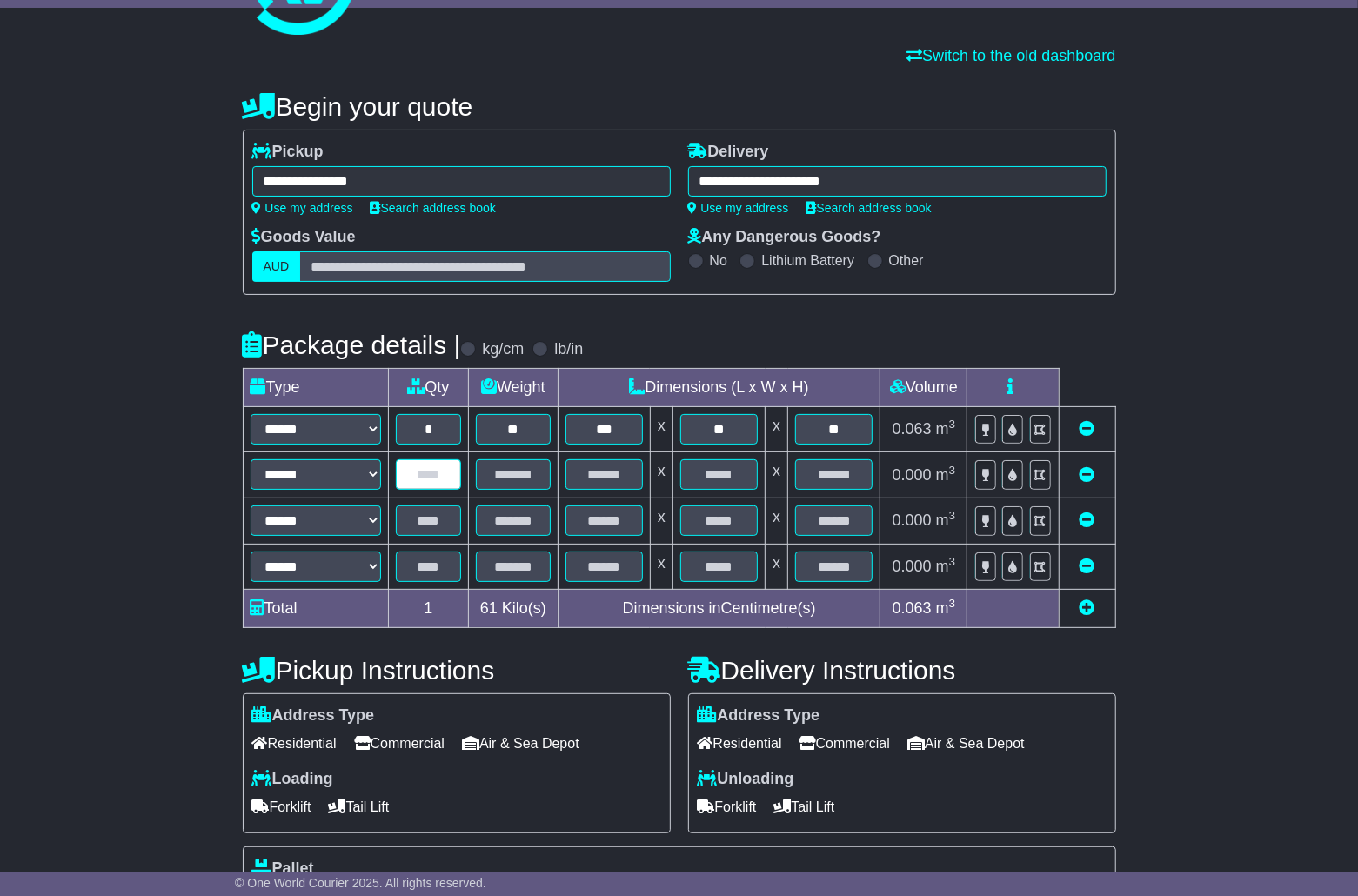 click at bounding box center [429, 474] 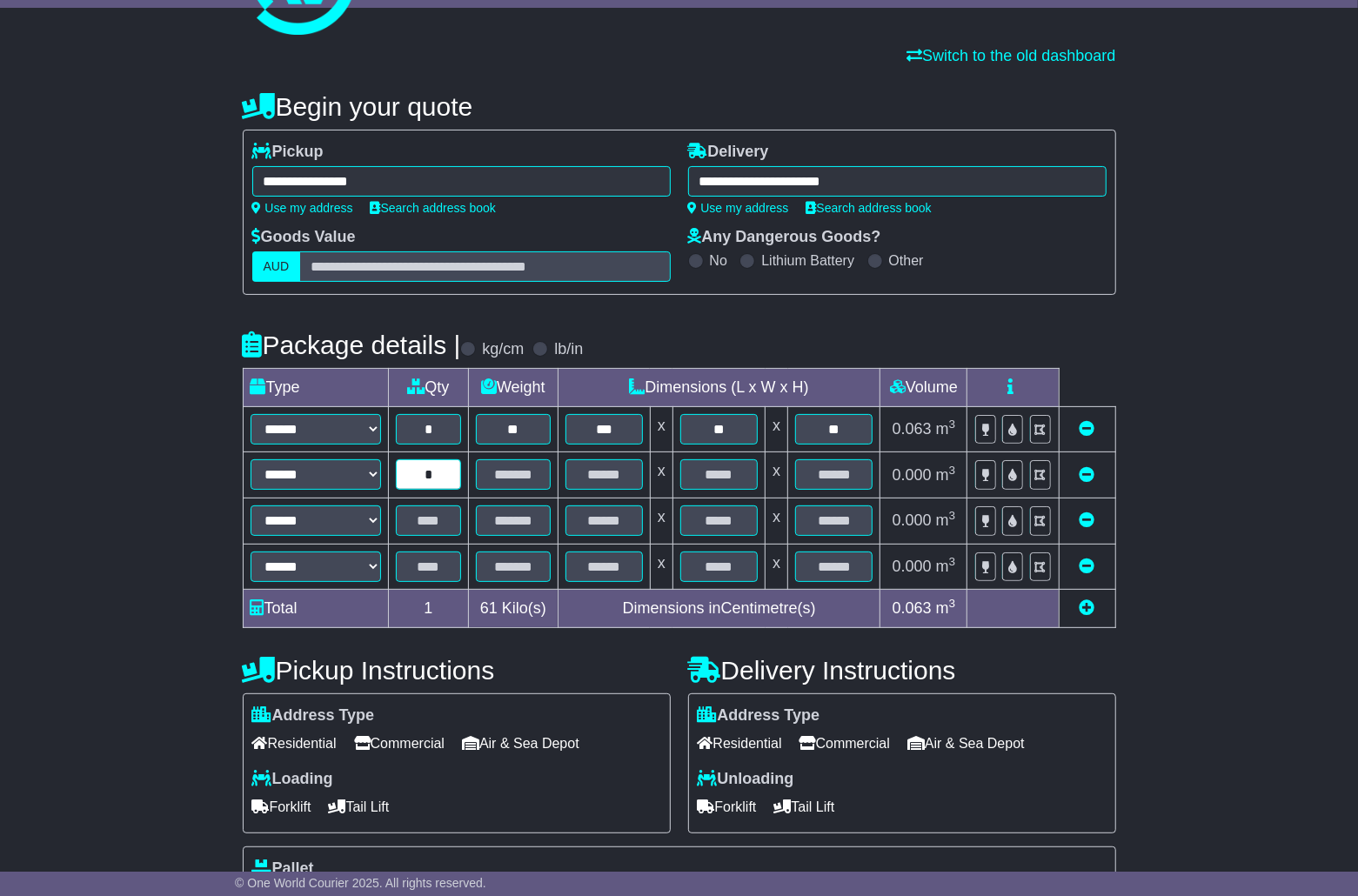 type on "*" 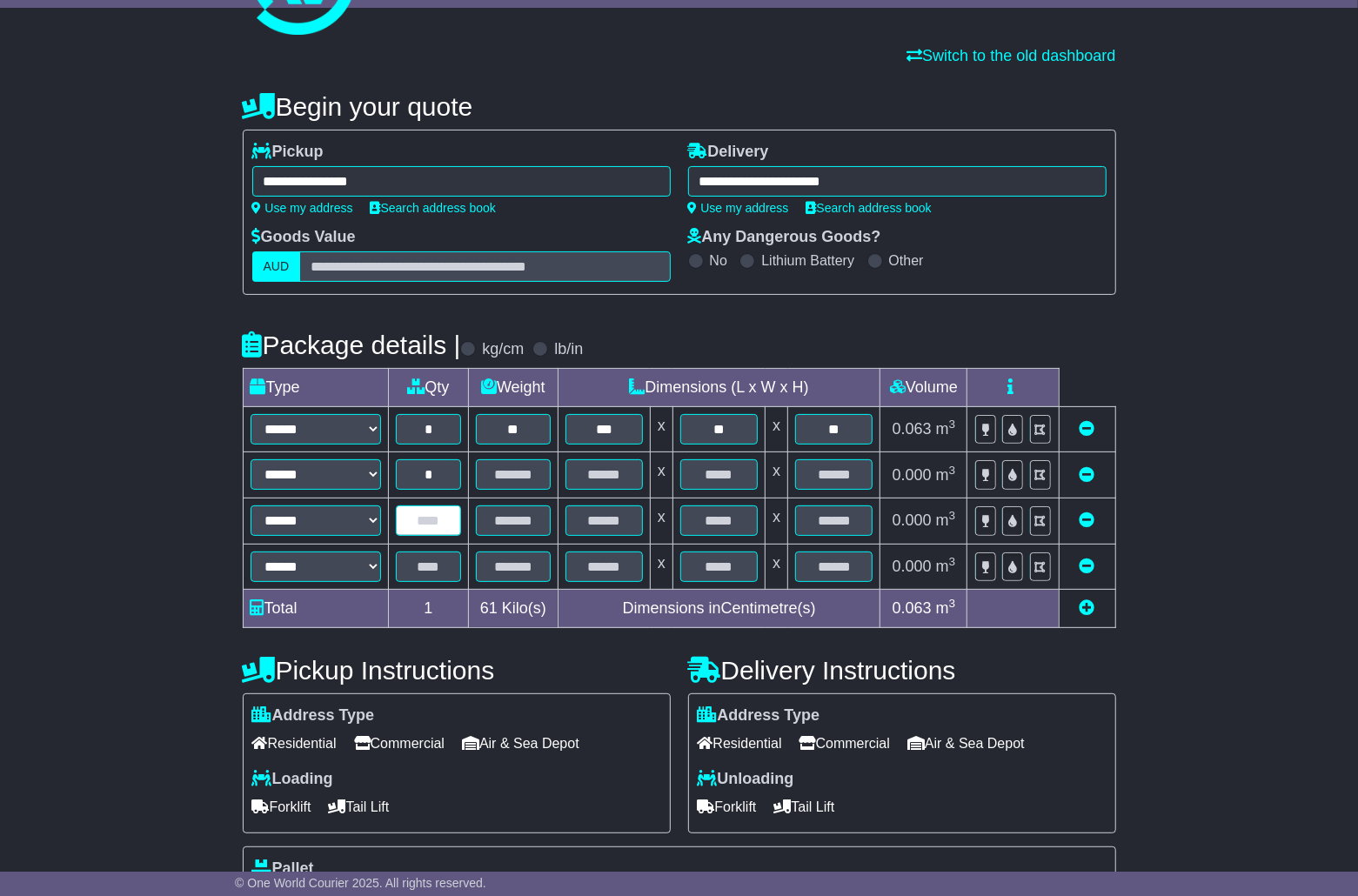 click at bounding box center (429, 520) 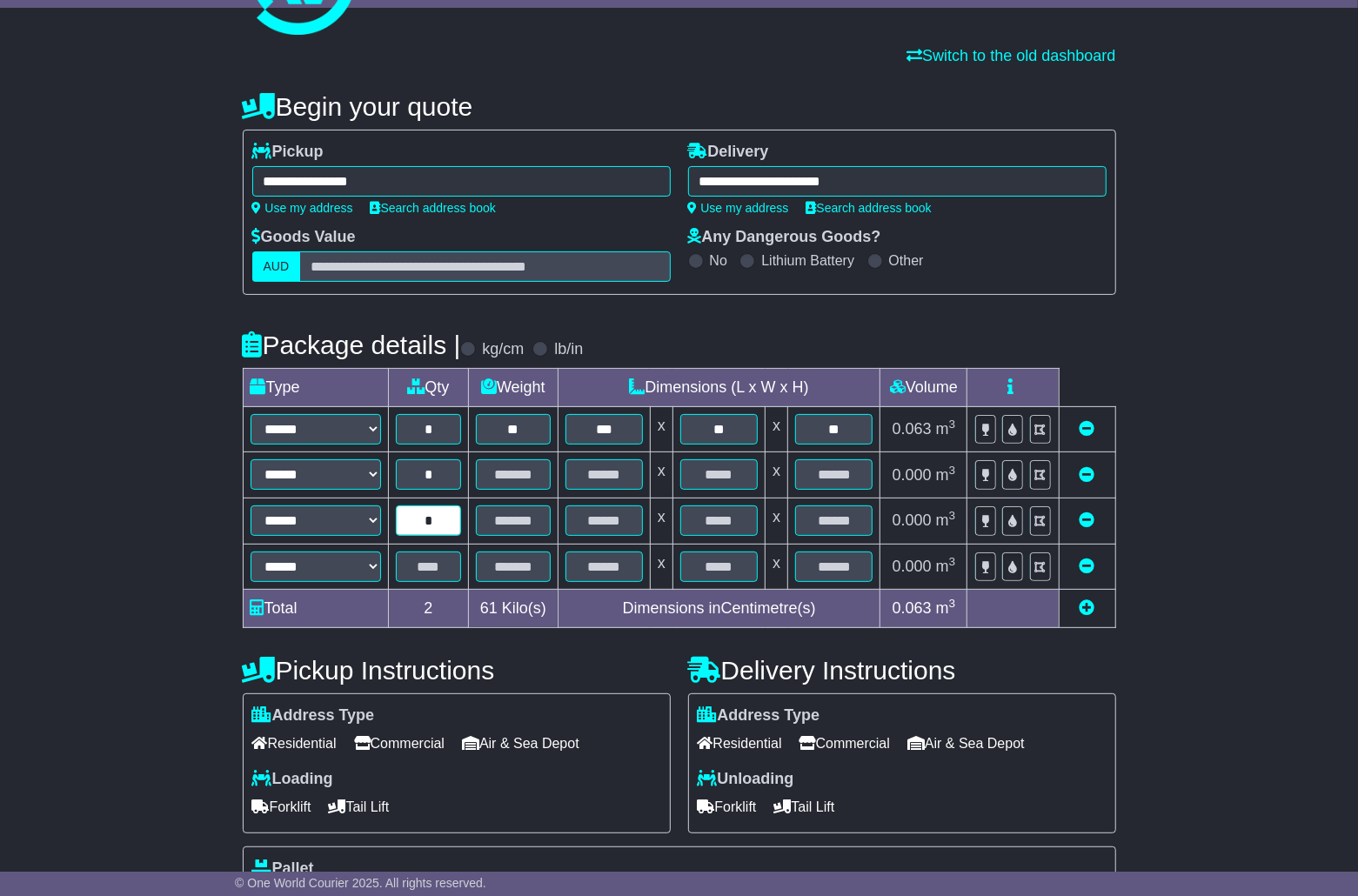 type on "*" 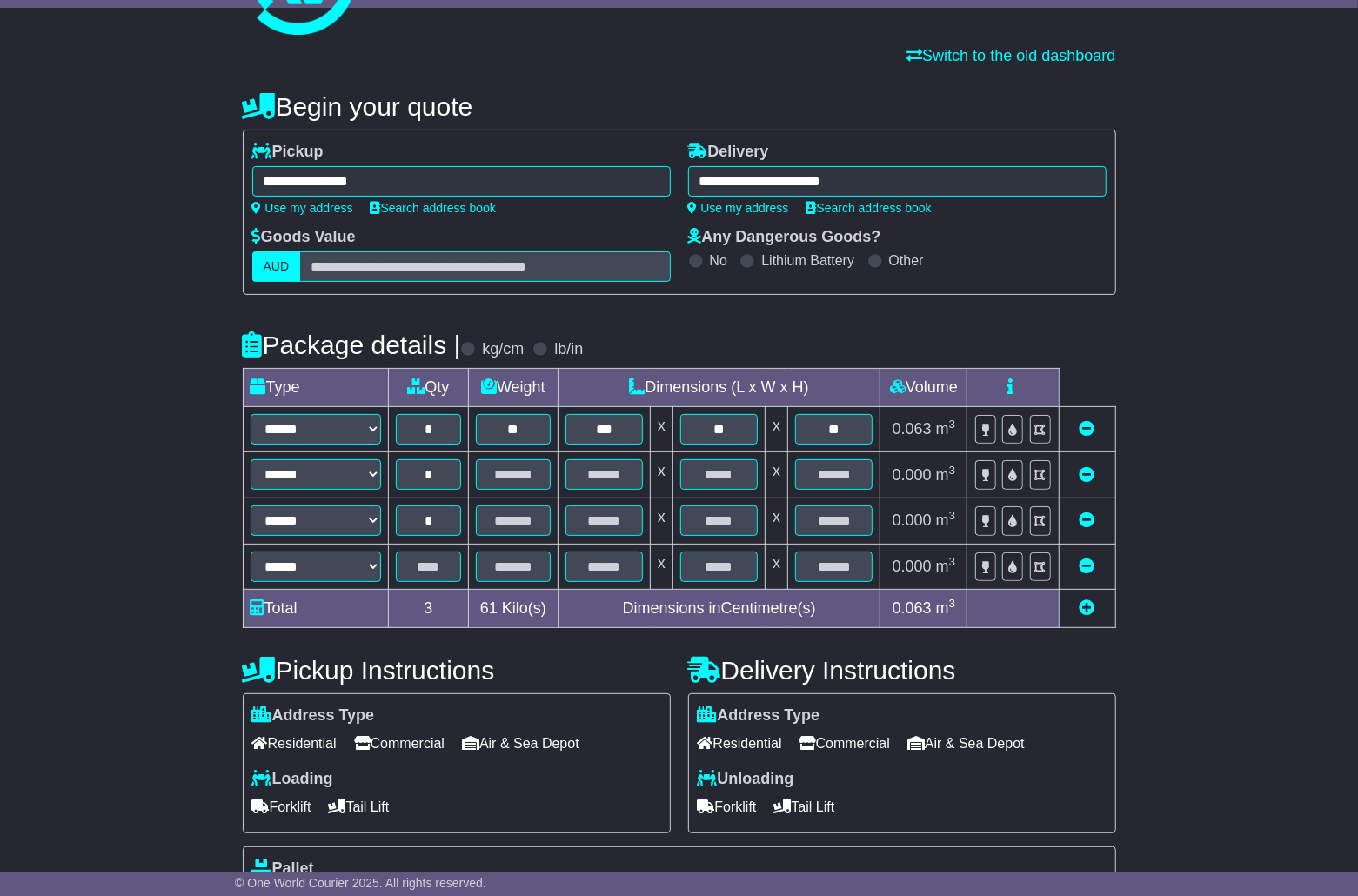 click at bounding box center [428, 566] 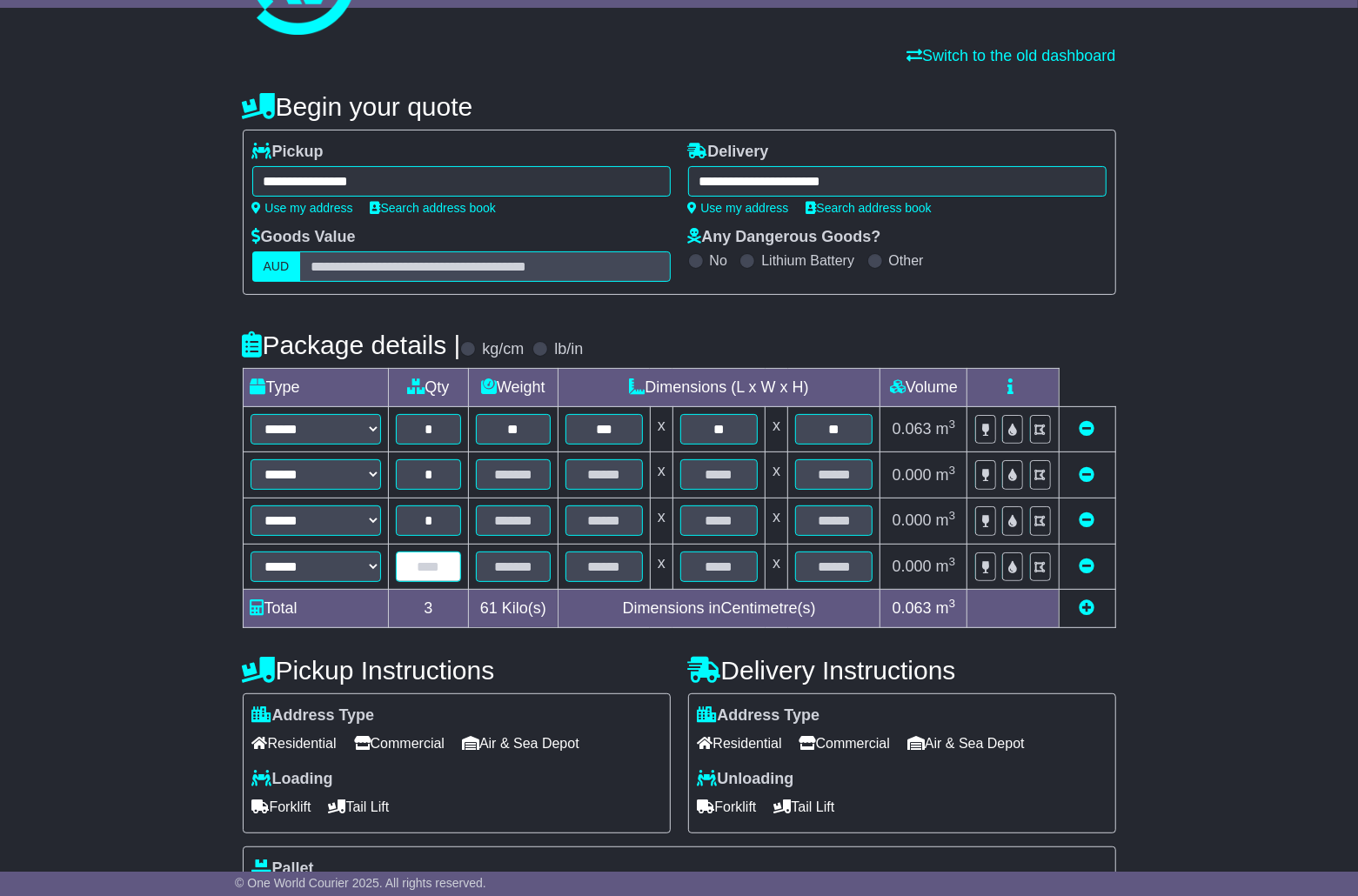 click at bounding box center [429, 566] 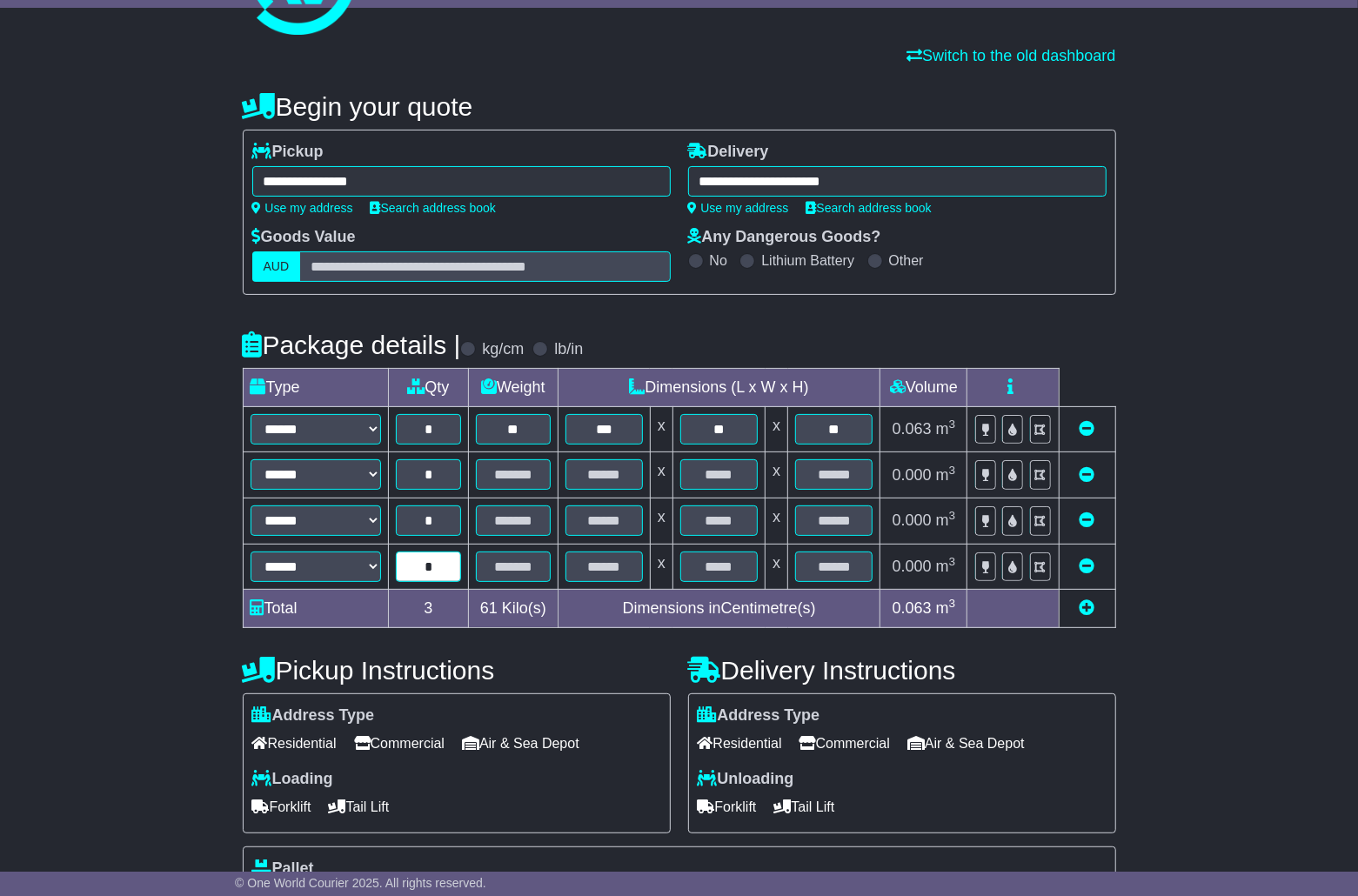 type on "*" 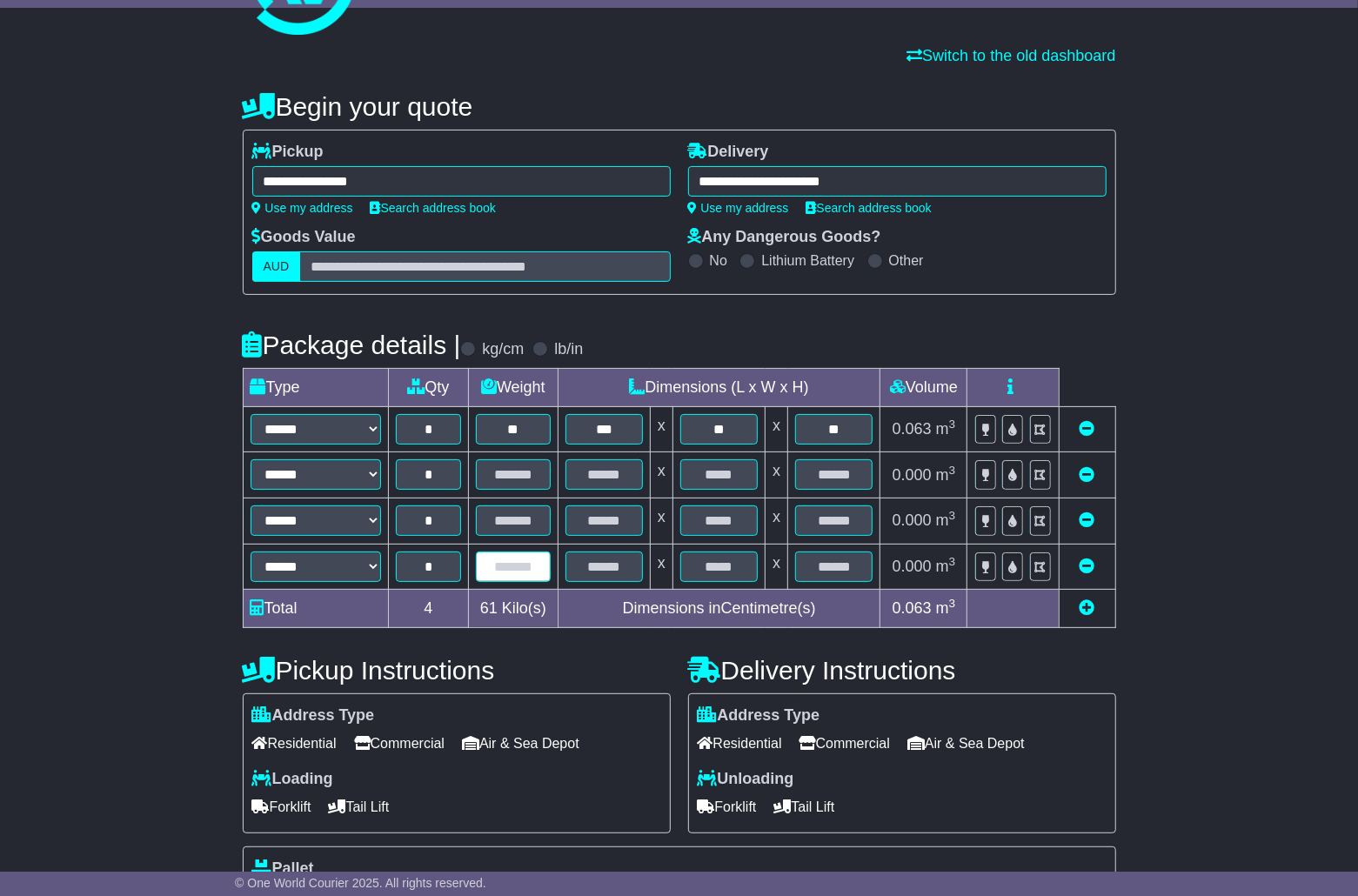 click at bounding box center [513, 566] 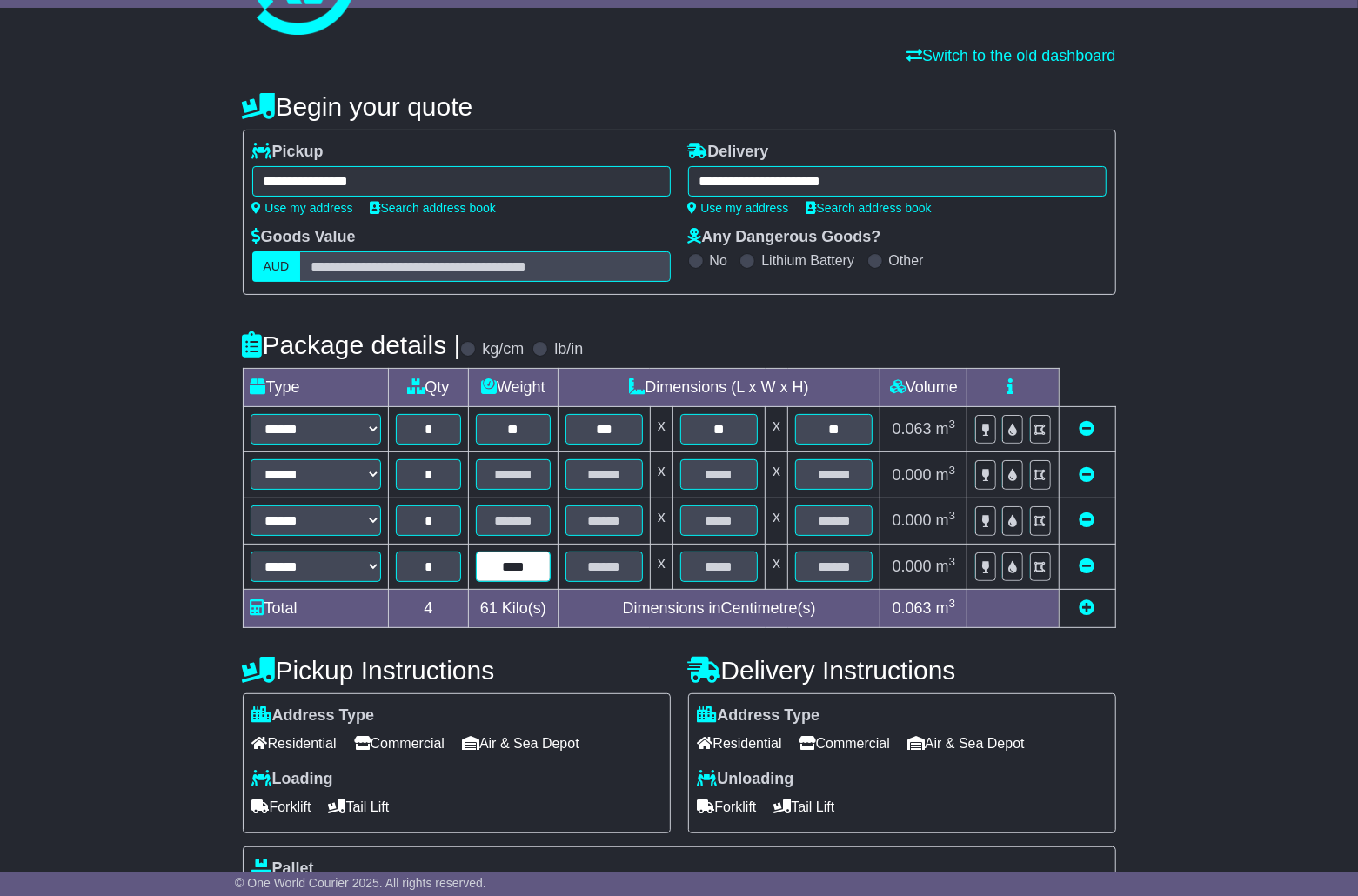 type on "****" 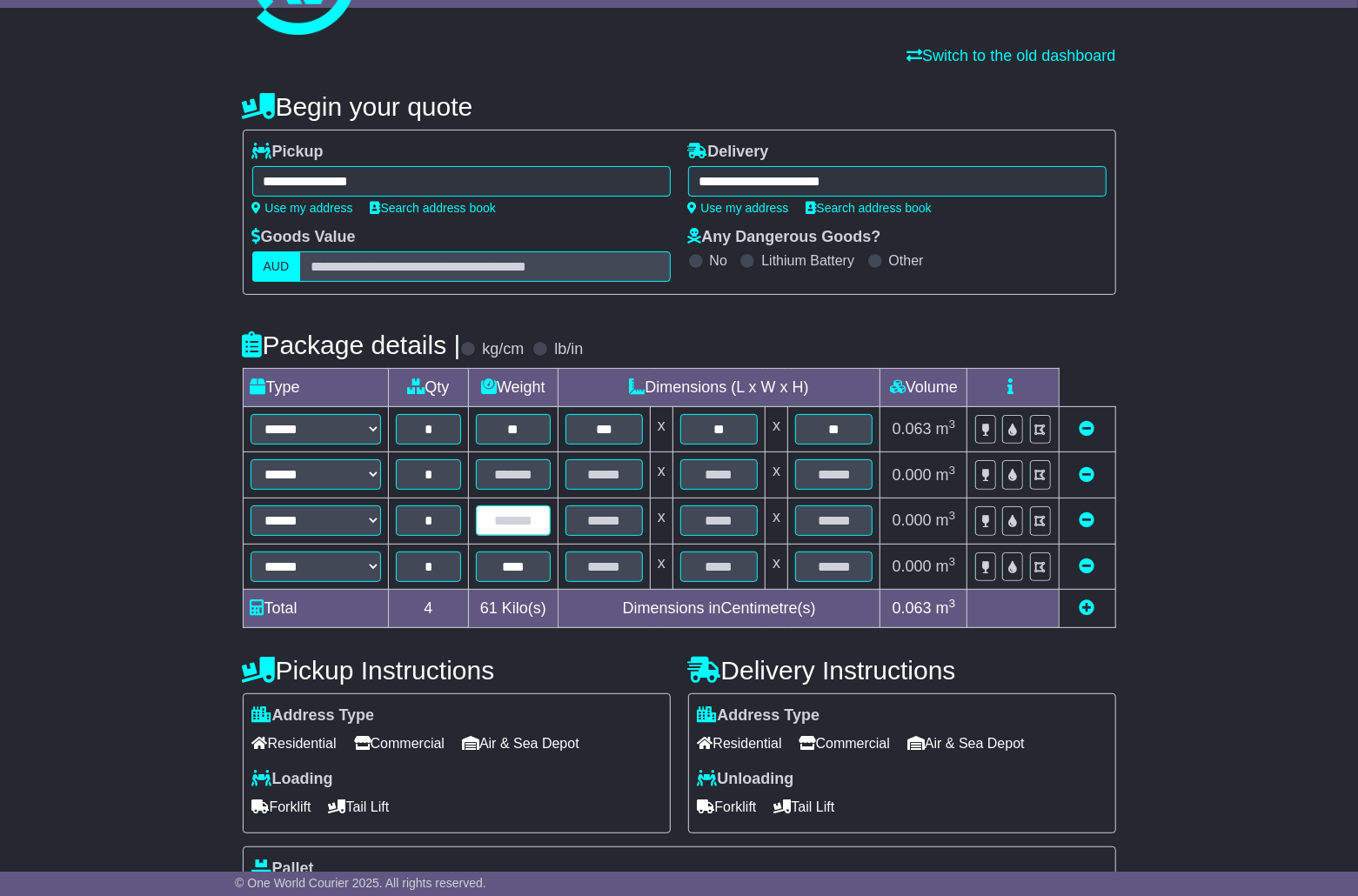 click at bounding box center [513, 520] 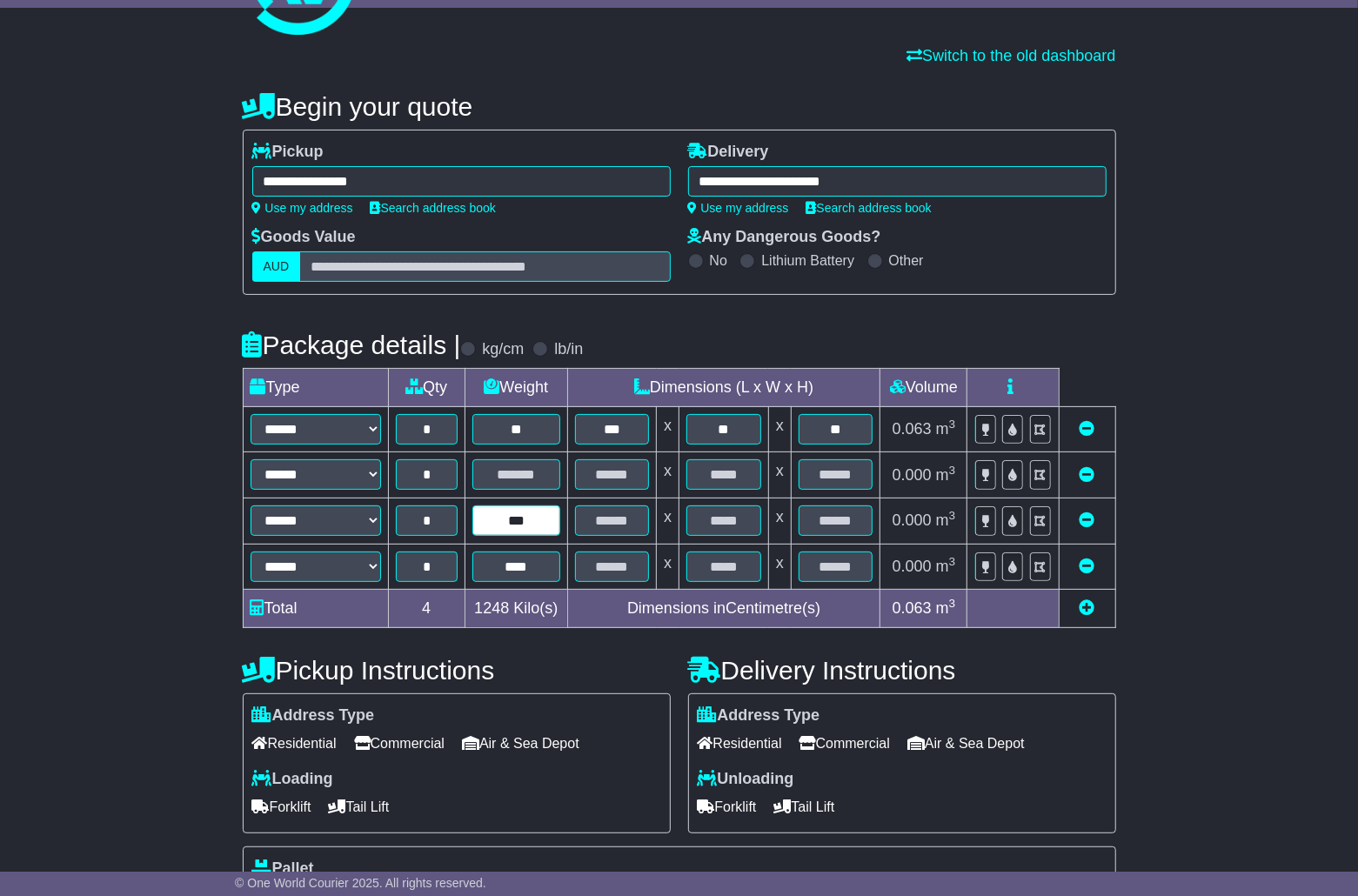 type on "***" 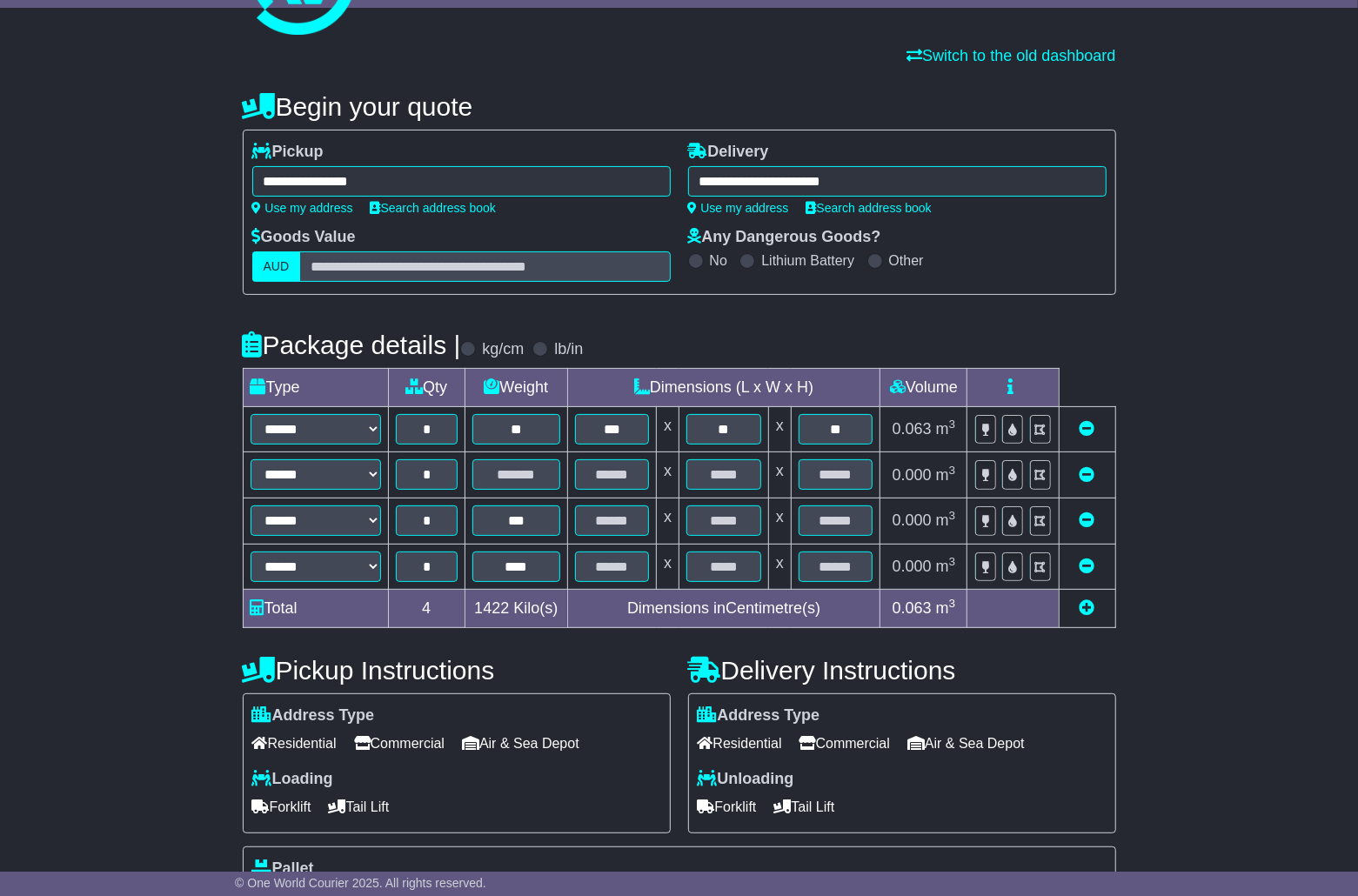 click at bounding box center [516, 475] 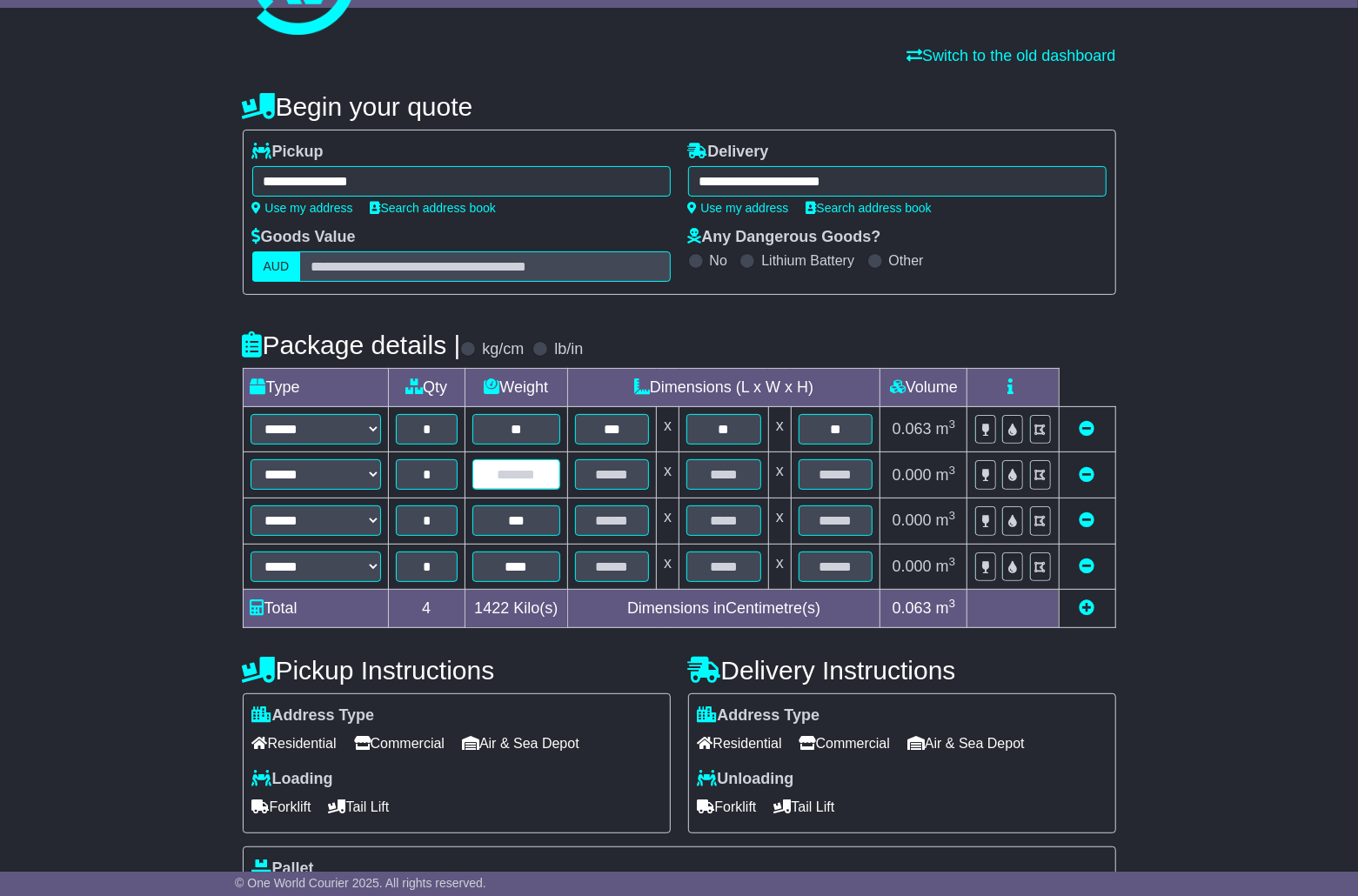 click at bounding box center [516, 474] 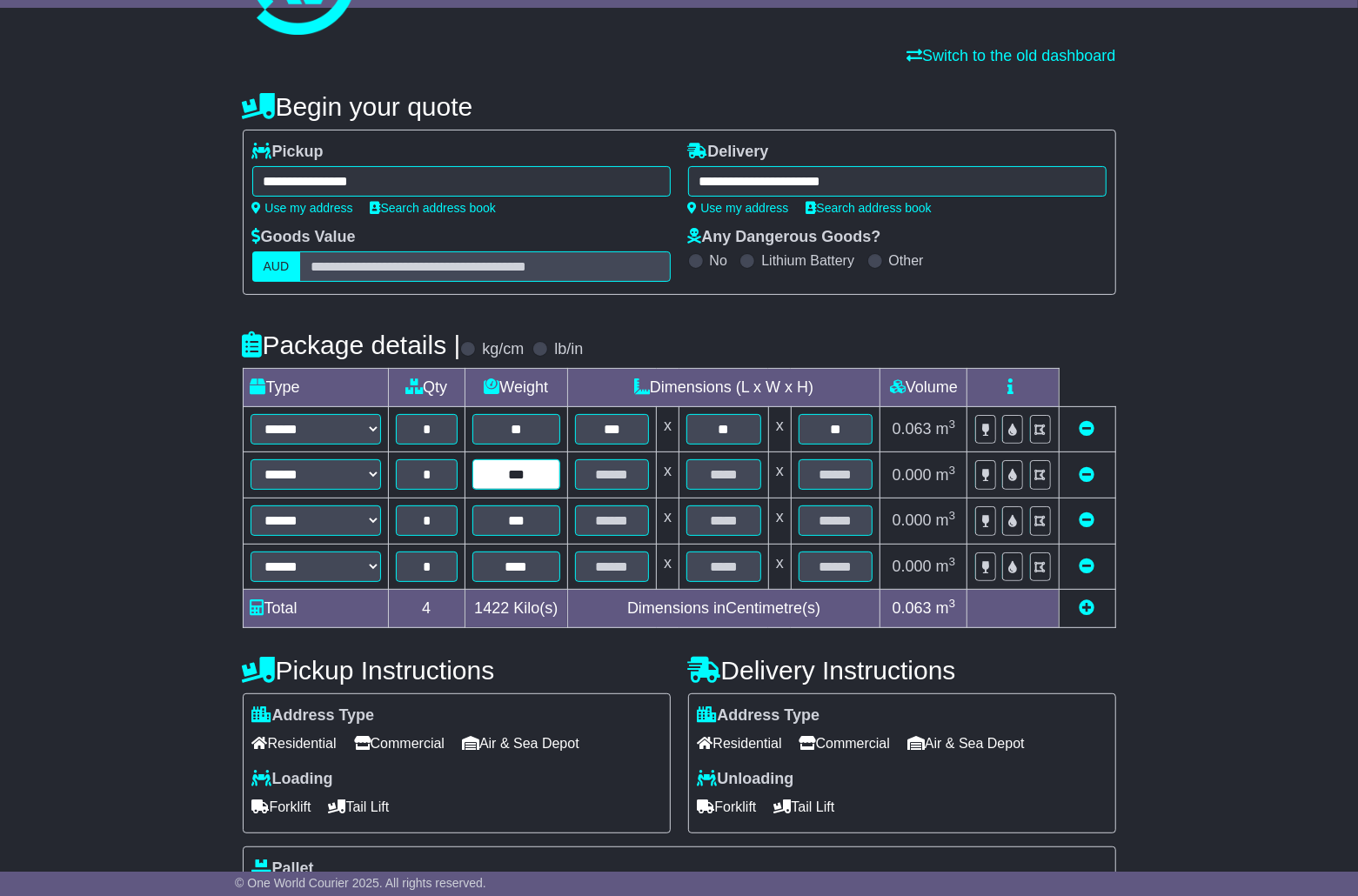 type on "***" 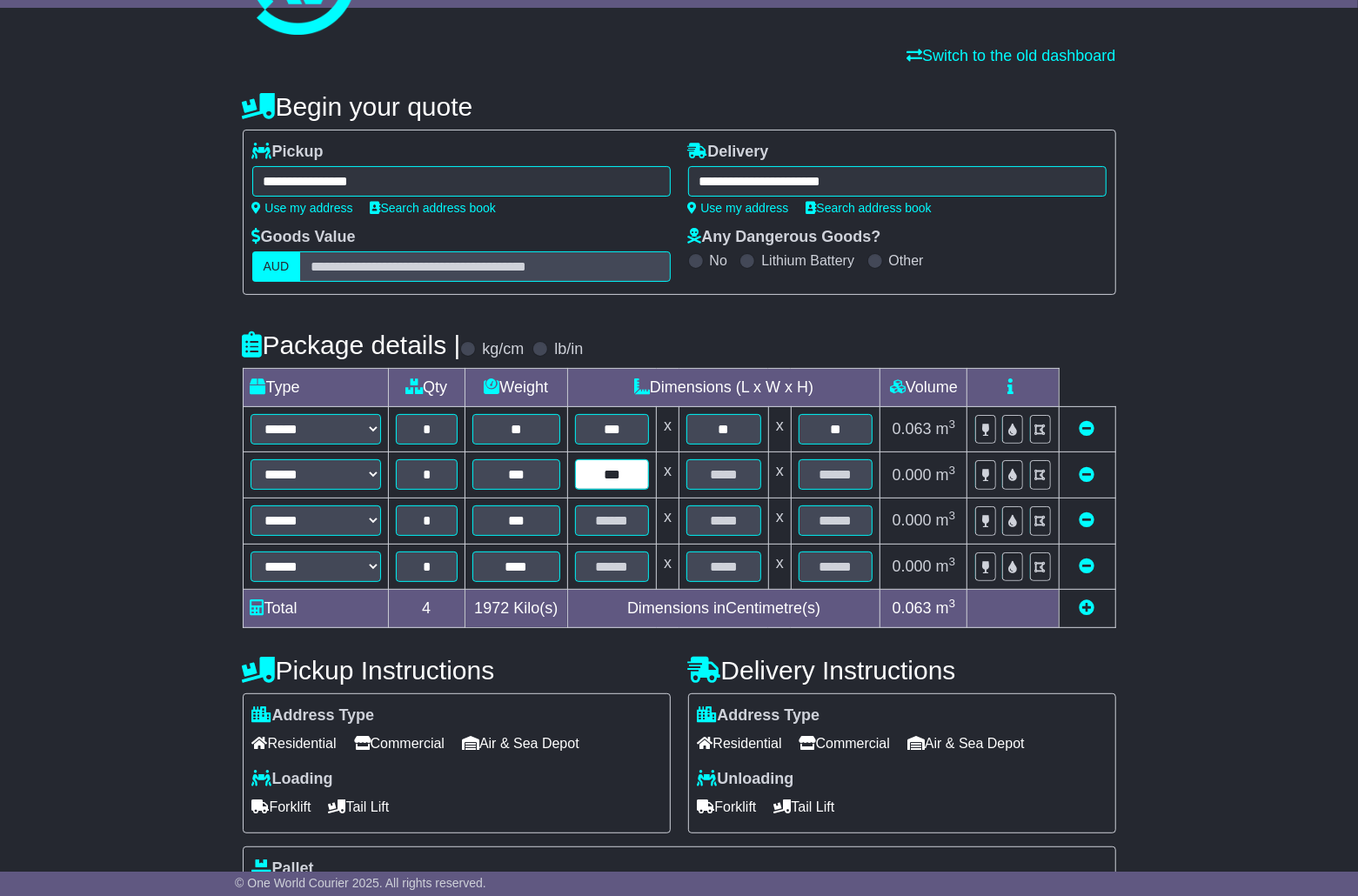 type on "***" 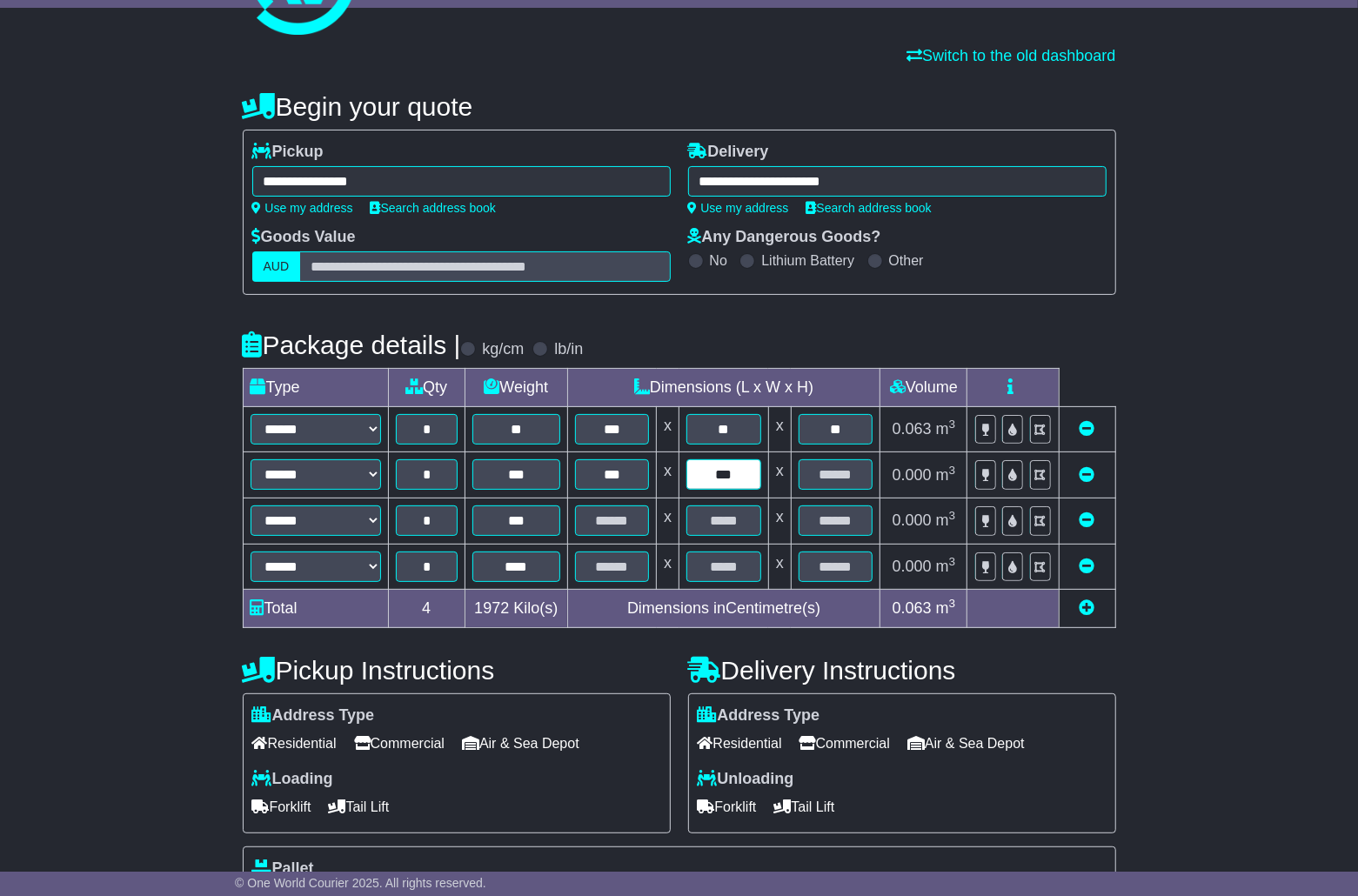 type on "***" 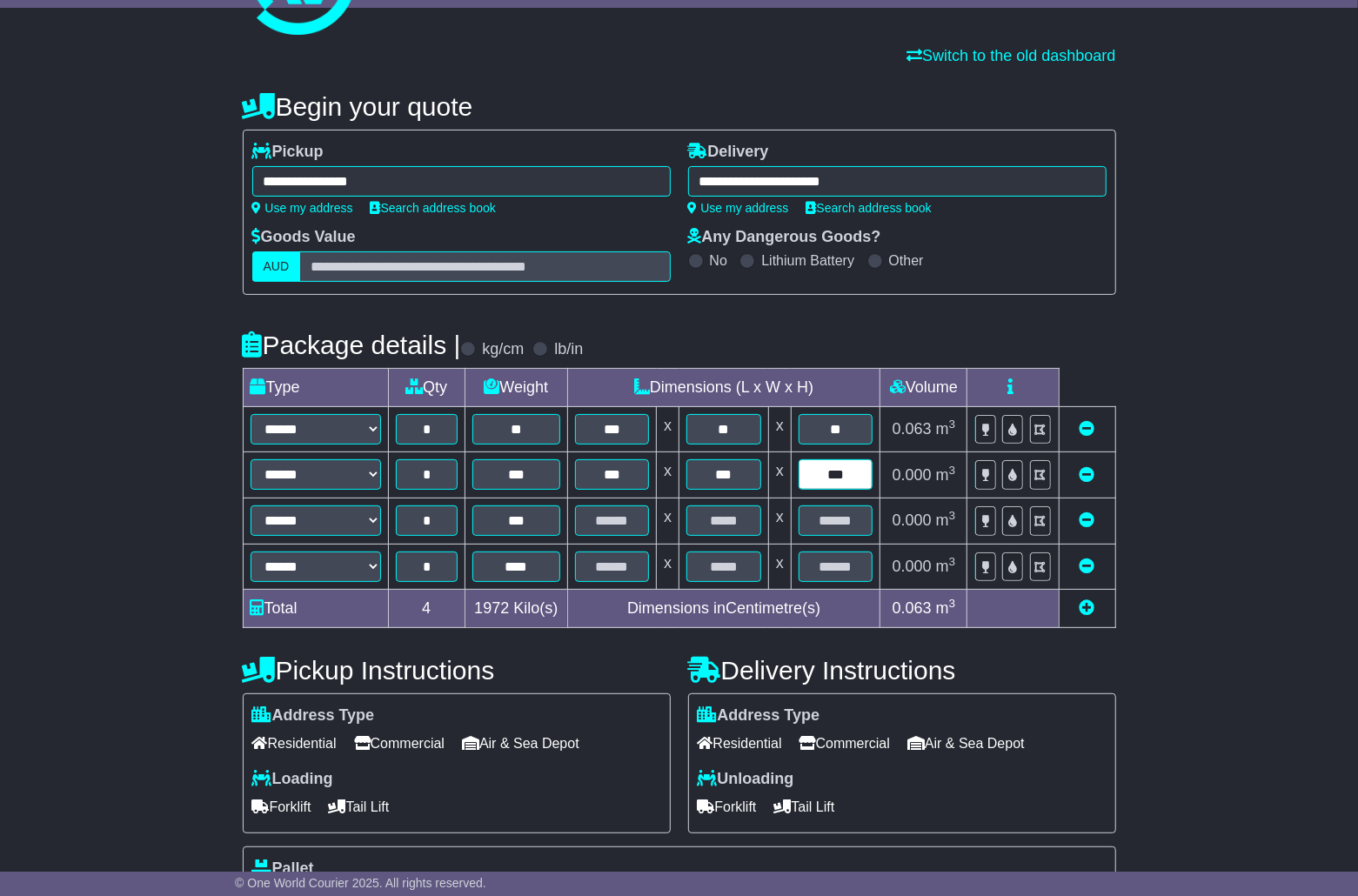 type on "***" 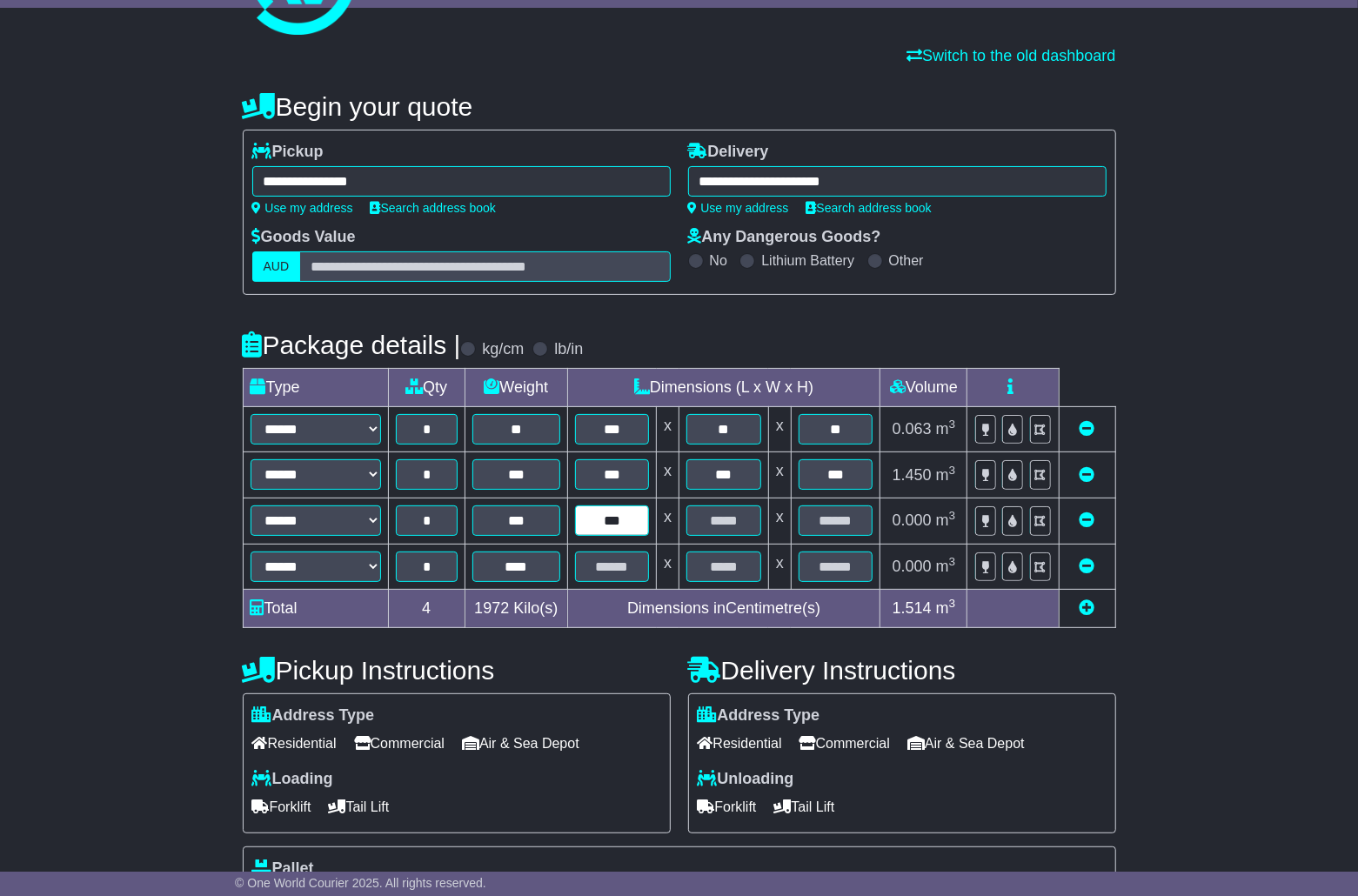 type on "***" 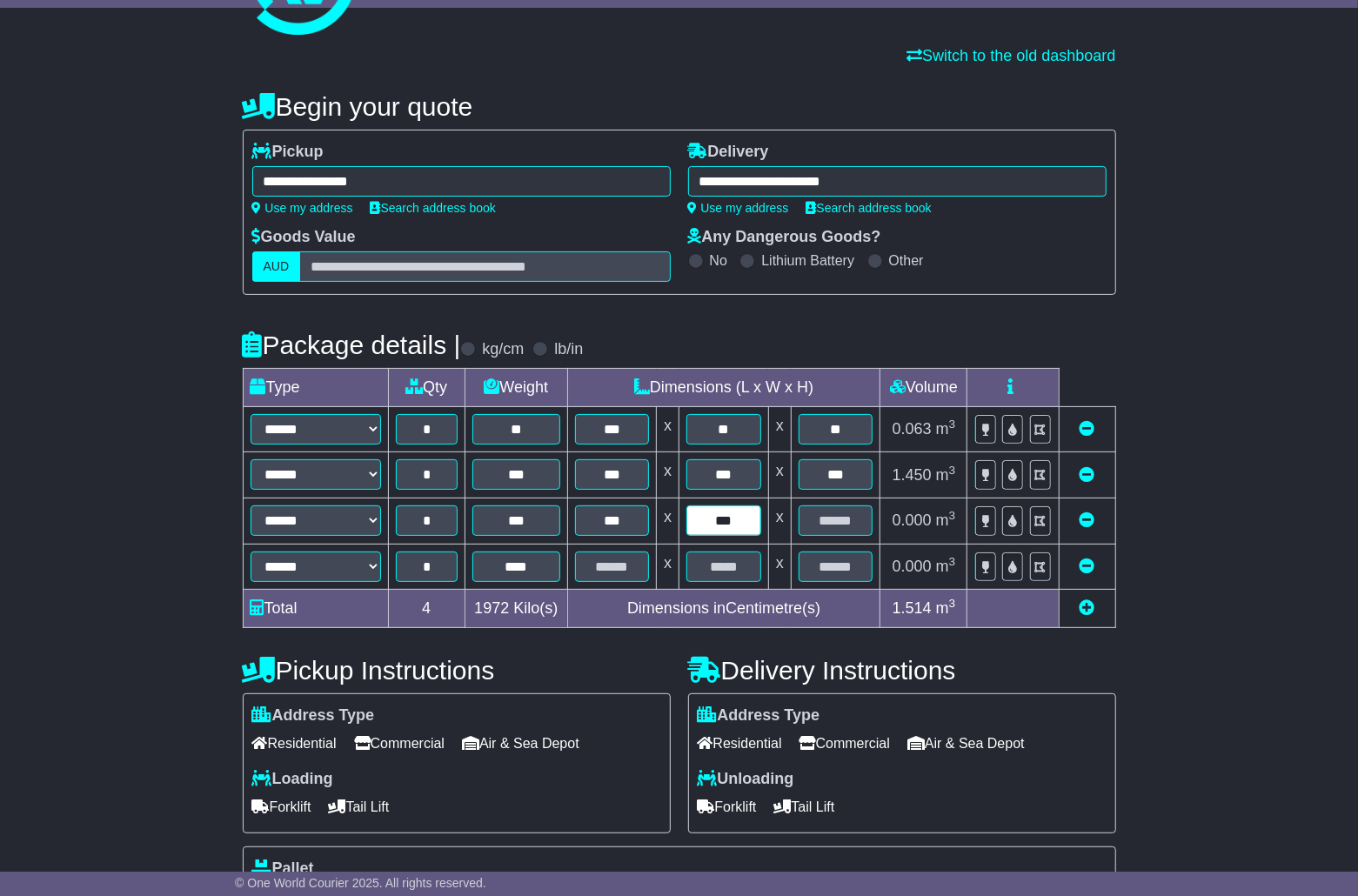 type on "***" 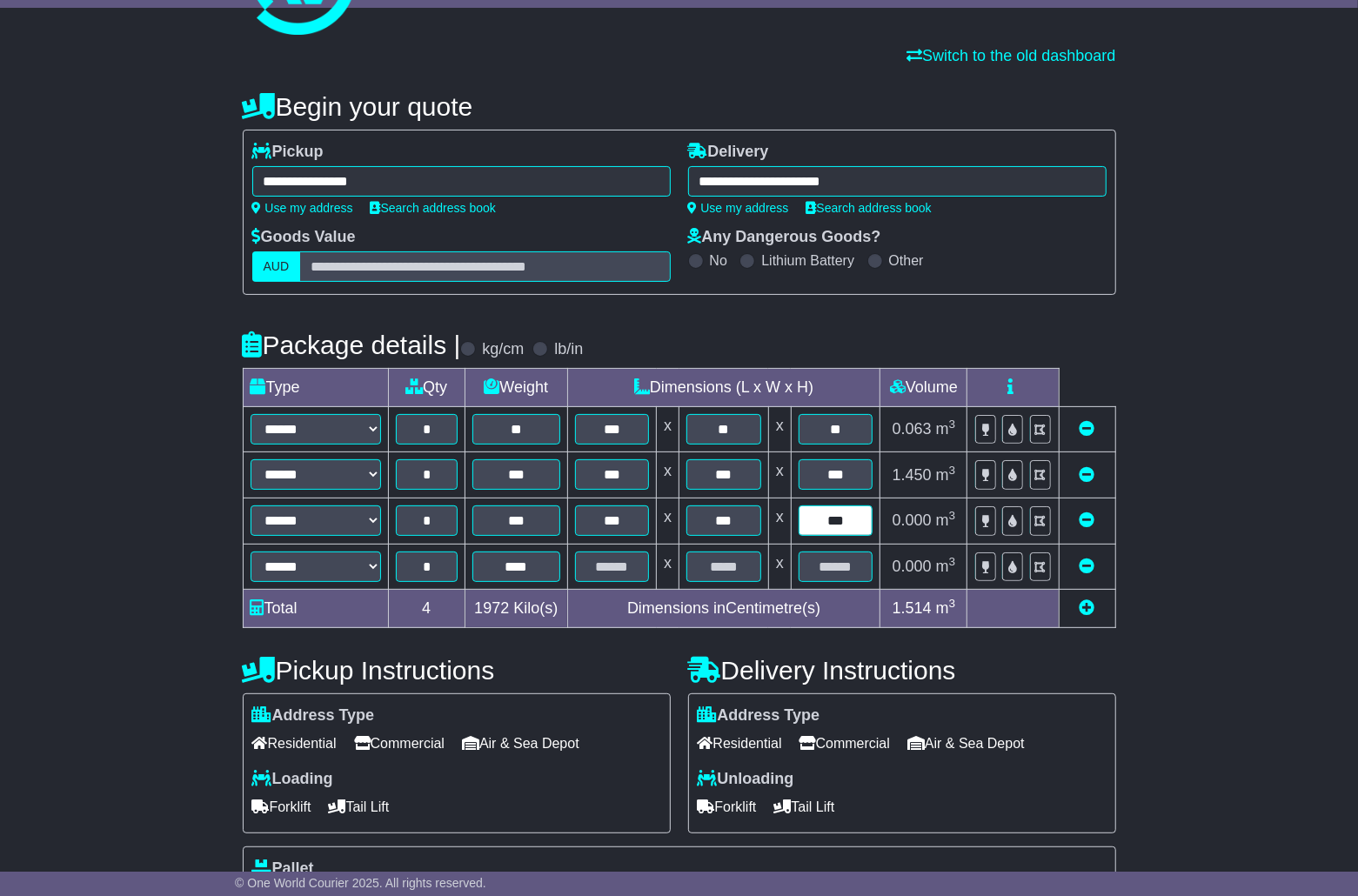 type on "***" 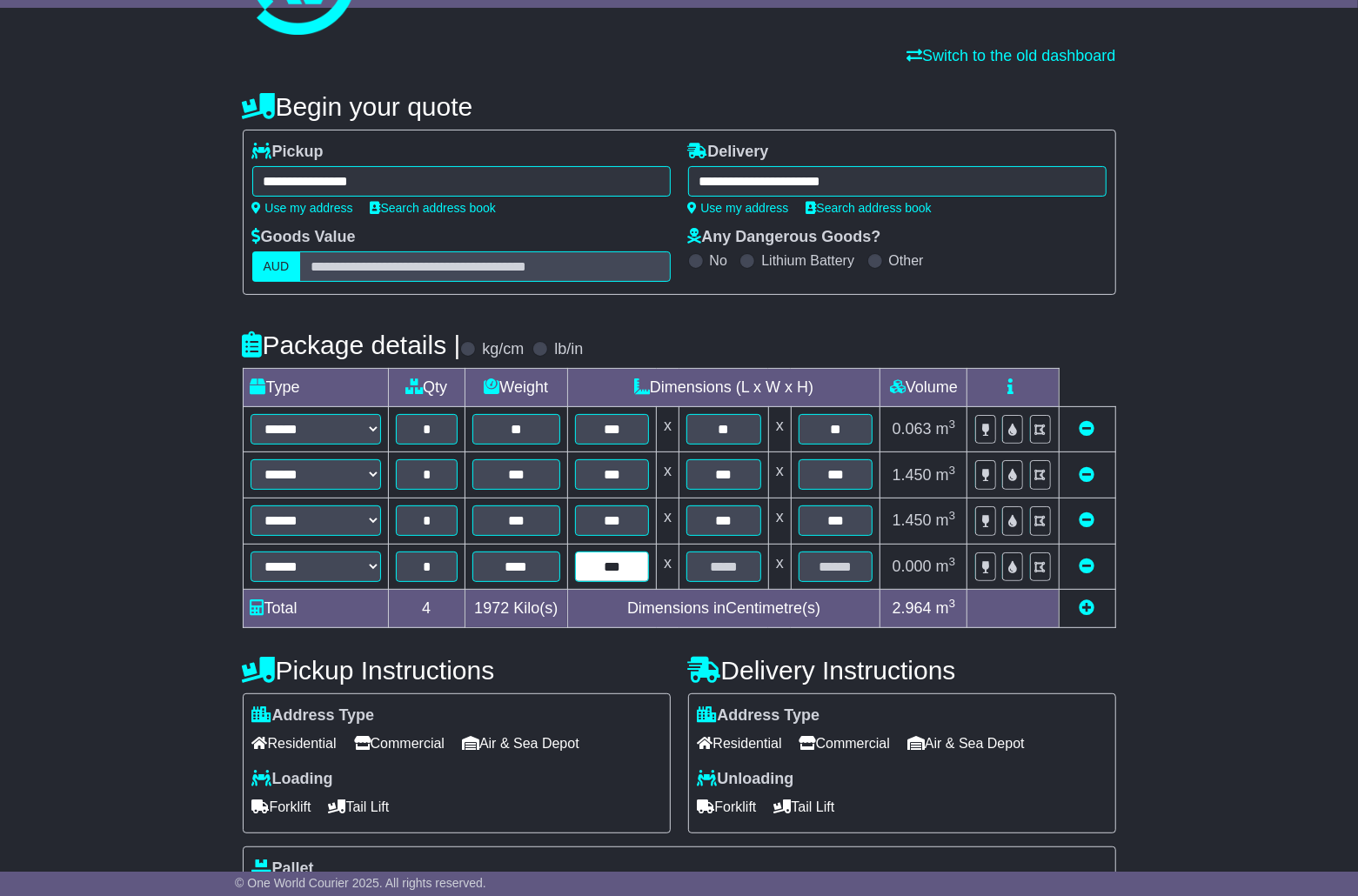 type on "***" 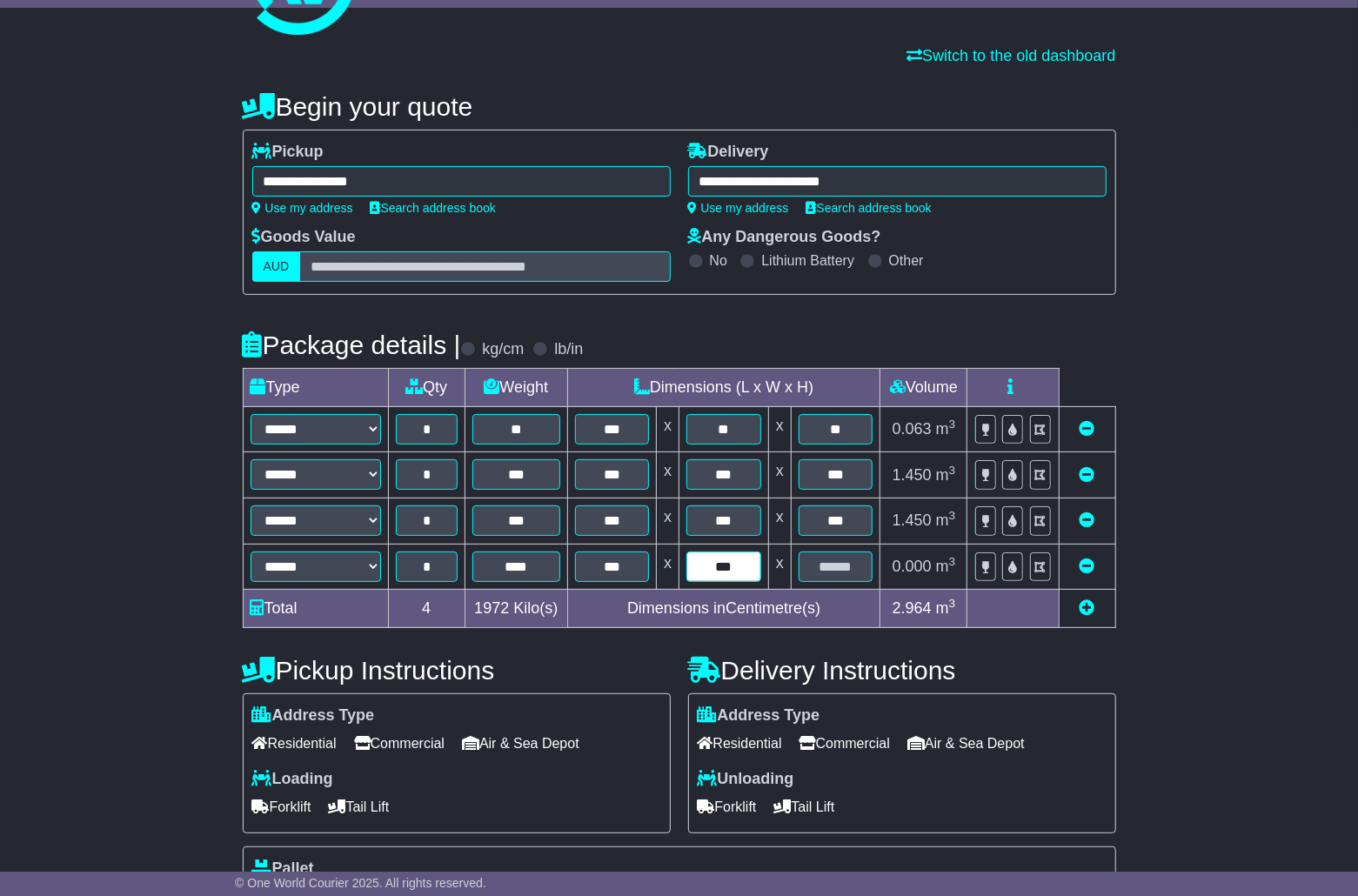 type on "***" 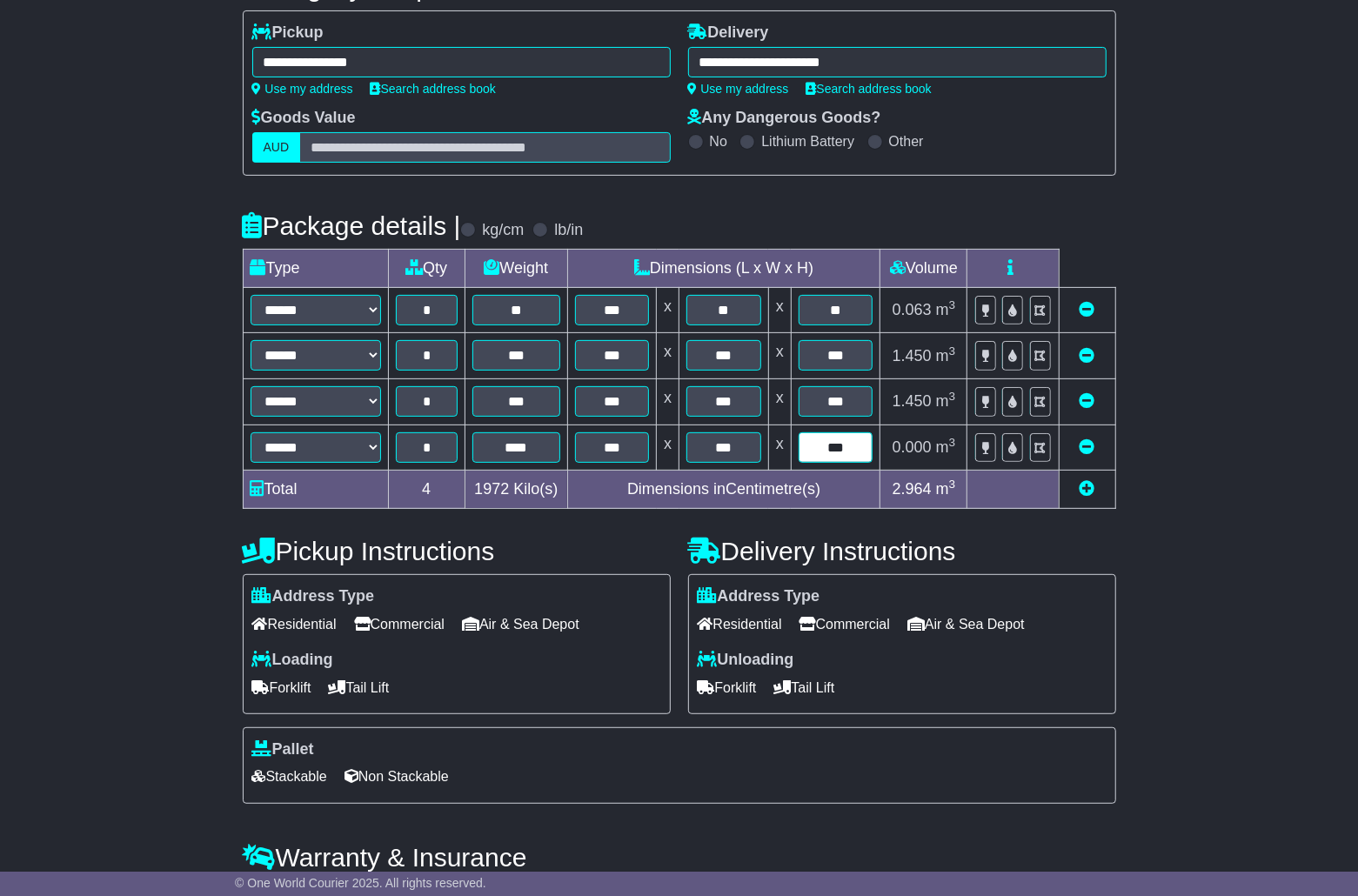 scroll, scrollTop: 324, scrollLeft: 0, axis: vertical 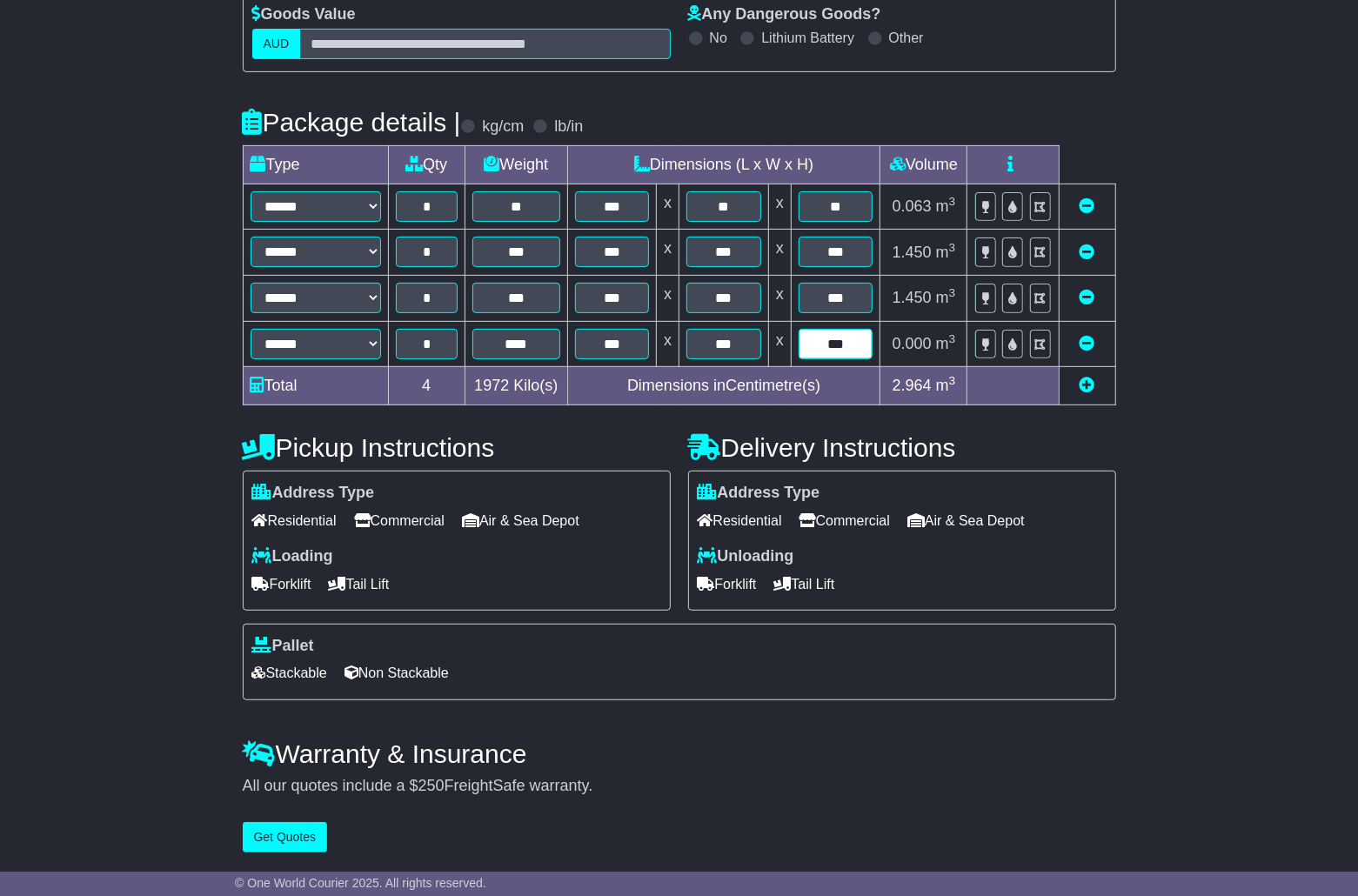 type on "***" 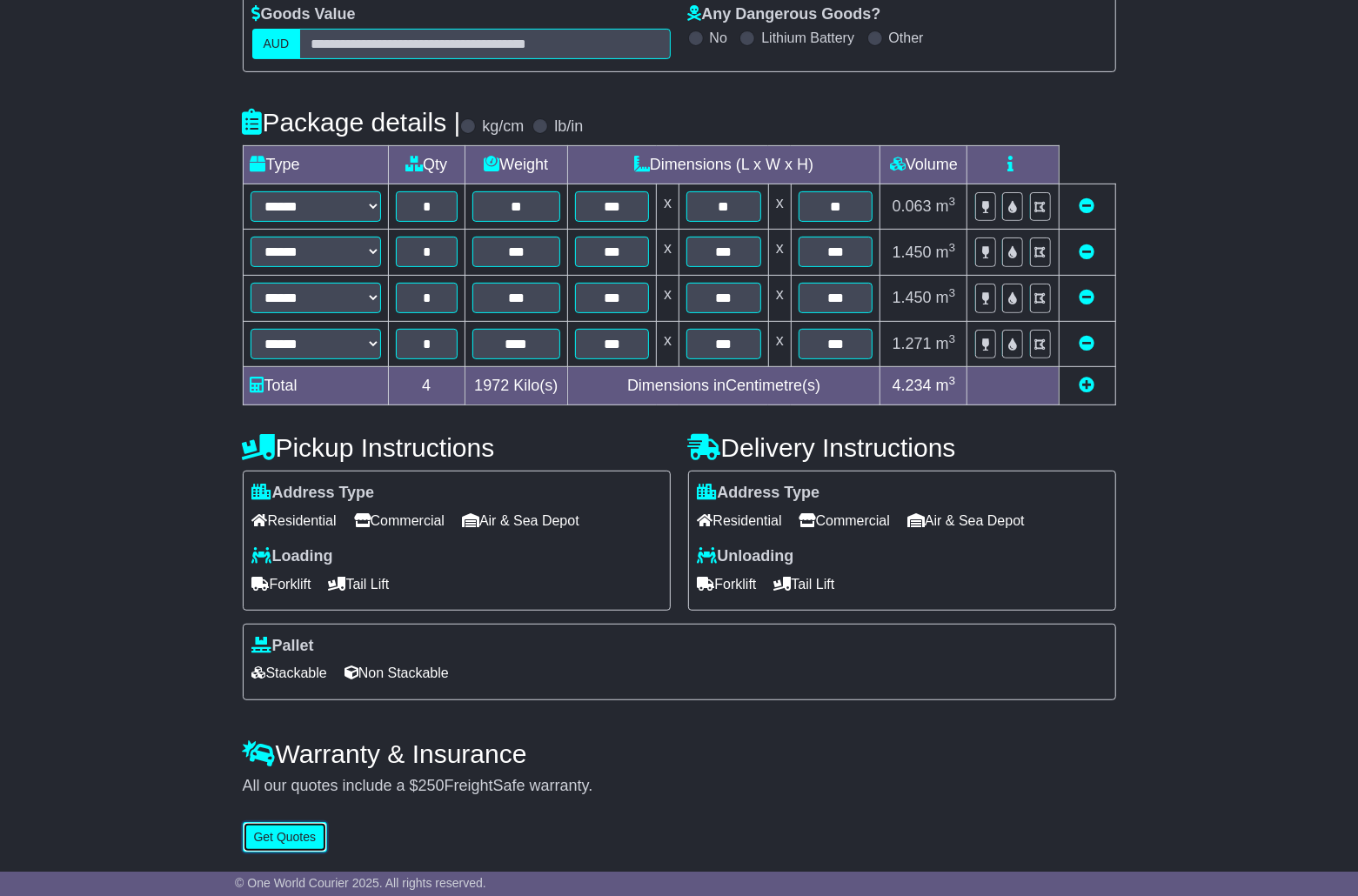 click on "Get Quotes" at bounding box center (285, 837) 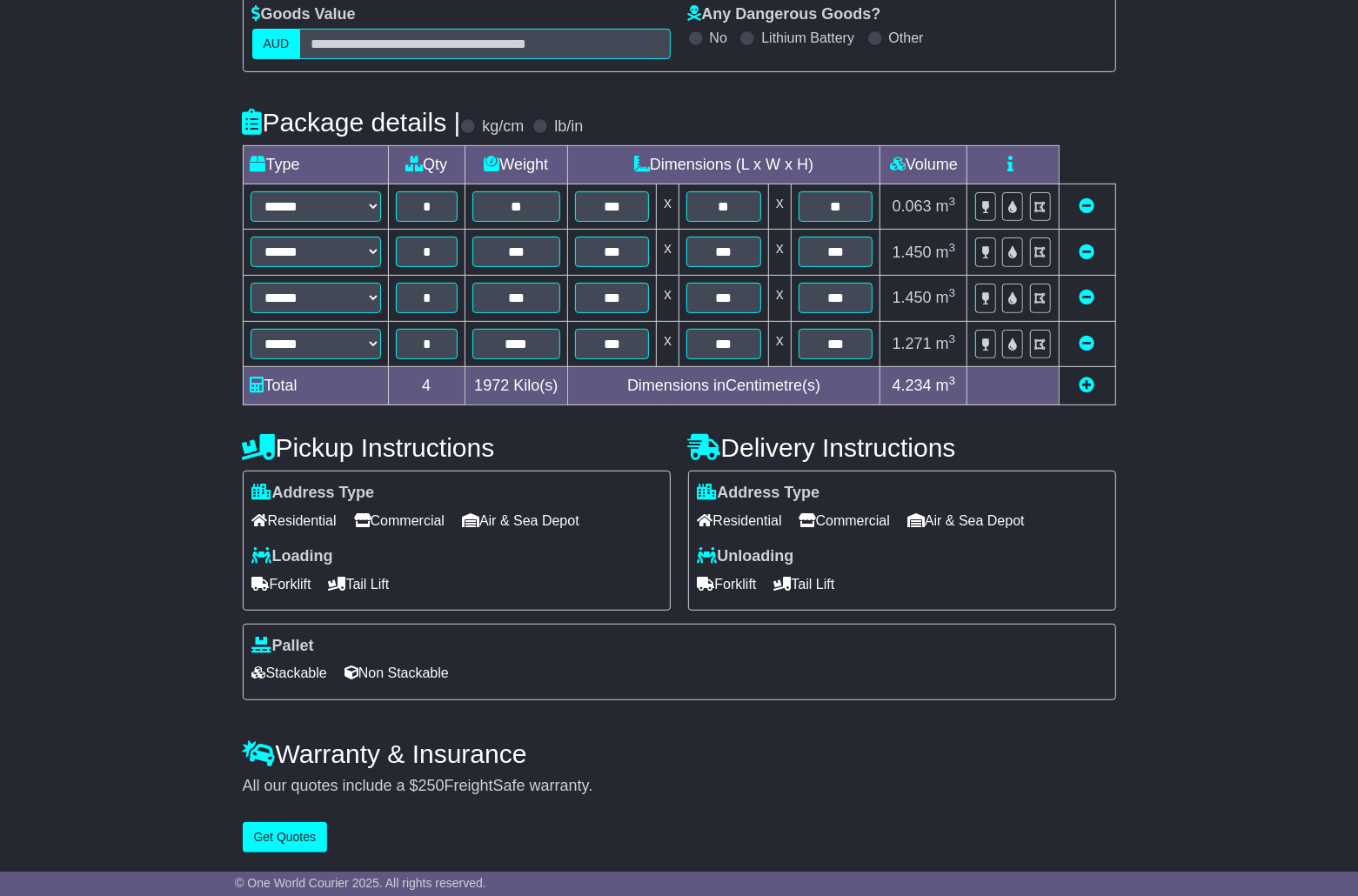 scroll, scrollTop: 0, scrollLeft: 0, axis: both 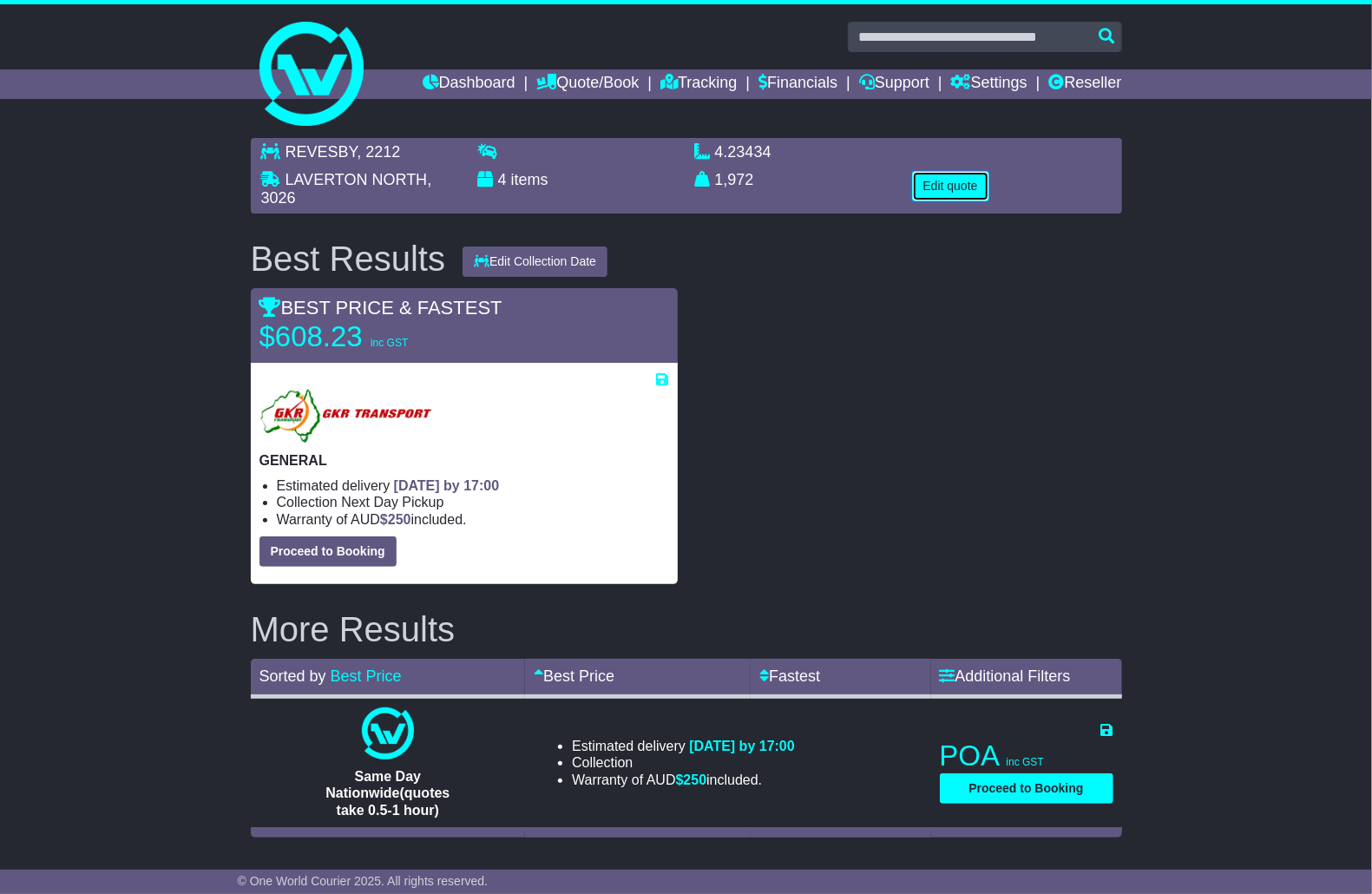 click on "Edit quote" at bounding box center [950, 186] 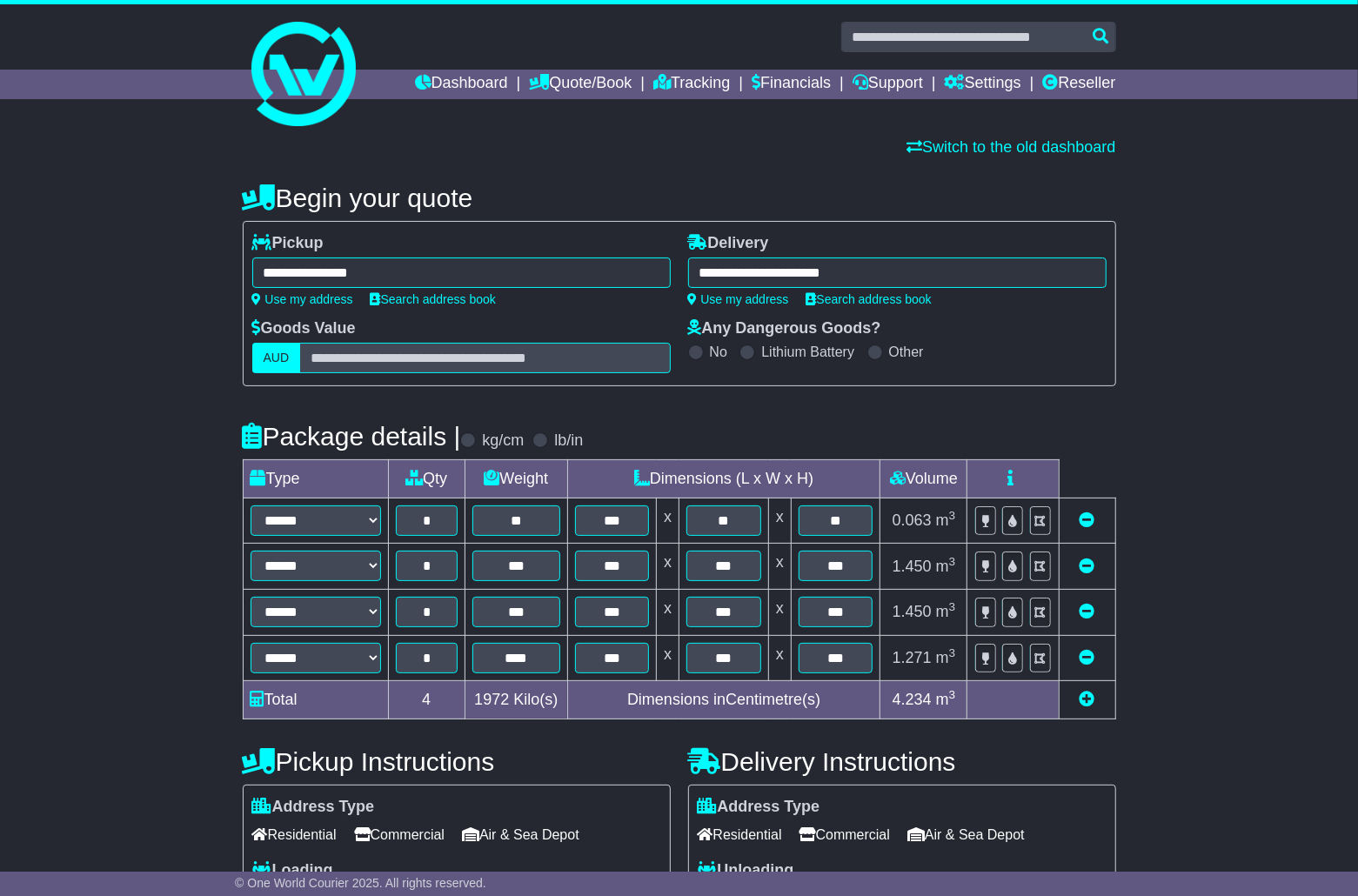 drag, startPoint x: 885, startPoint y: 248, endPoint x: 892, endPoint y: 265, distance: 18.384776 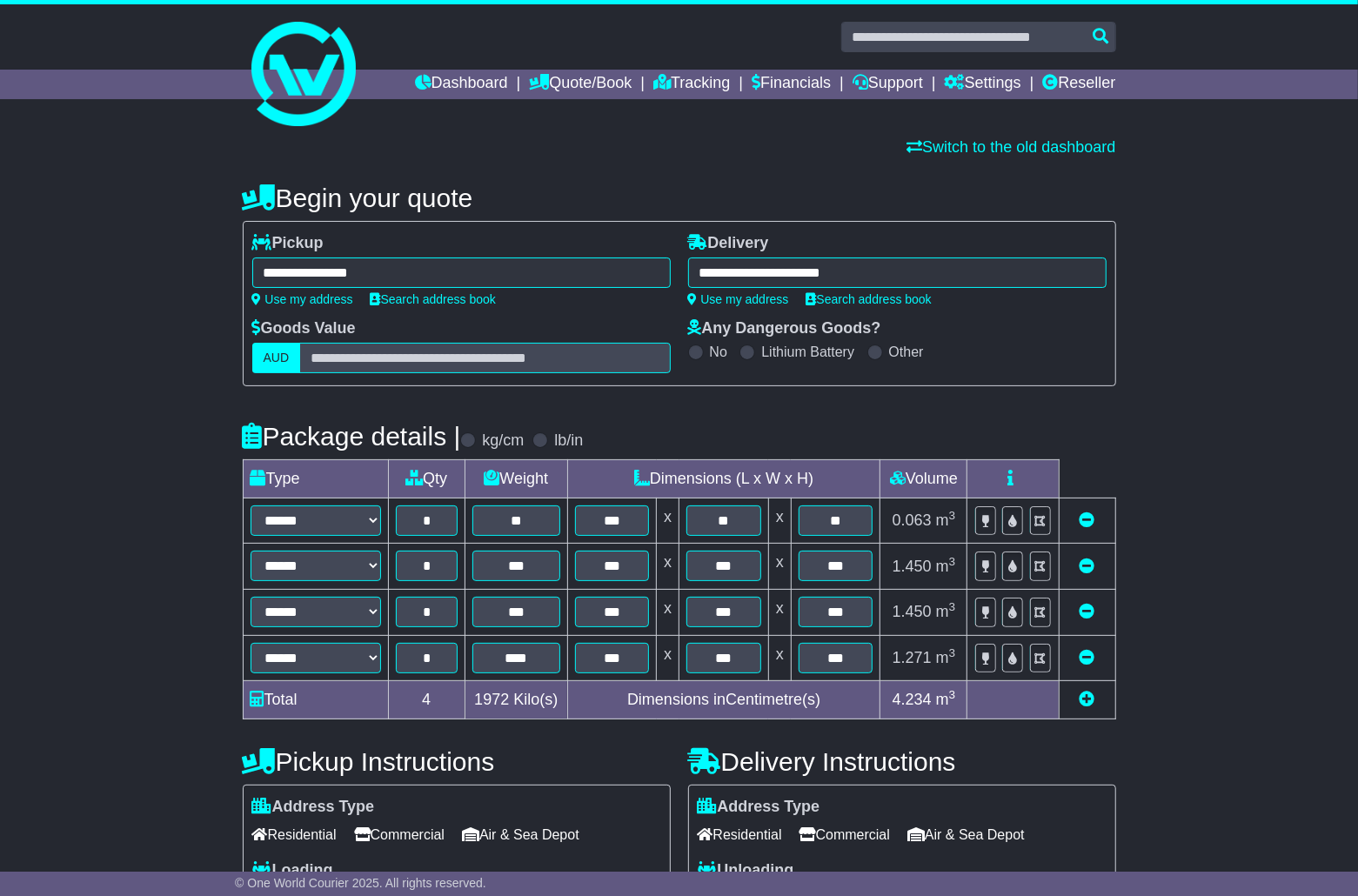 click on "**********" at bounding box center (897, 272) 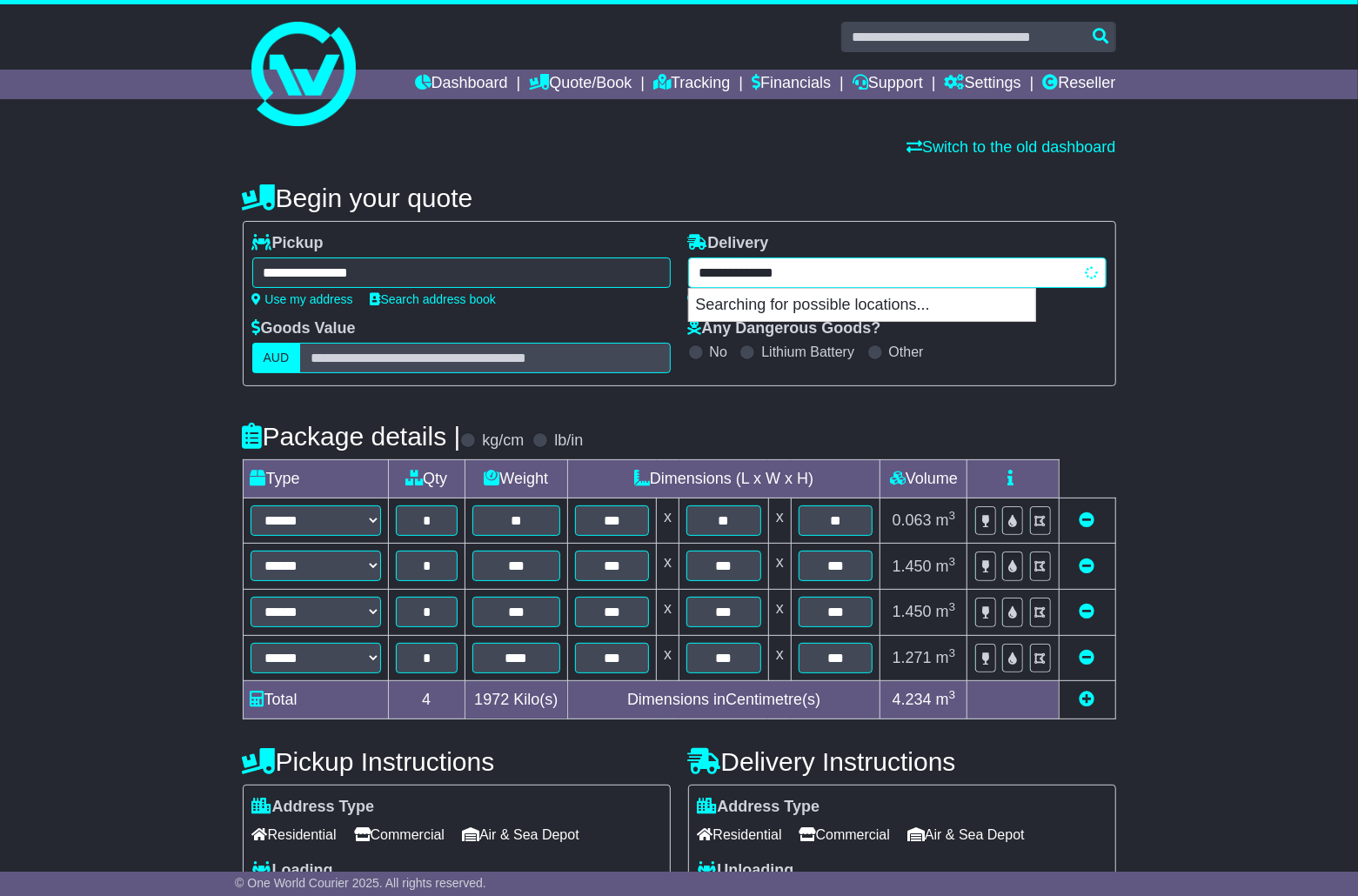 paste 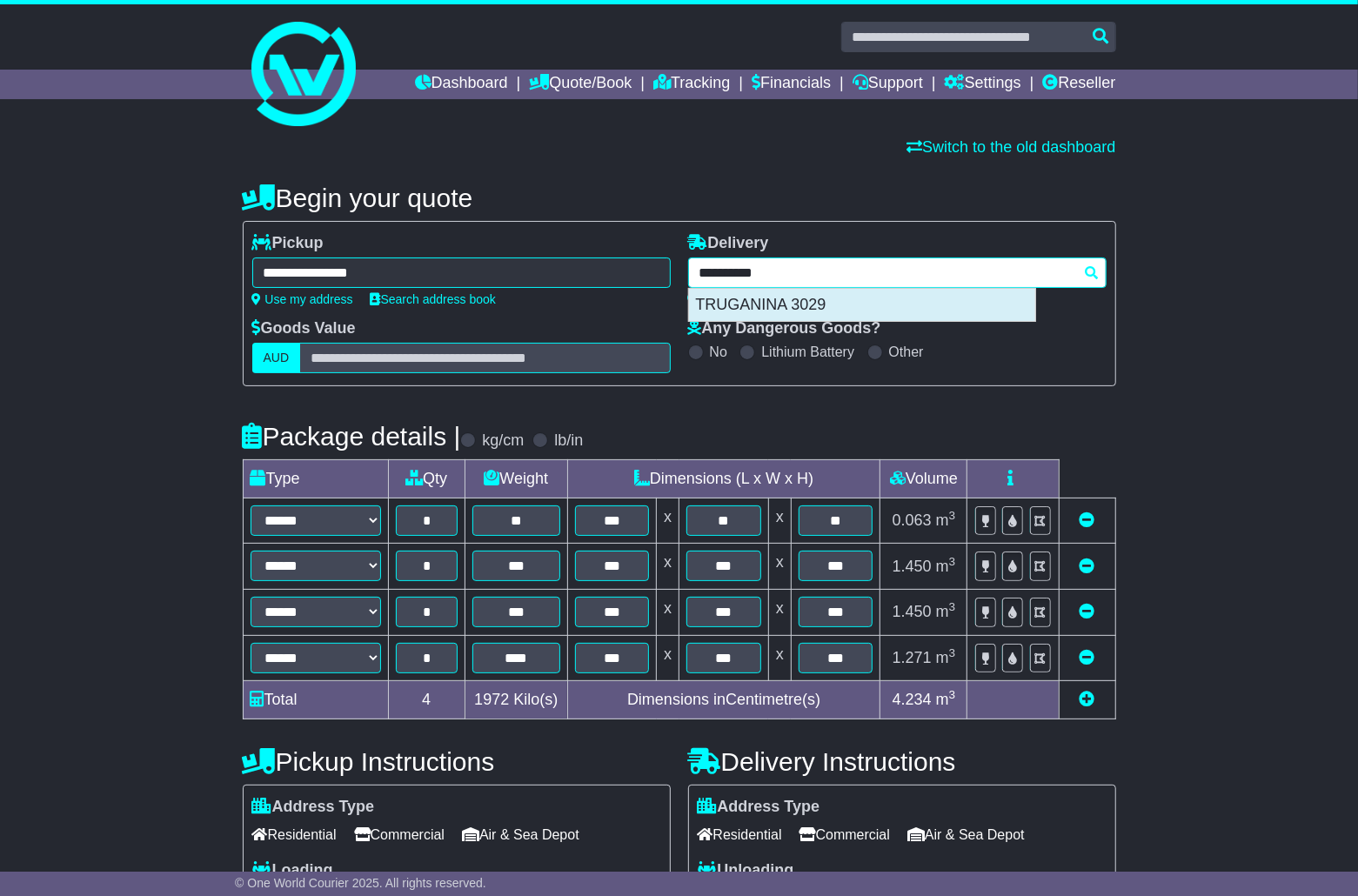 click on "TRUGANINA 3029" at bounding box center [862, 305] 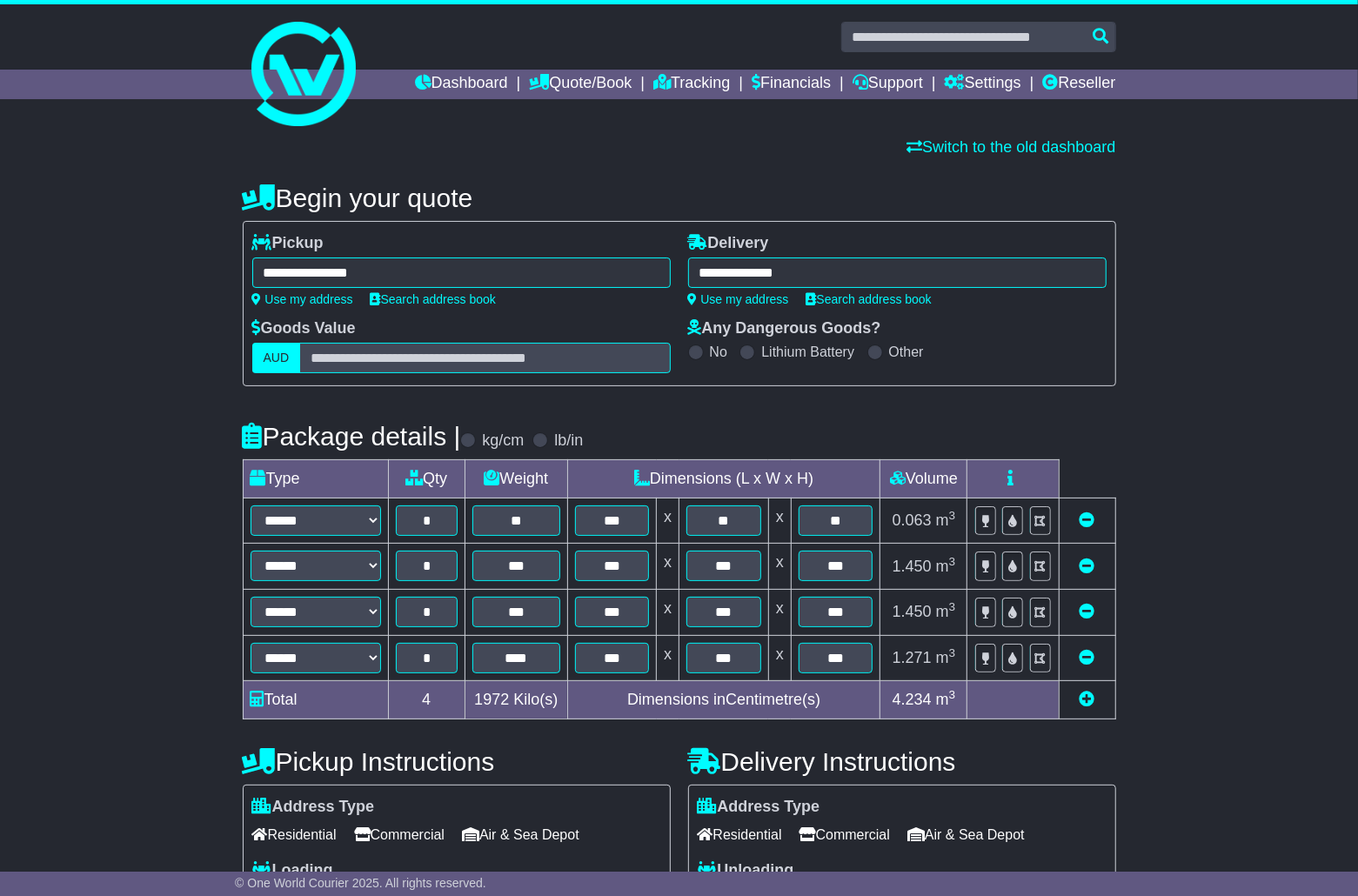 type on "**********" 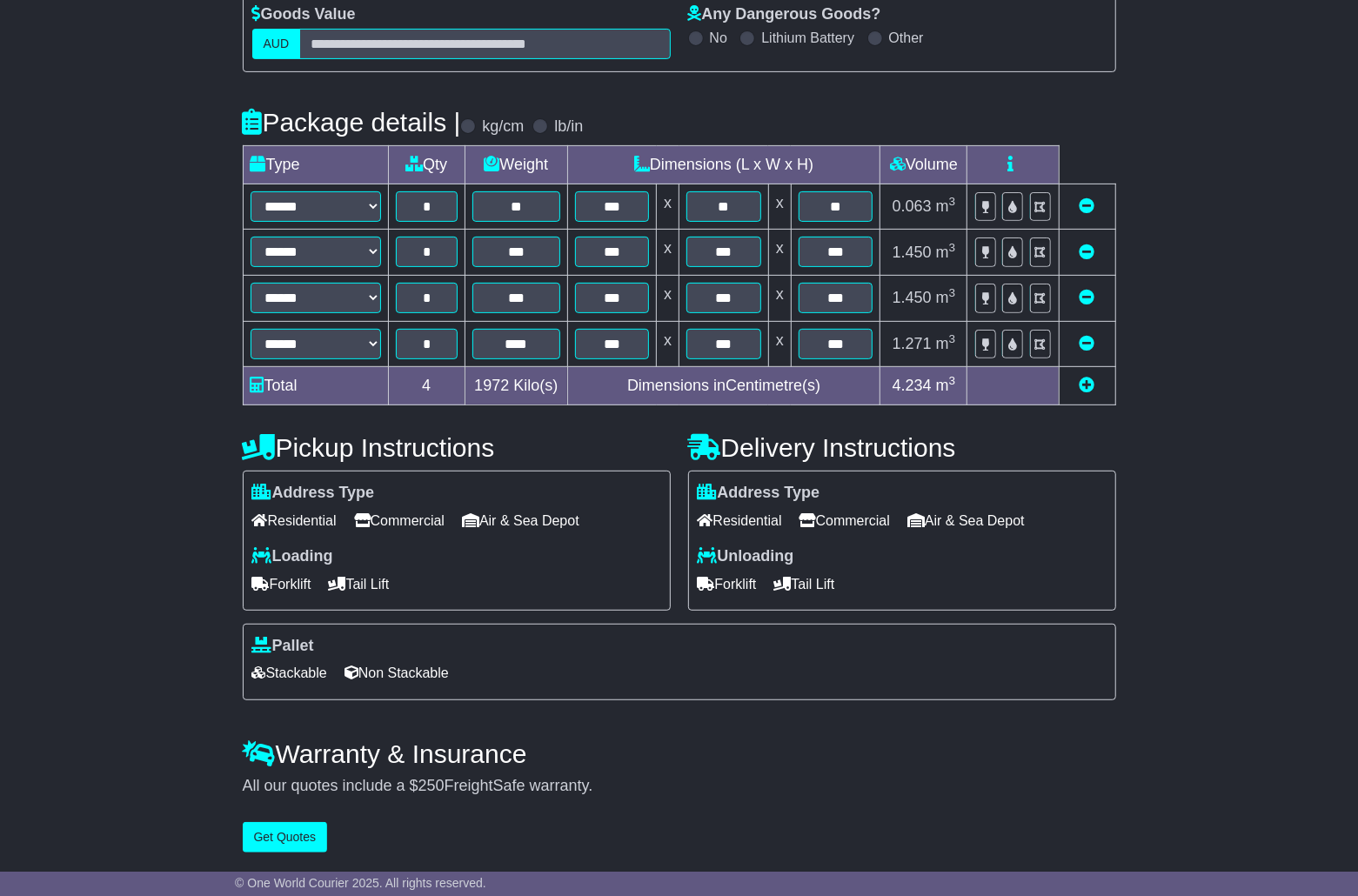 scroll, scrollTop: 324, scrollLeft: 0, axis: vertical 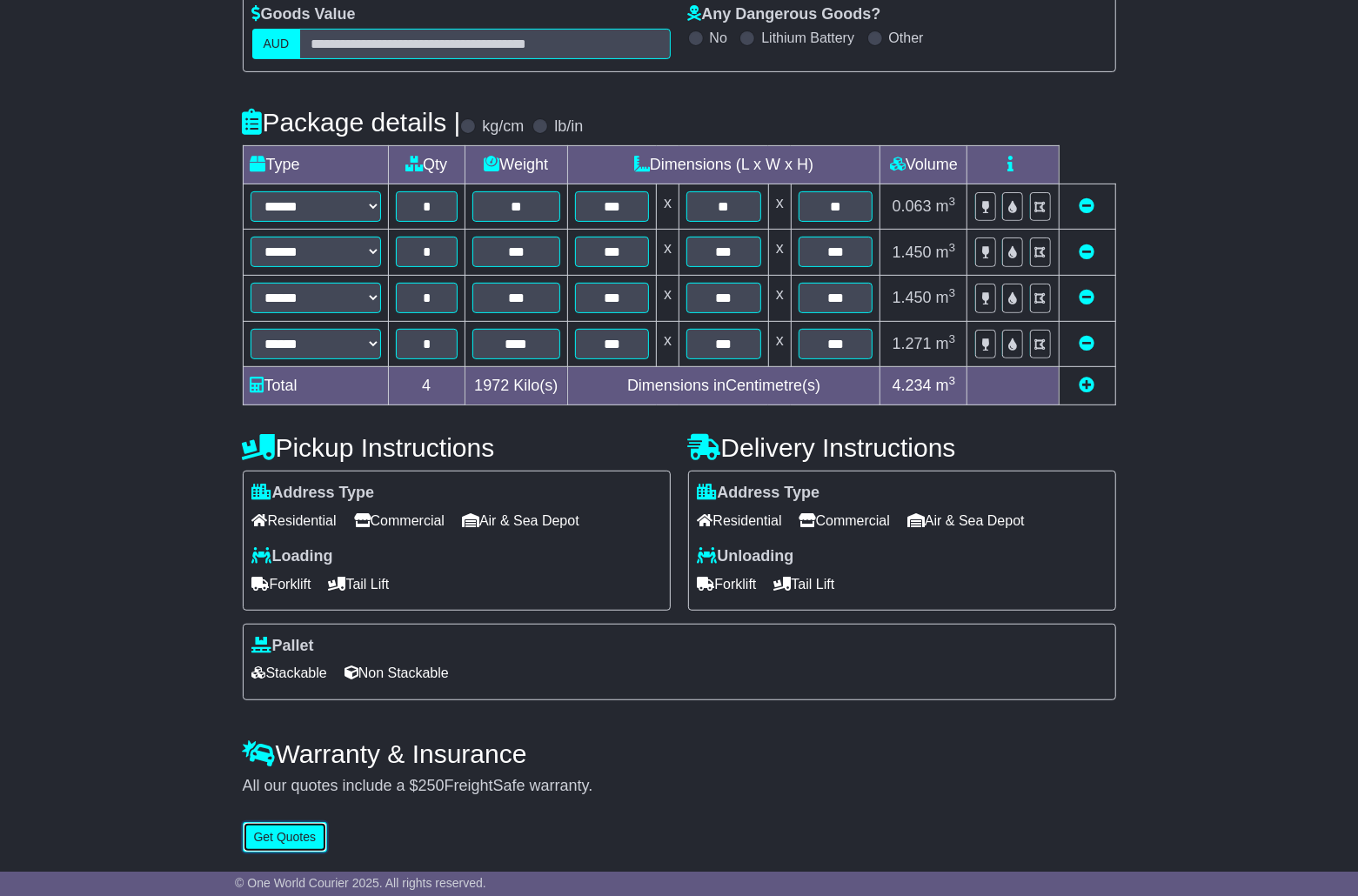 click on "Get Quotes" at bounding box center [285, 837] 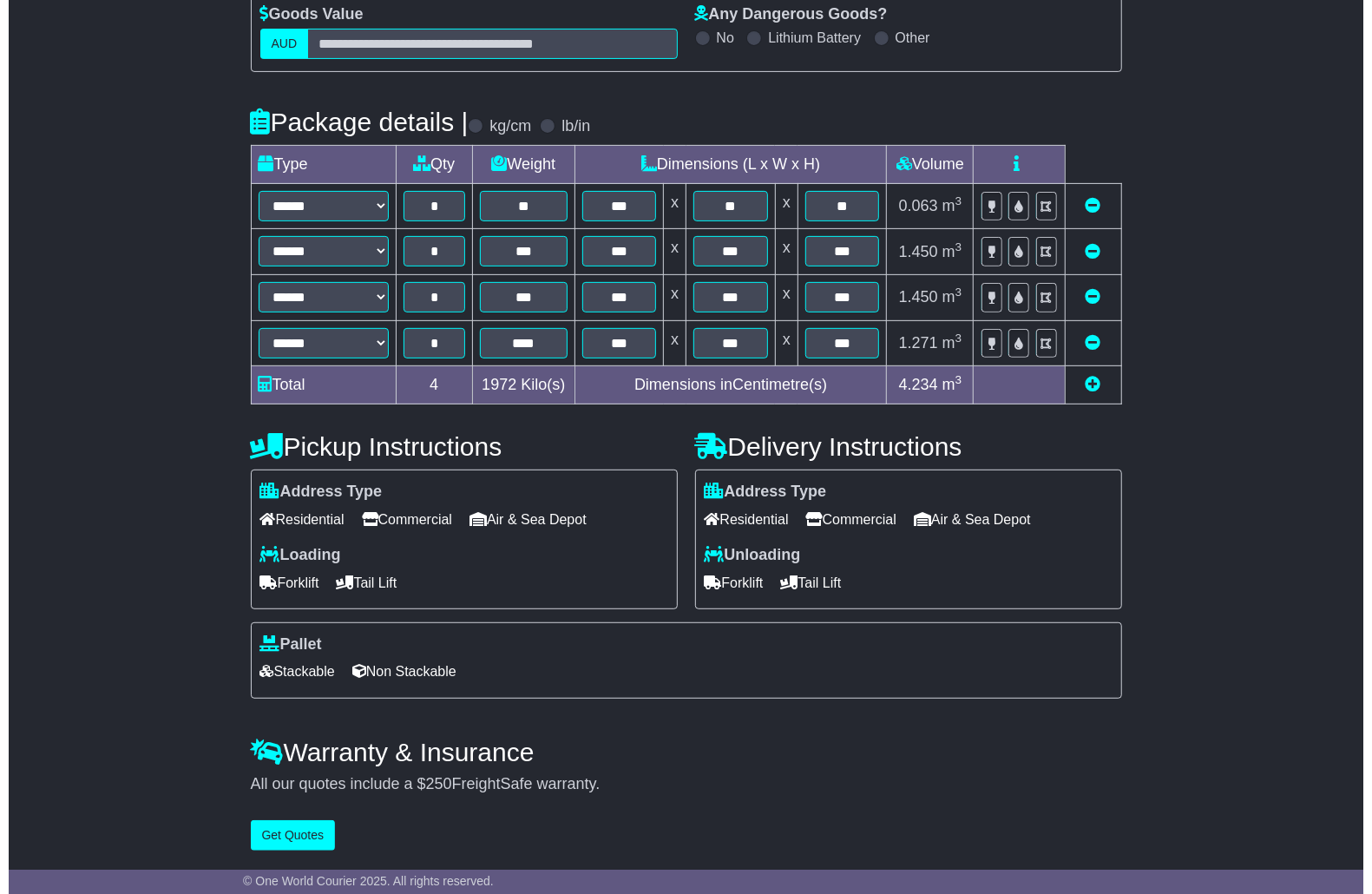 scroll, scrollTop: 0, scrollLeft: 0, axis: both 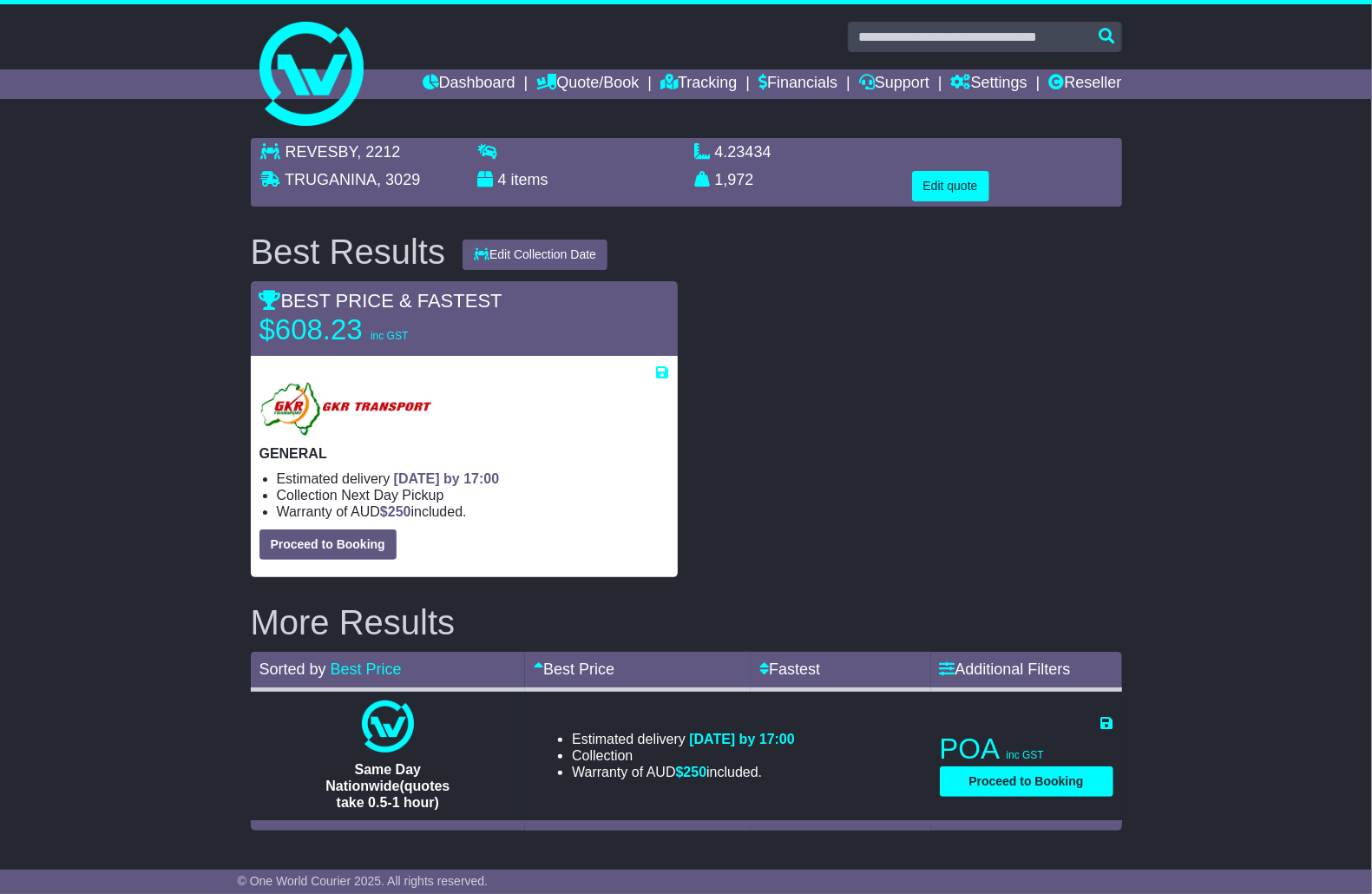 click on "TRUGANINA" at bounding box center (331, 180) 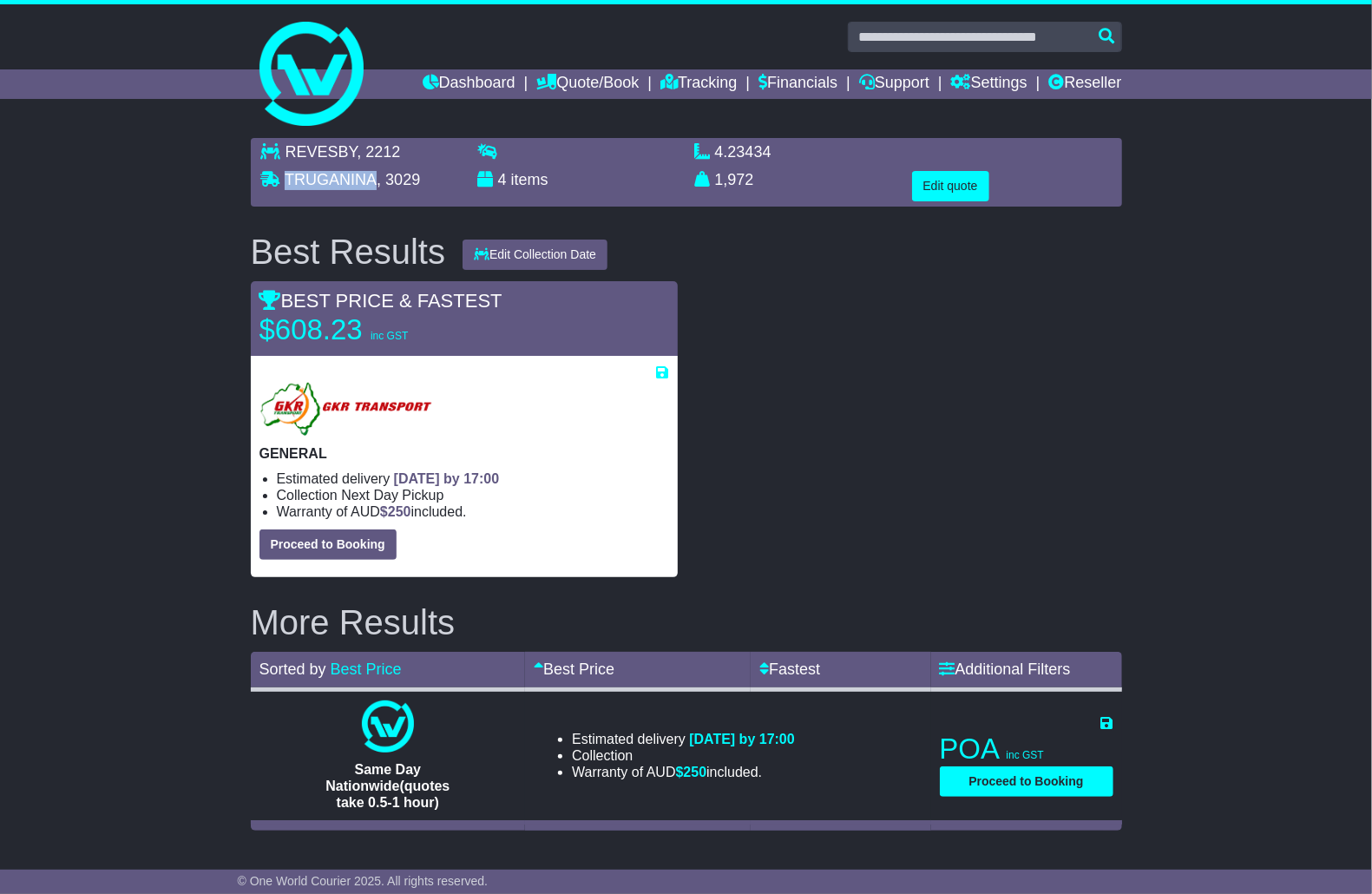 click on "TRUGANINA" at bounding box center (331, 180) 